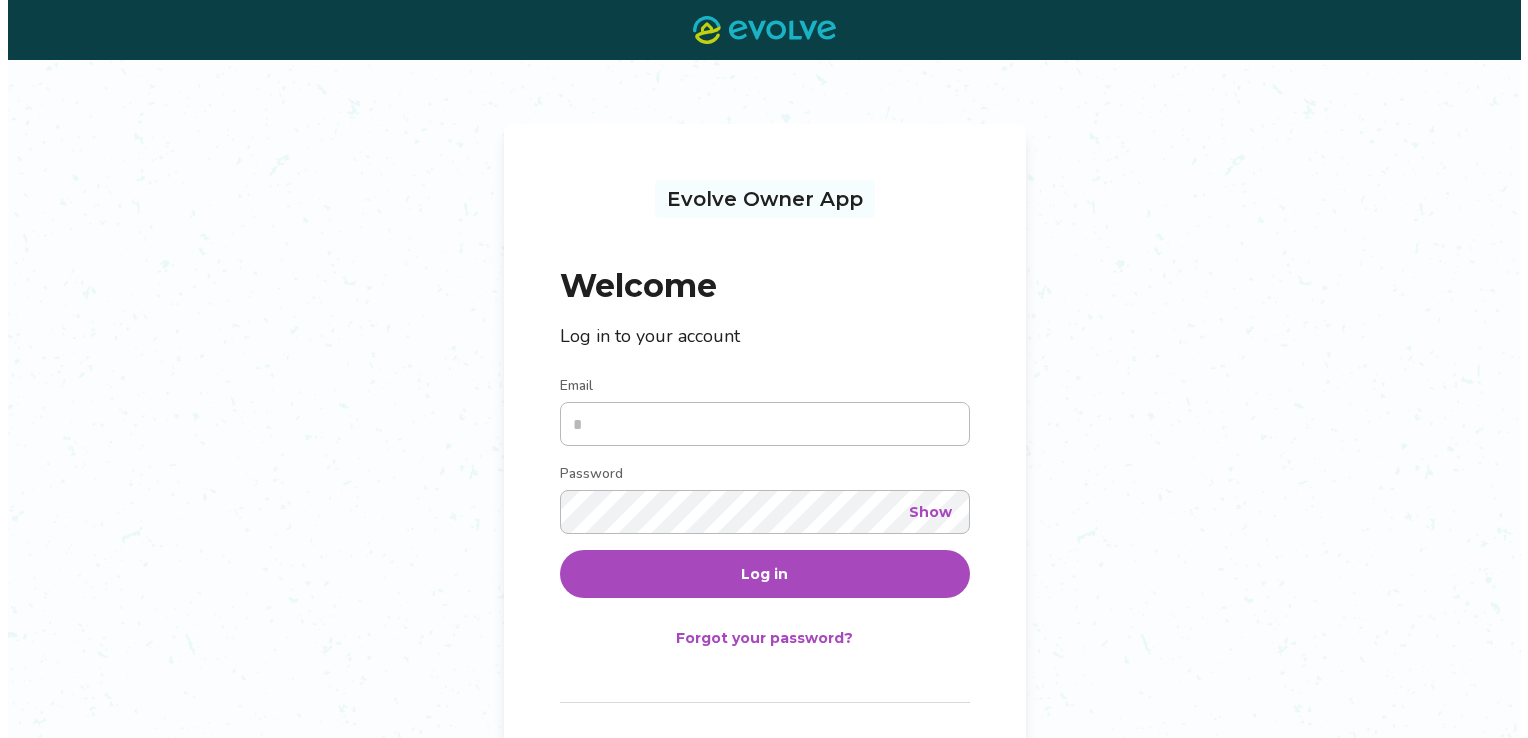 scroll, scrollTop: 0, scrollLeft: 0, axis: both 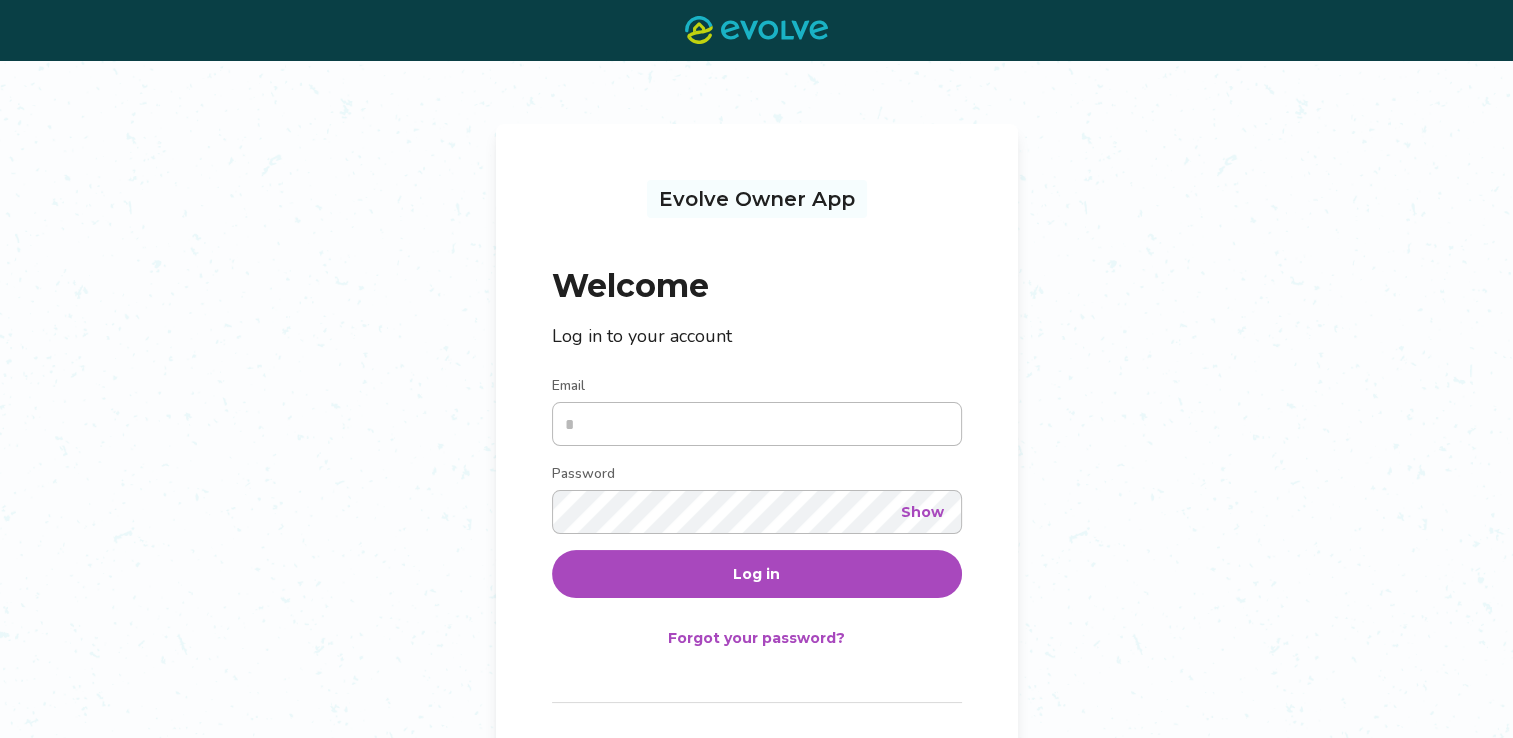 type on "**********" 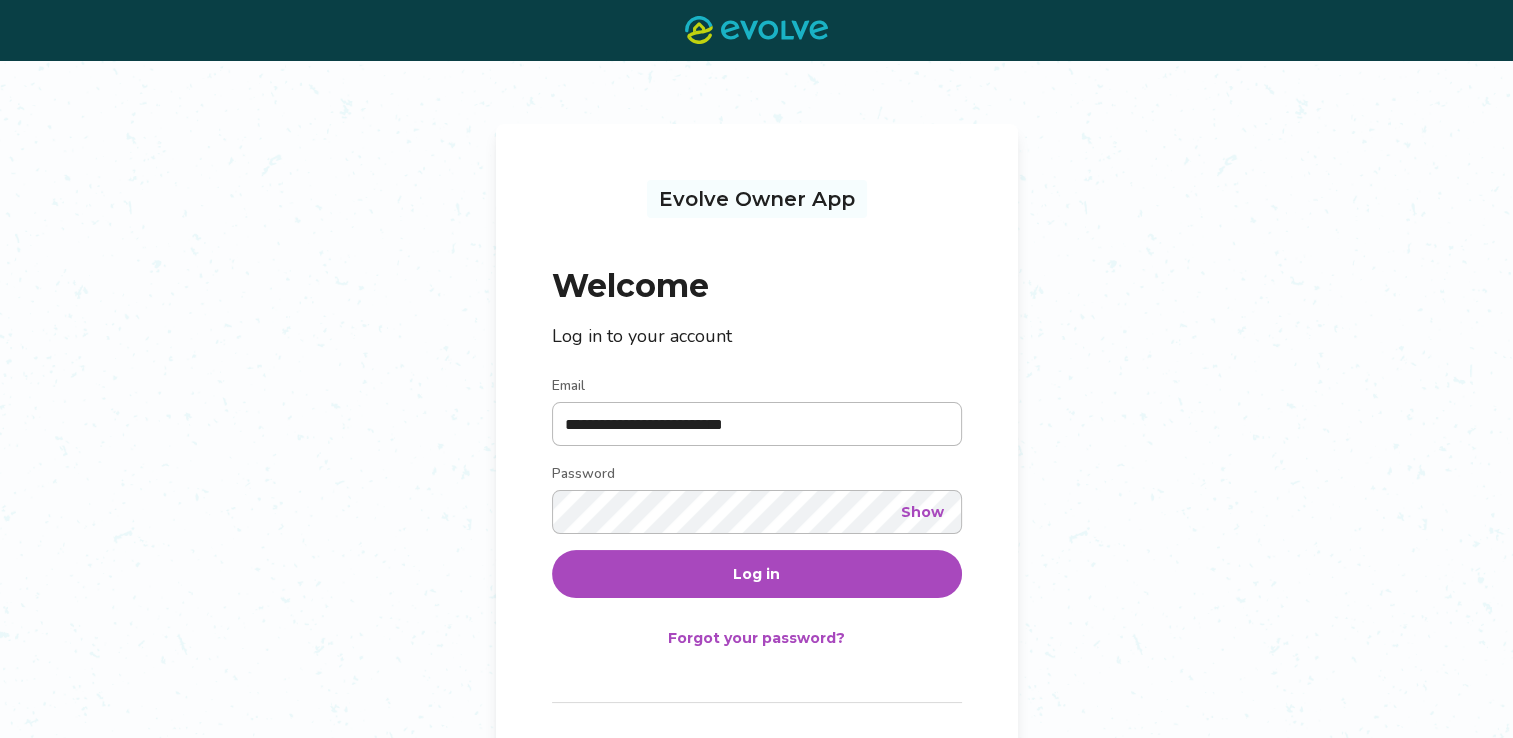 click on "Log in" at bounding box center [757, 574] 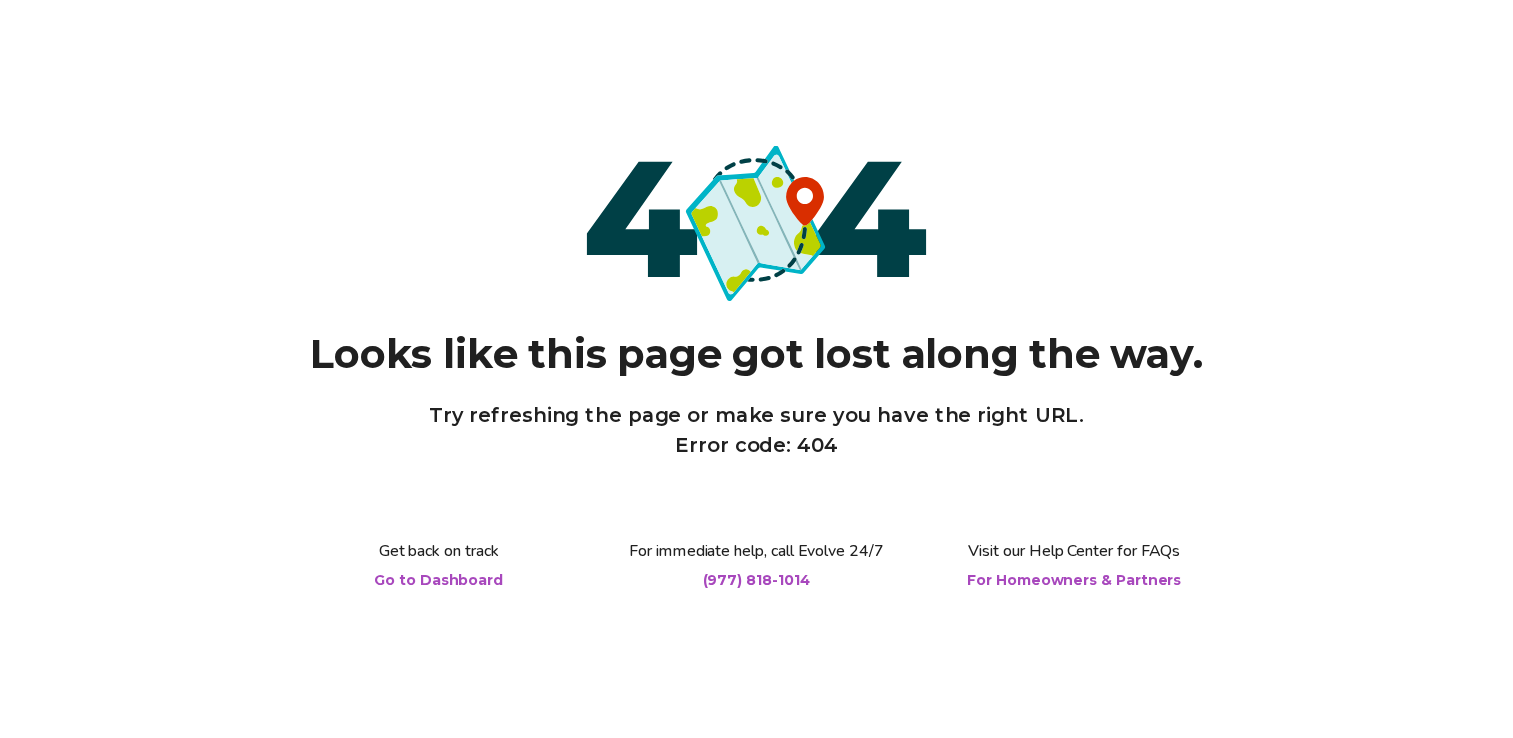 scroll, scrollTop: 0, scrollLeft: 0, axis: both 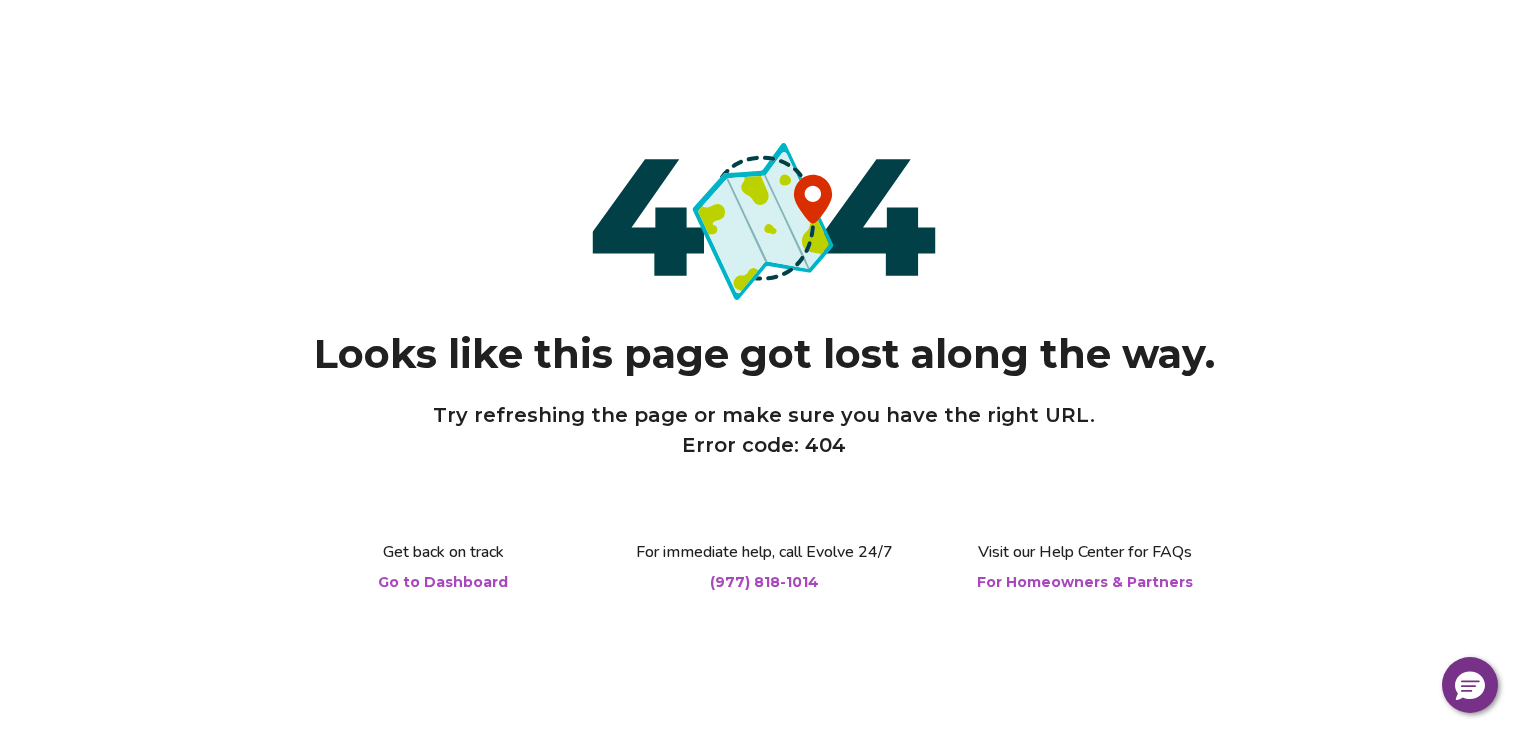 click on "Go to Dashboard" at bounding box center (443, 582) 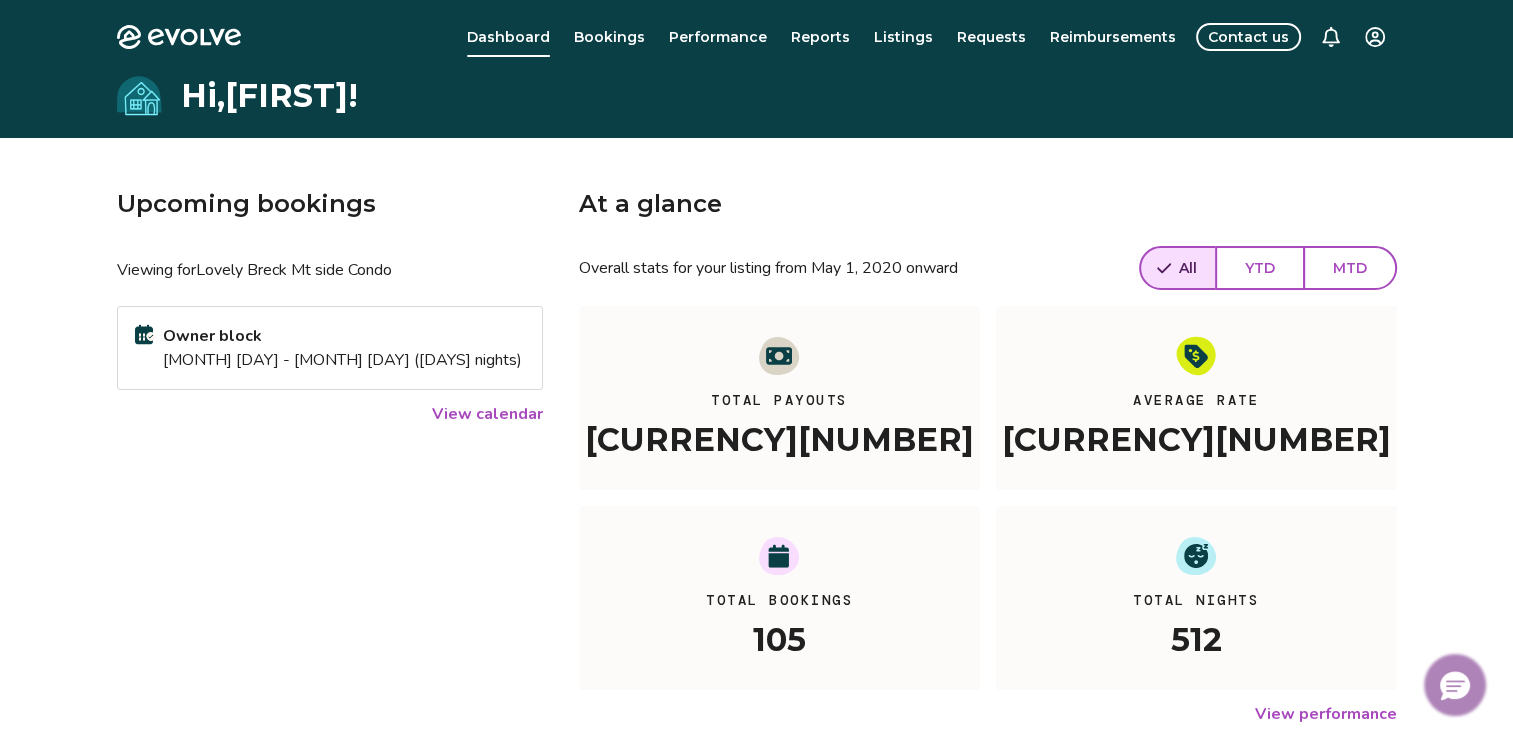 click 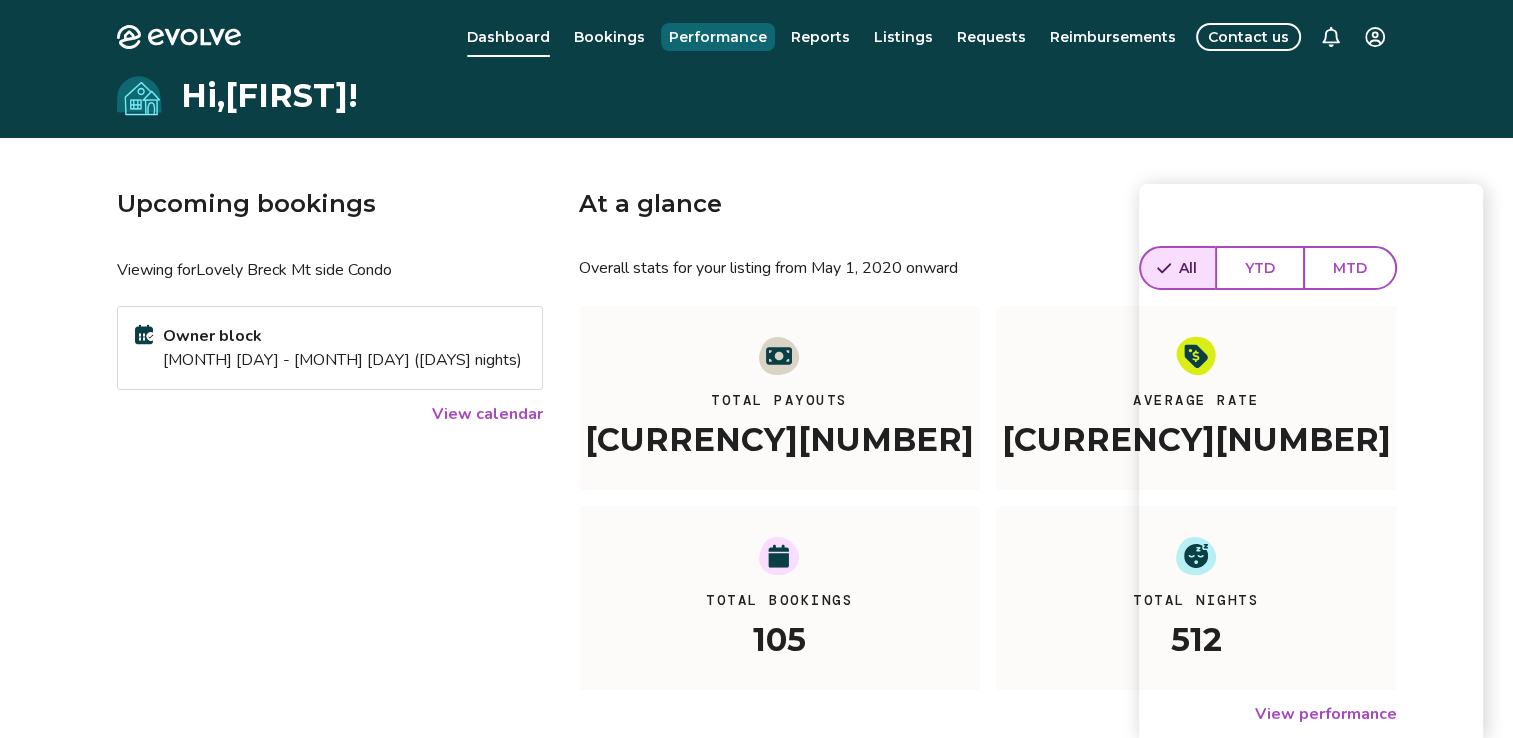 click on "Performance" at bounding box center [718, 37] 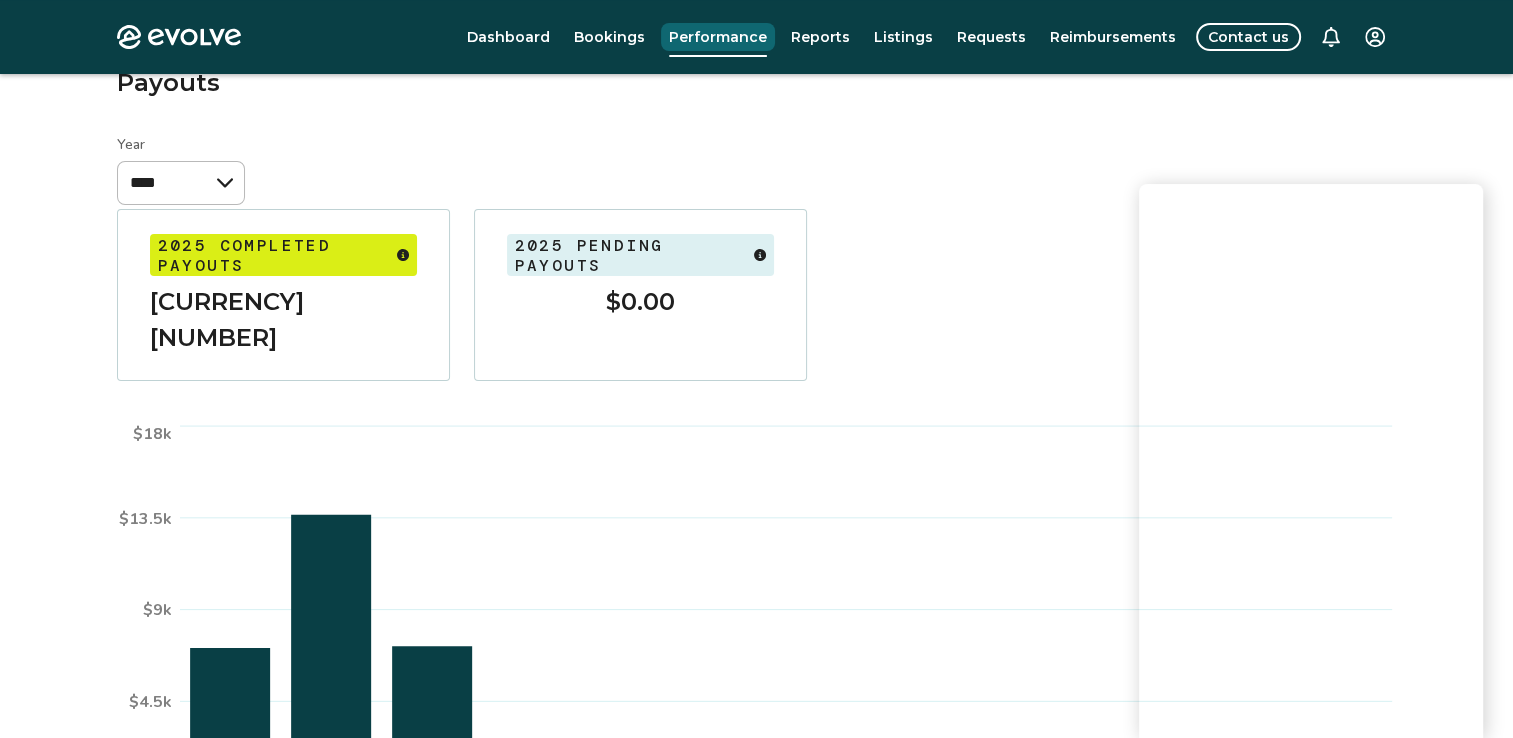 scroll, scrollTop: 120, scrollLeft: 0, axis: vertical 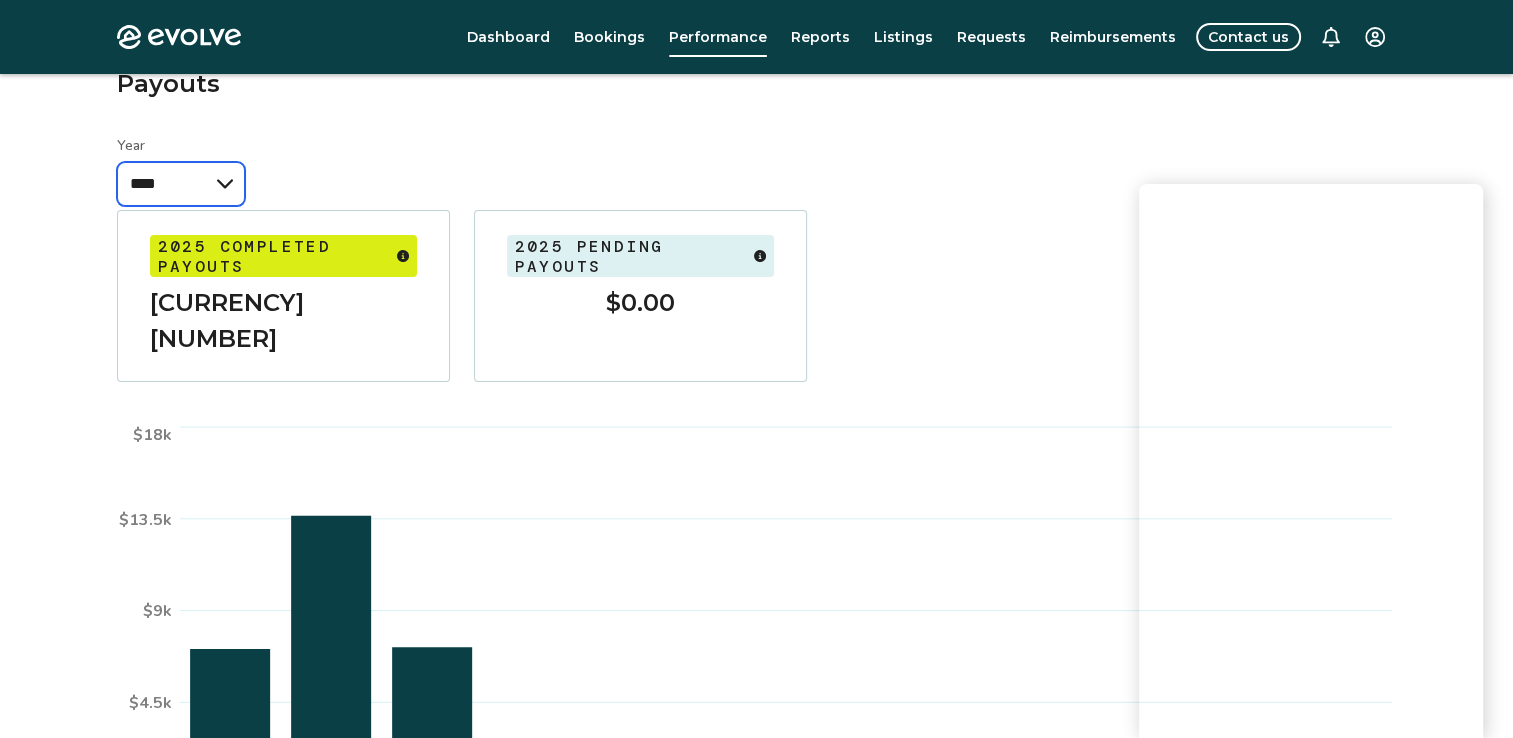 click on "**** **** **** **** **** ****" at bounding box center (181, 184) 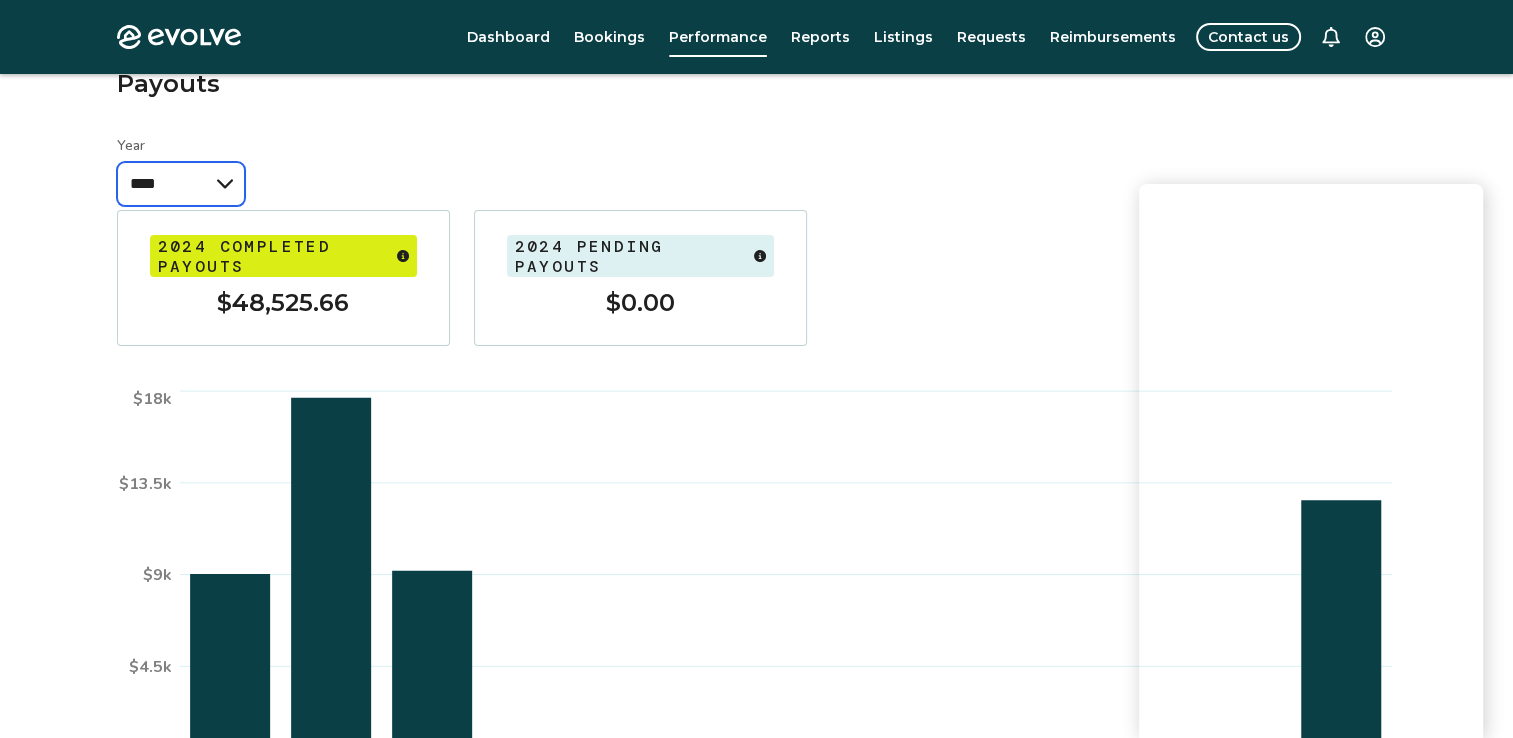 click on "**** **** **** **** **** ****" at bounding box center (181, 184) 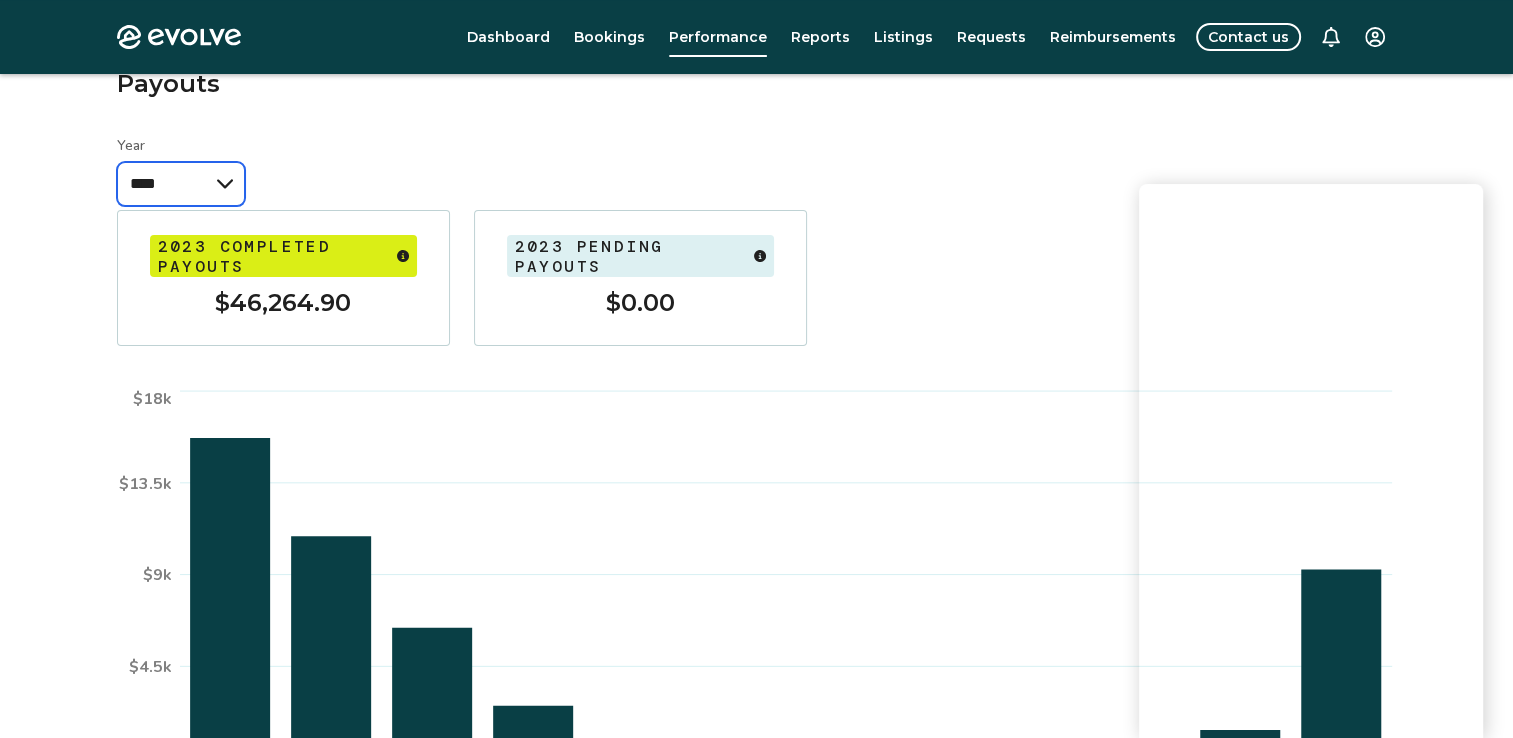 click on "**** **** **** **** **** ****" at bounding box center (181, 184) 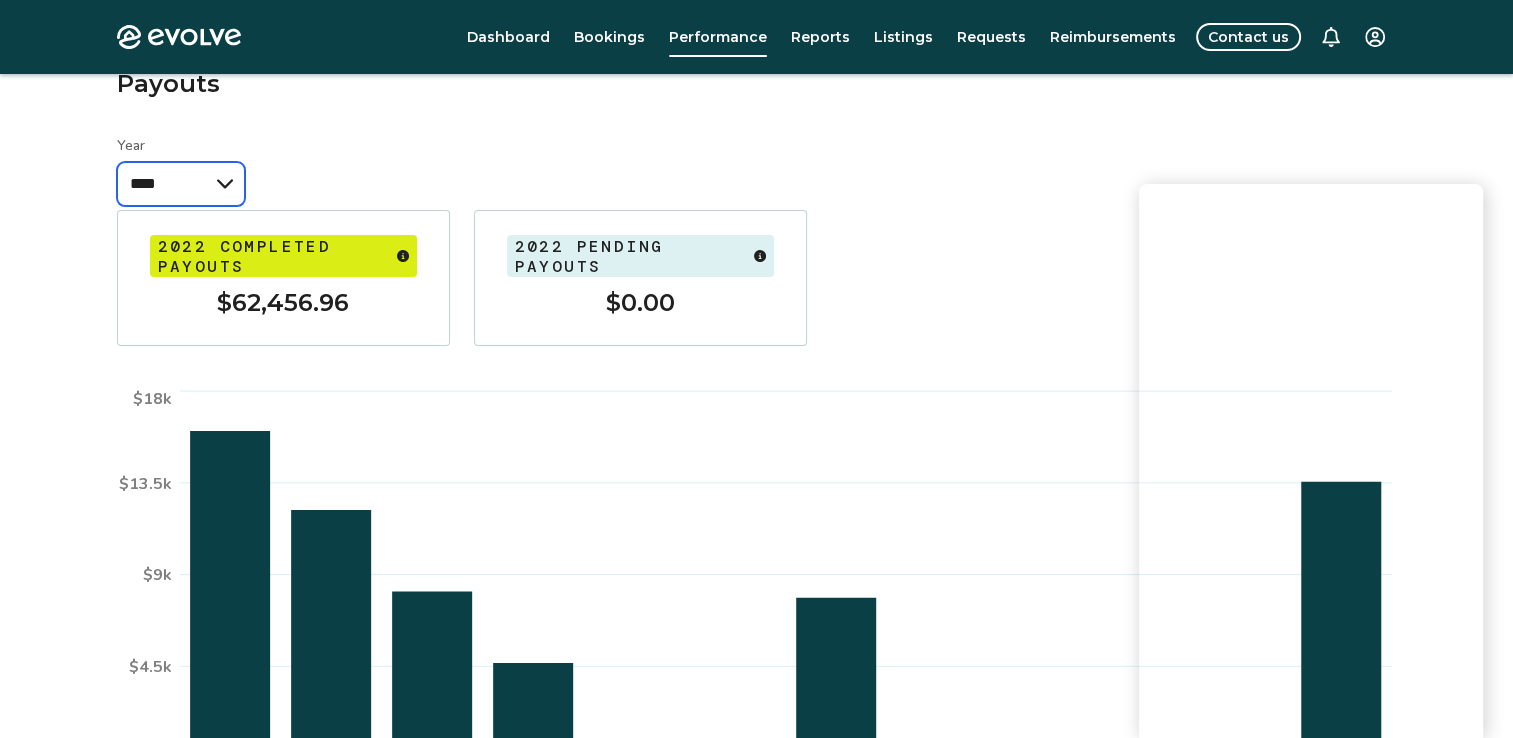 click on "**** **** **** **** **** ****" at bounding box center (181, 184) 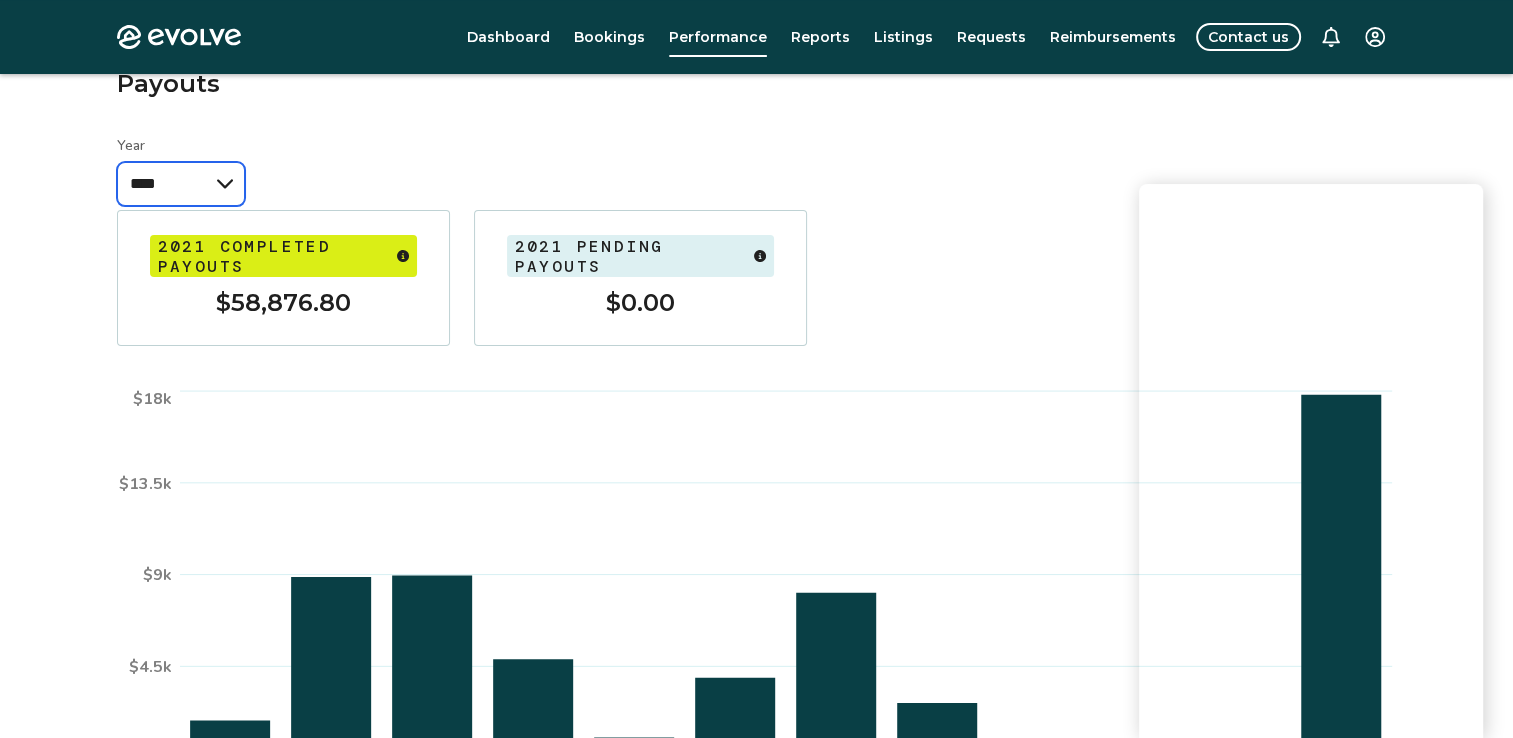 click on "**** **** **** **** **** ****" at bounding box center (181, 184) 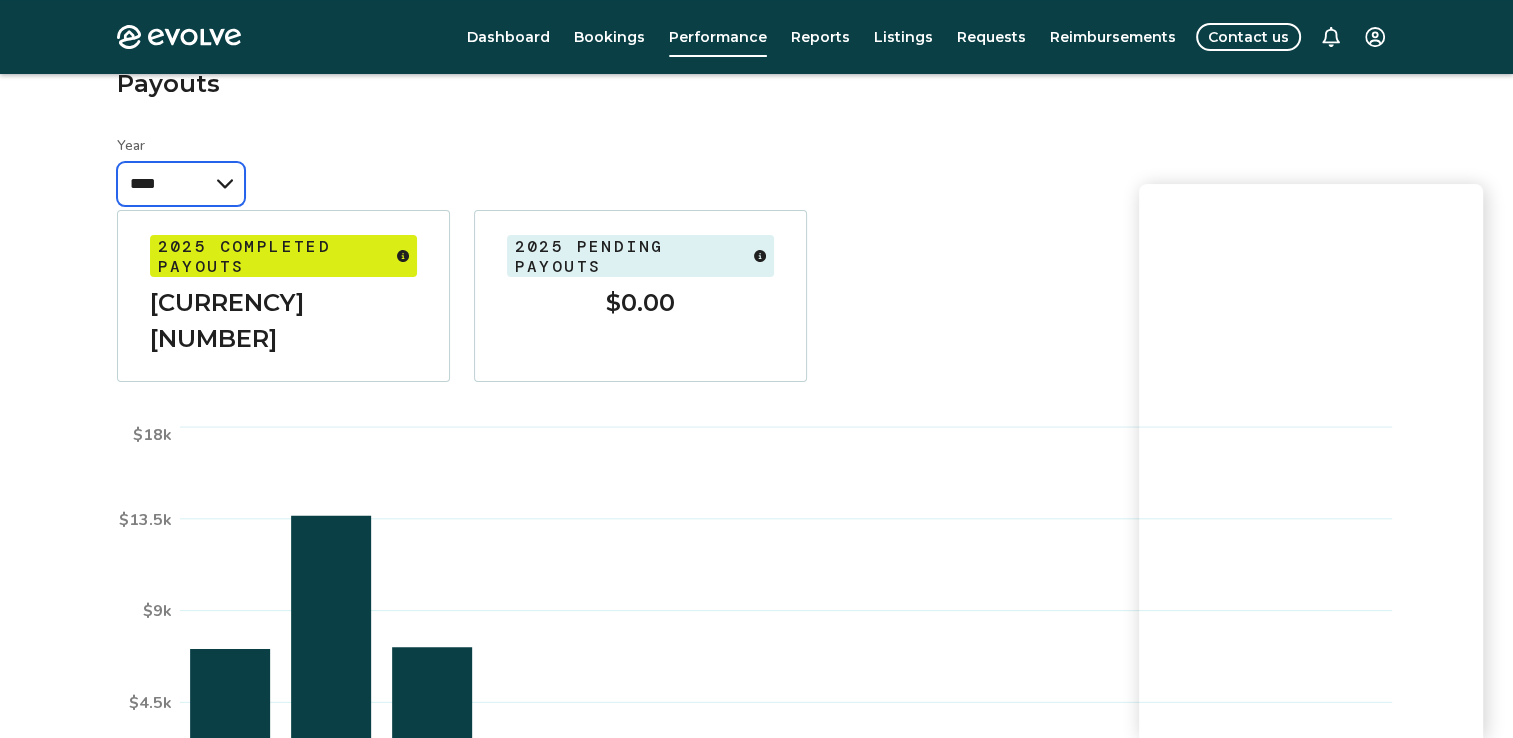 click on "**** **** **** **** **** ****" at bounding box center [181, 184] 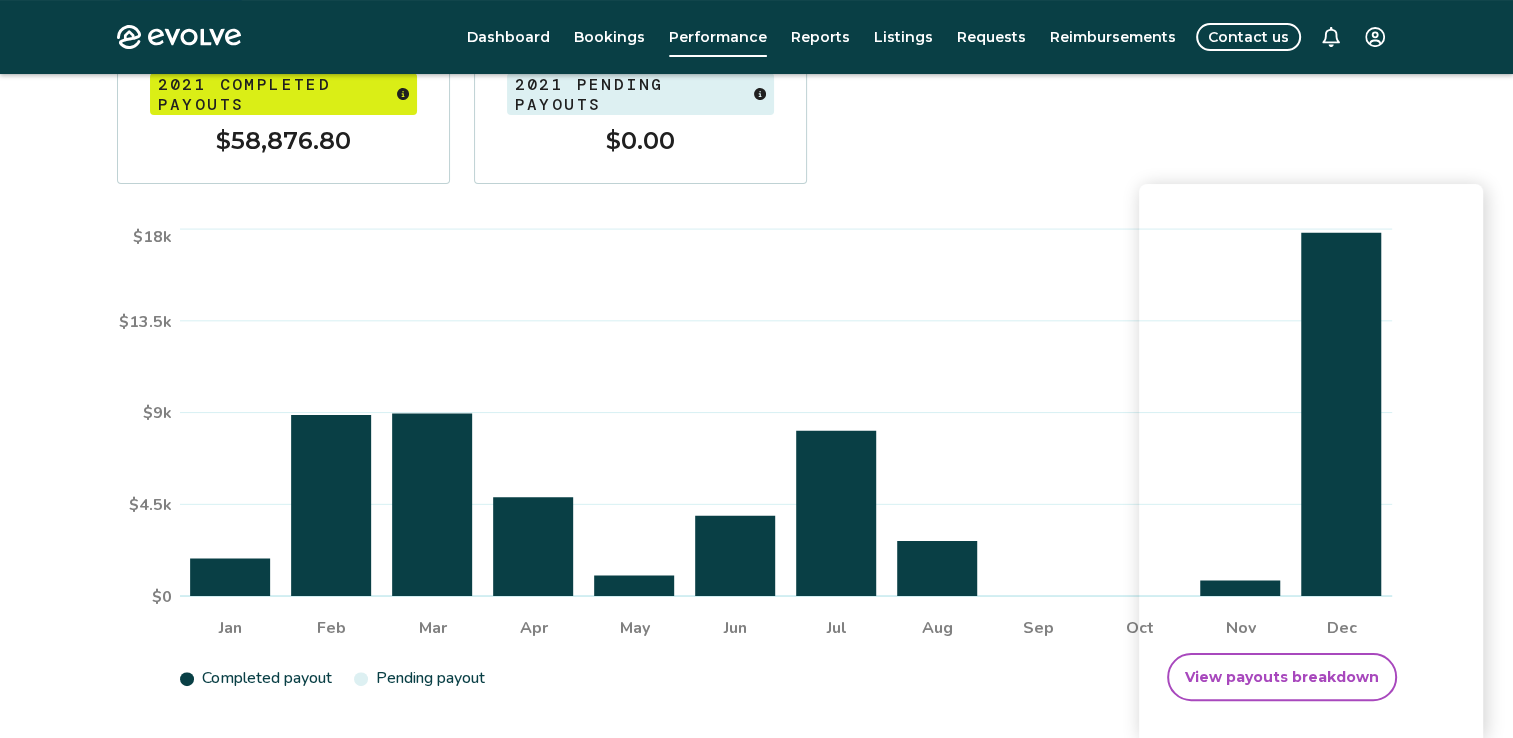 scroll, scrollTop: 283, scrollLeft: 0, axis: vertical 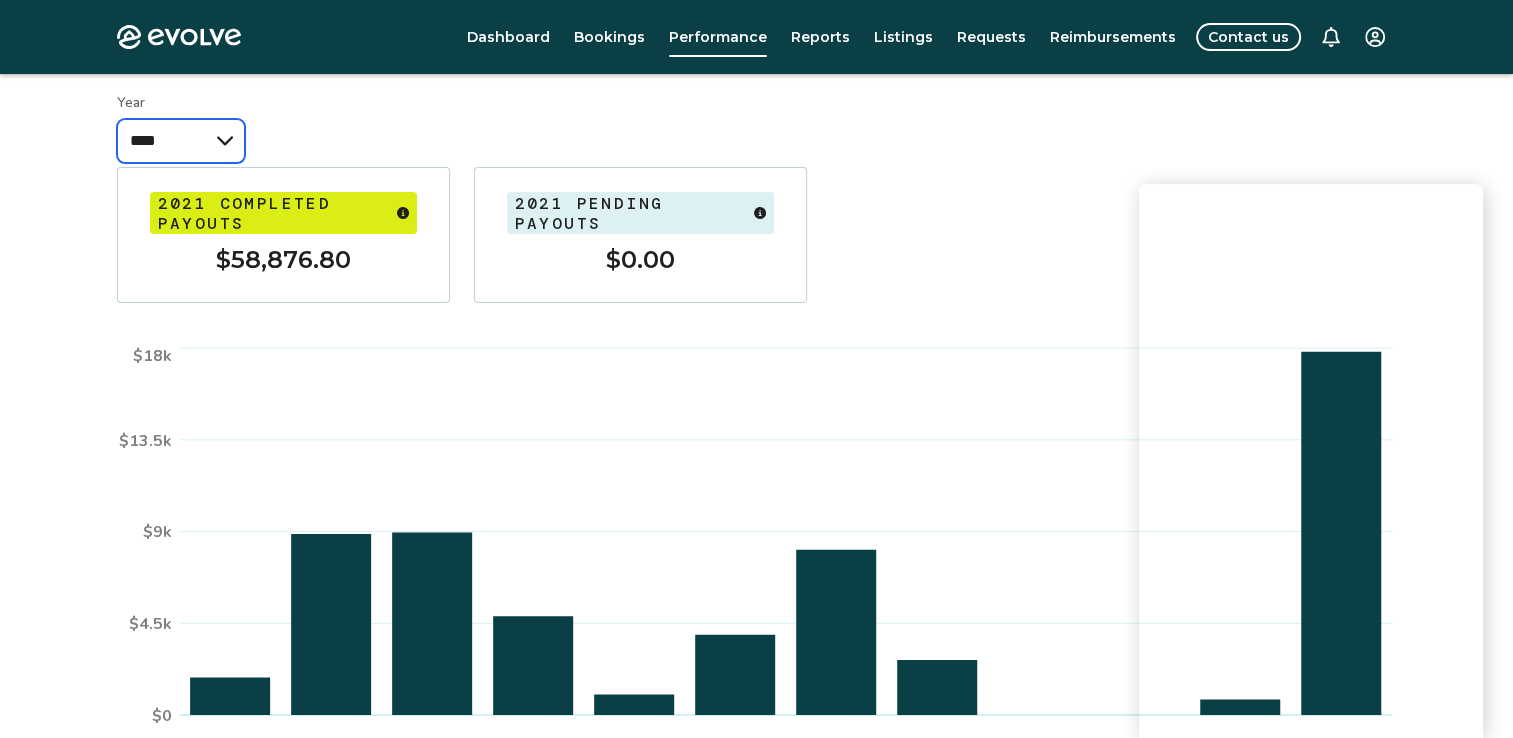 click on "**** **** **** **** **** ****" at bounding box center [181, 141] 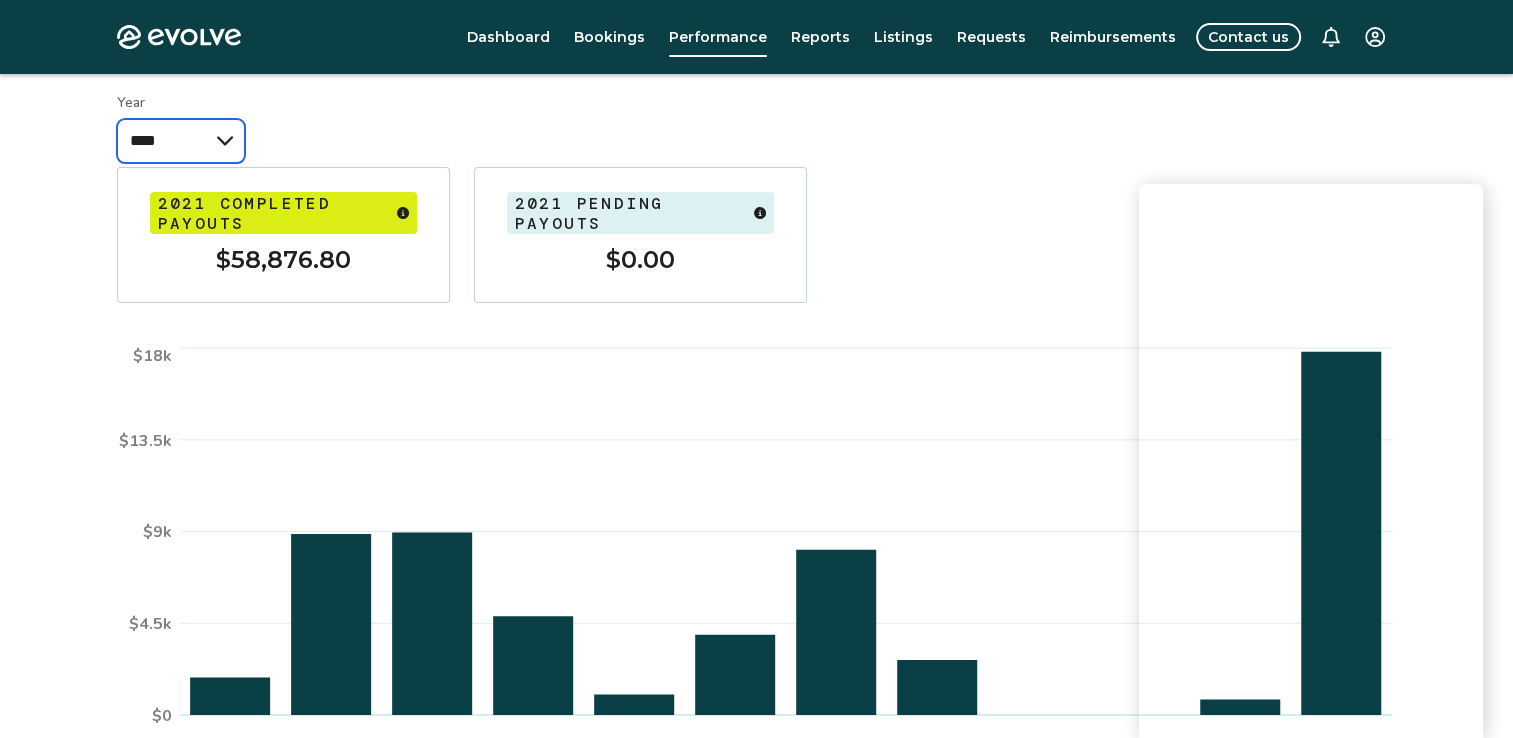 click on "**** **** **** **** **** ****" at bounding box center [181, 141] 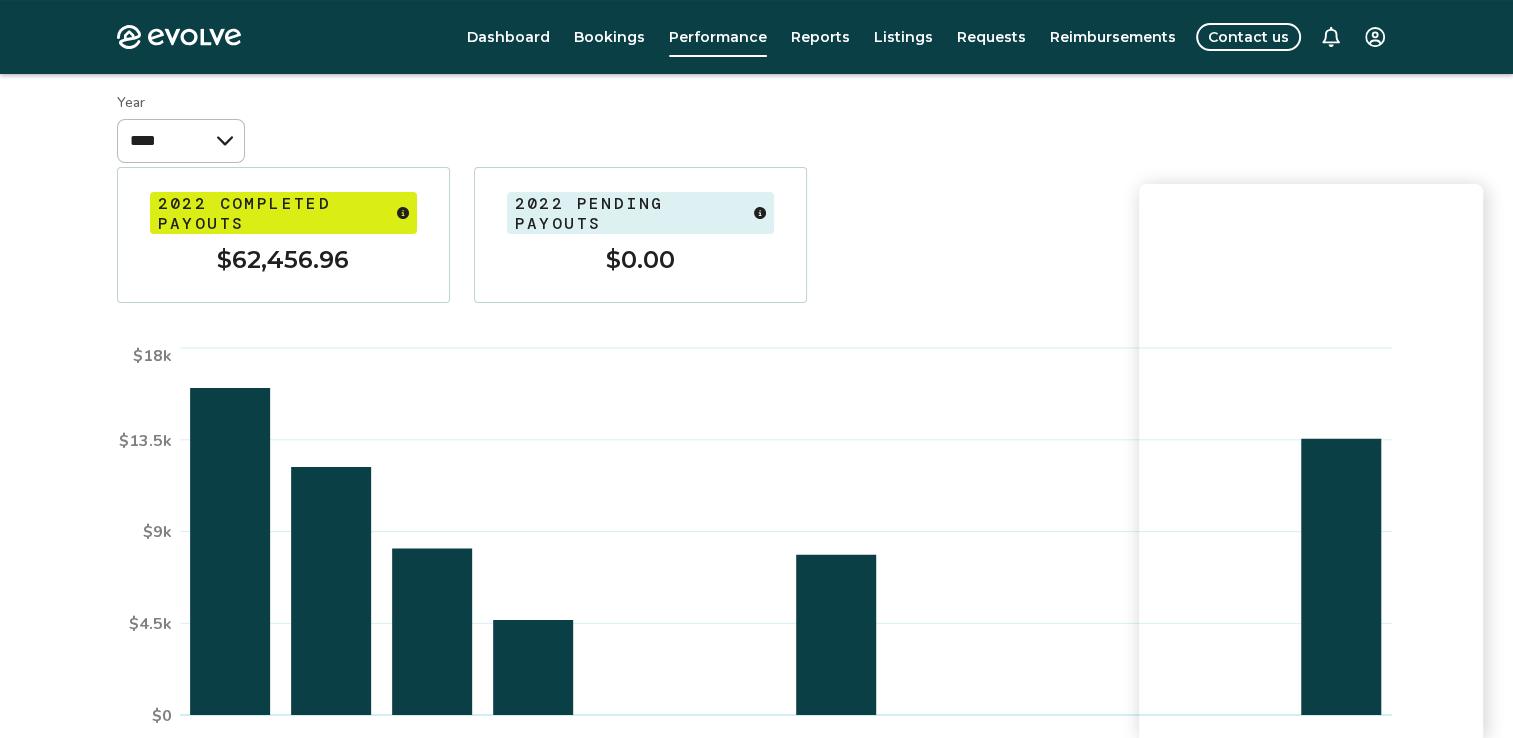 click on "Jan Feb Mar Apr May Jun Jul Aug Sep Oct Nov Dec $0 $4.5k $9k $13.5k $18k" 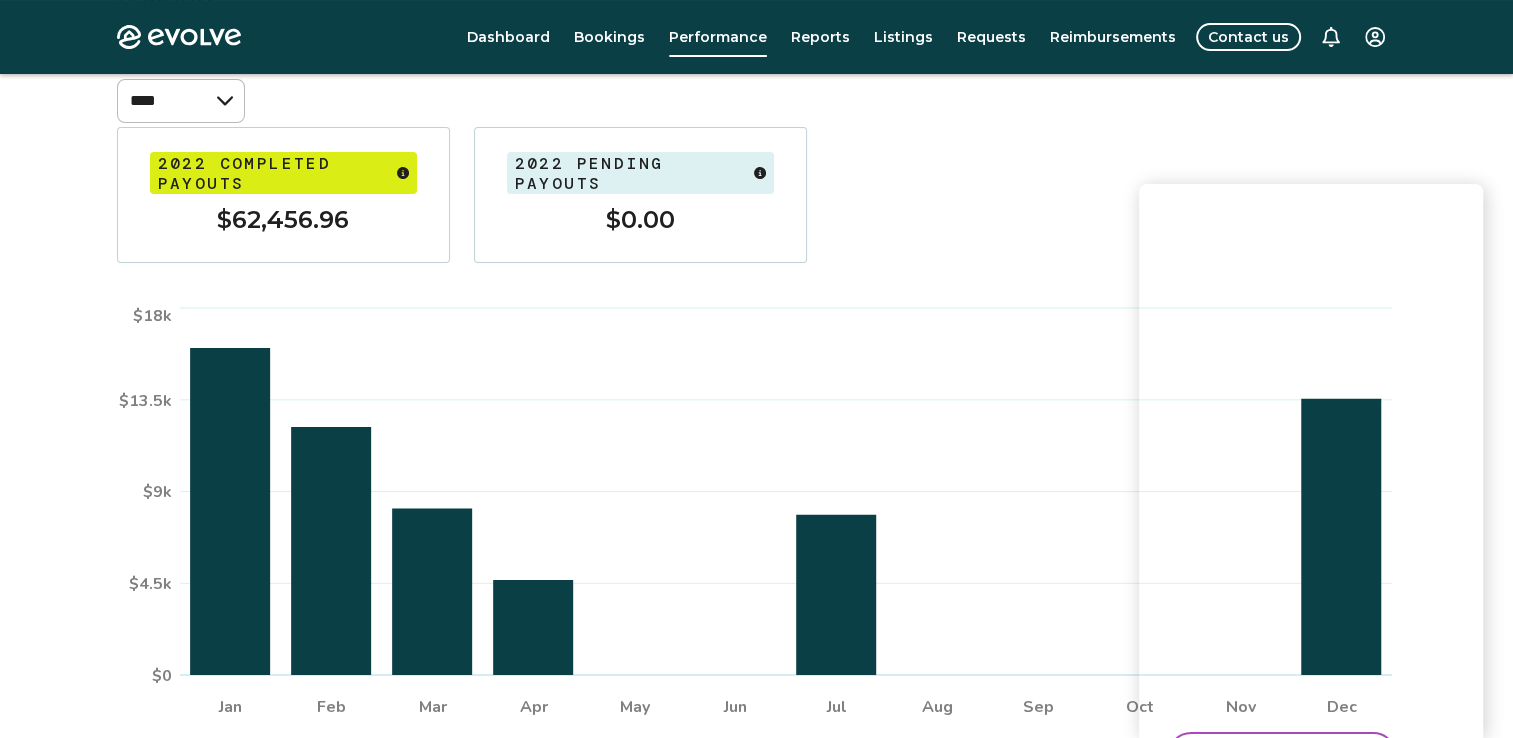 scroll, scrollTop: 243, scrollLeft: 0, axis: vertical 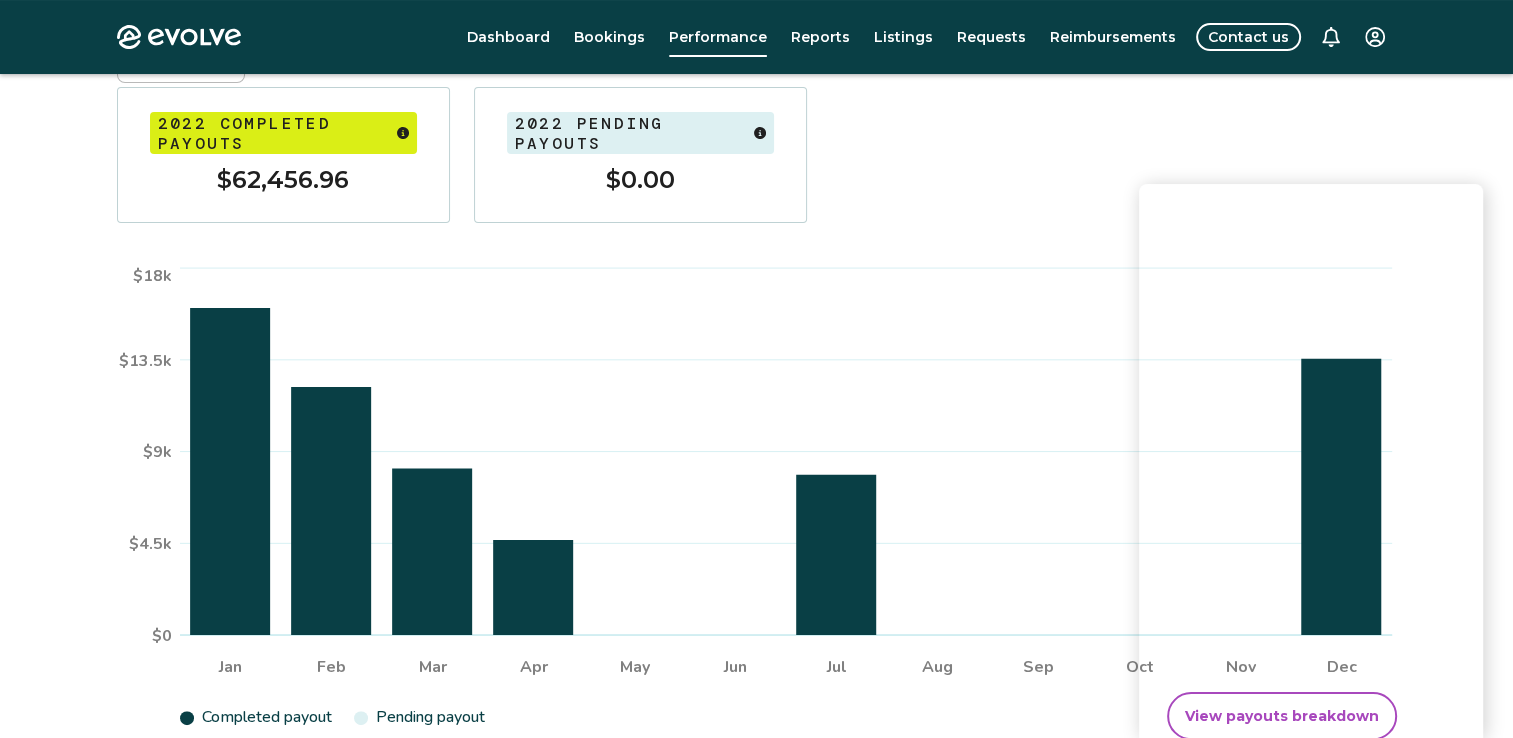 click on "[YEAR] completed payouts [CURRENCY][NUMBER]" at bounding box center [283, 155] 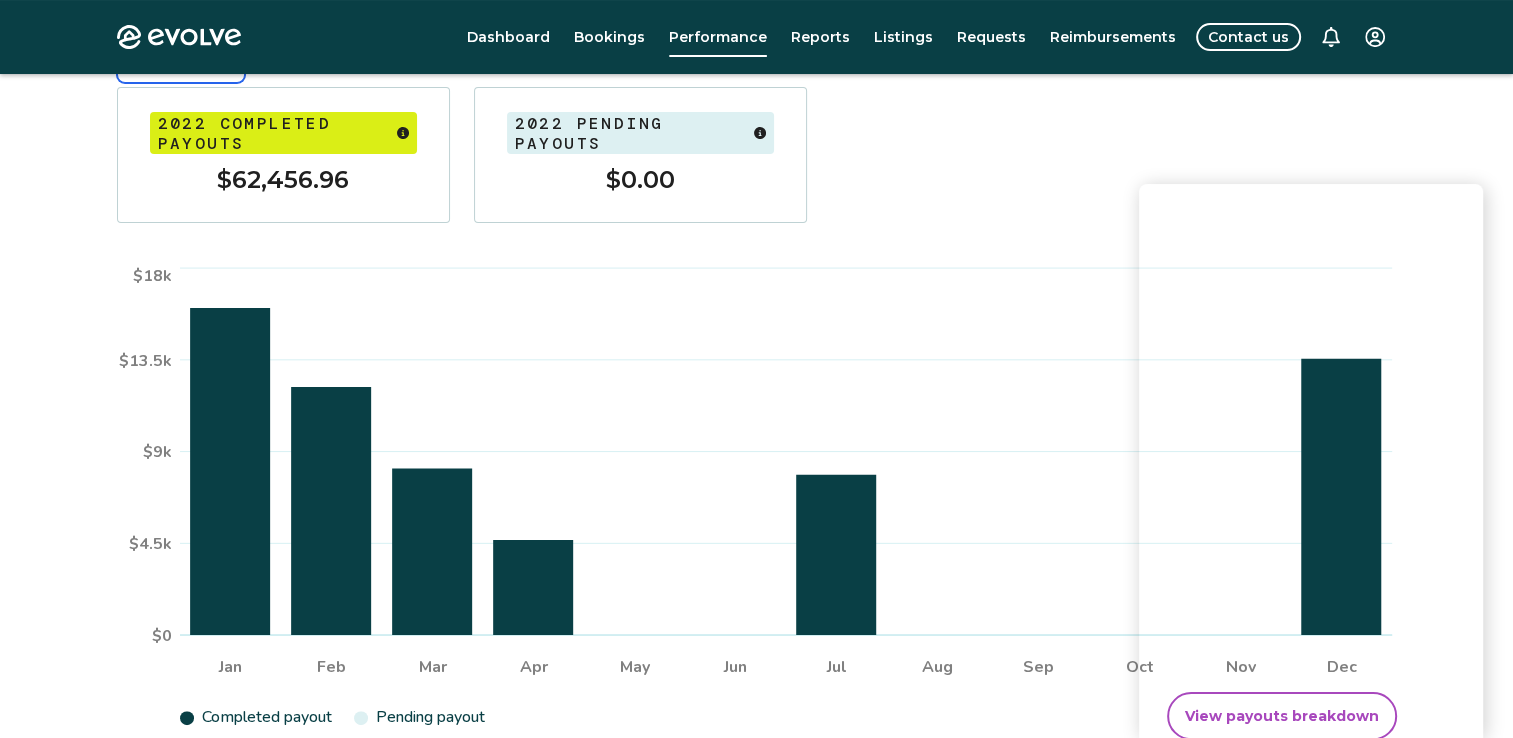click on "**** **** **** **** **** ****" at bounding box center (181, 61) 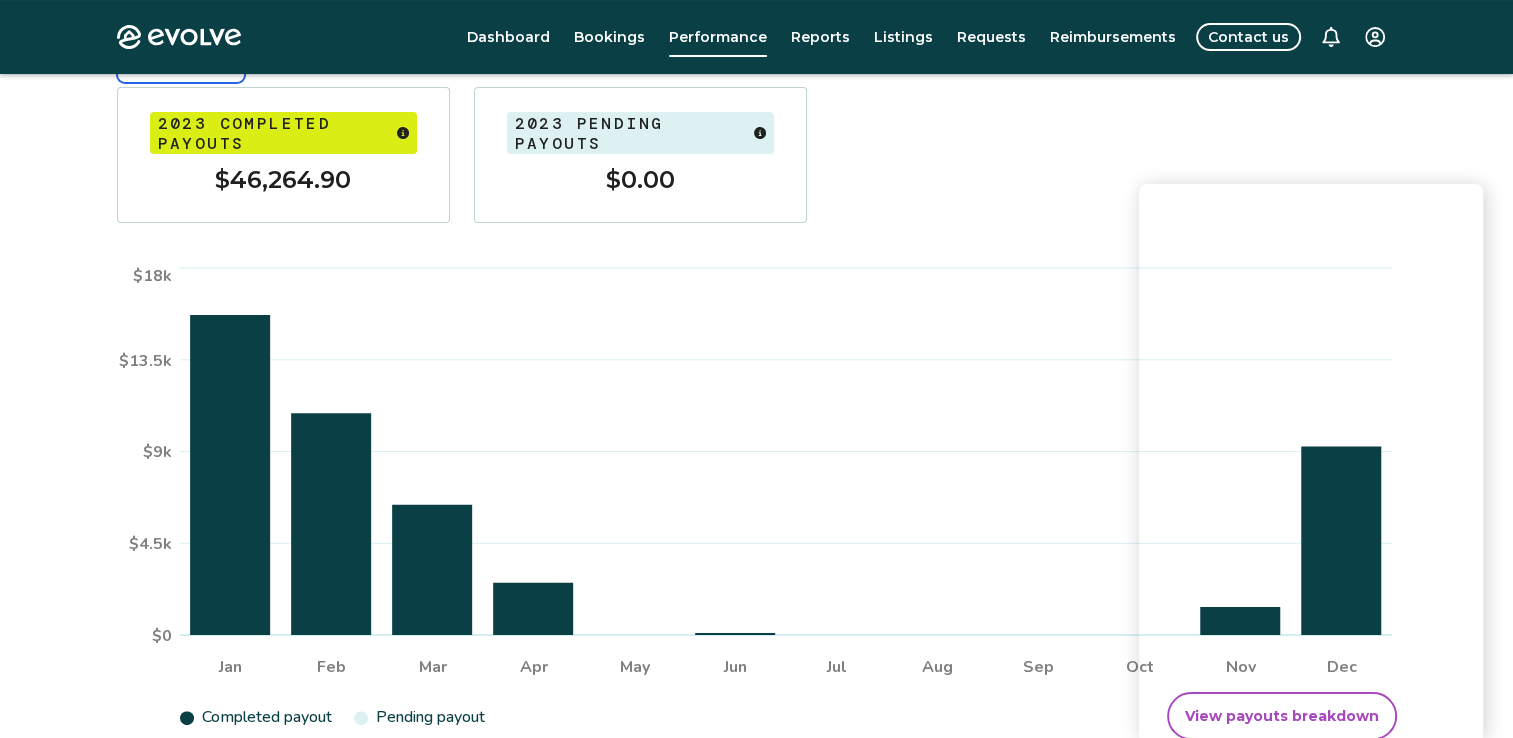 click on "**** **** **** **** **** ****" at bounding box center [181, 61] 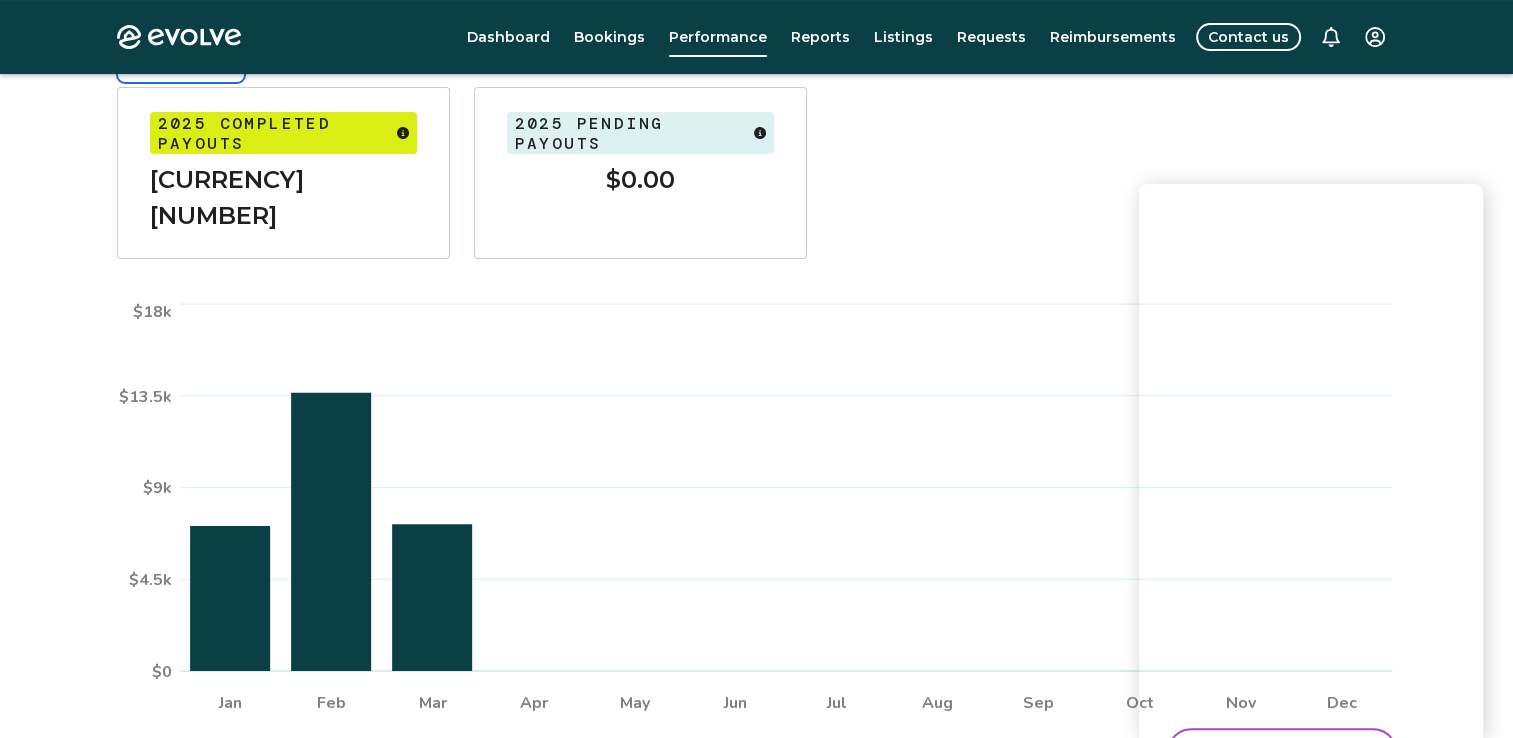 click on "**** **** **** **** **** ****" at bounding box center (181, 61) 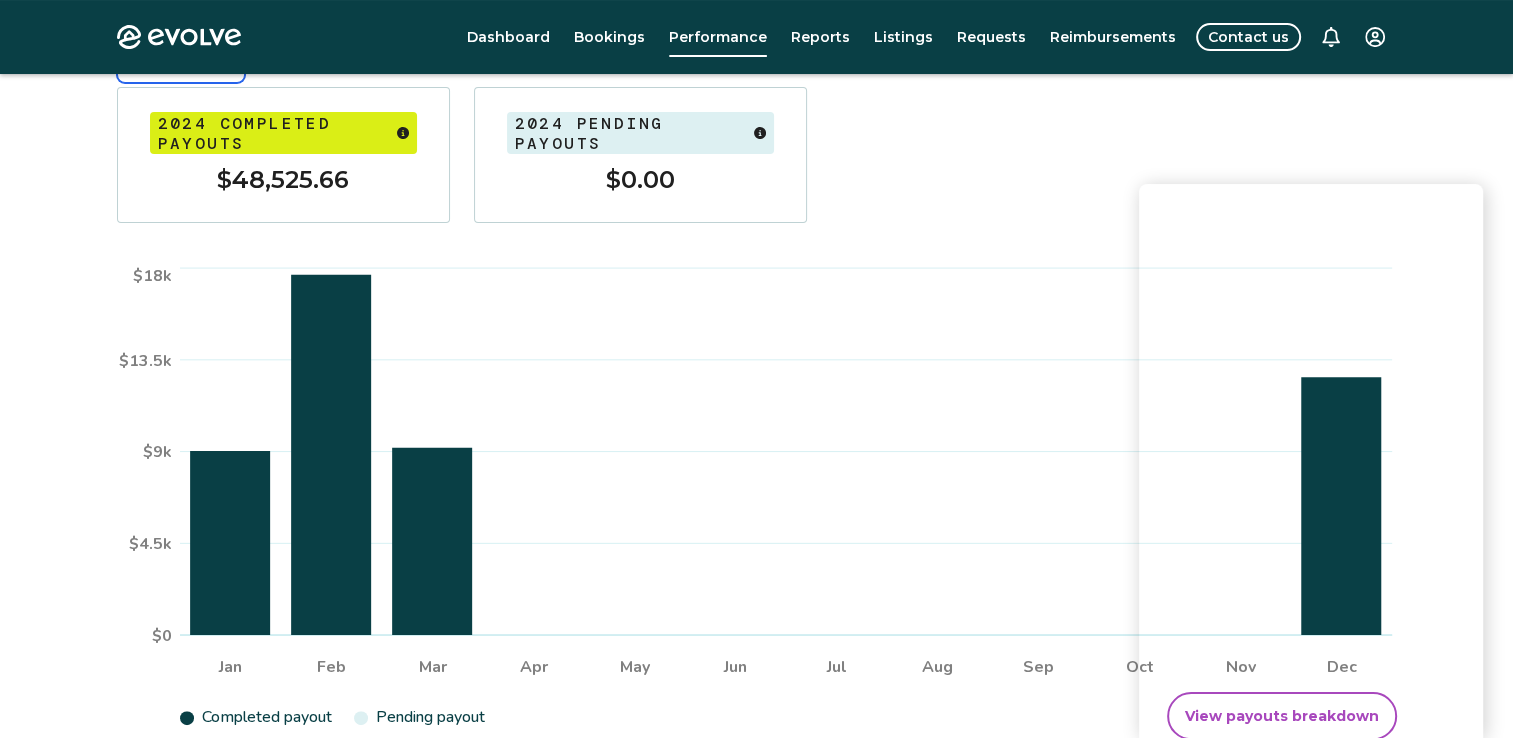 click on "**** **** **** **** **** ****" at bounding box center [181, 61] 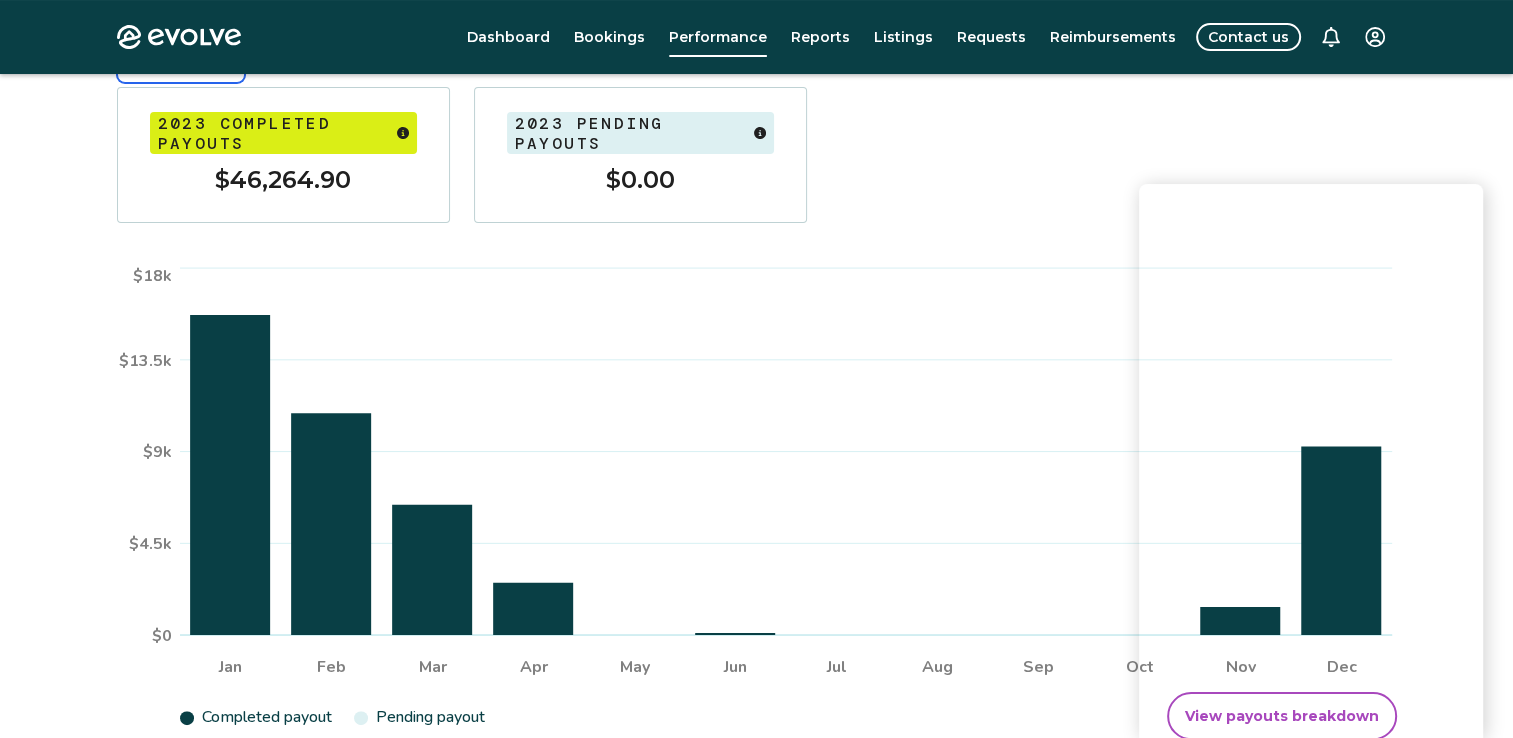 click on "**** **** **** **** **** ****" at bounding box center [181, 61] 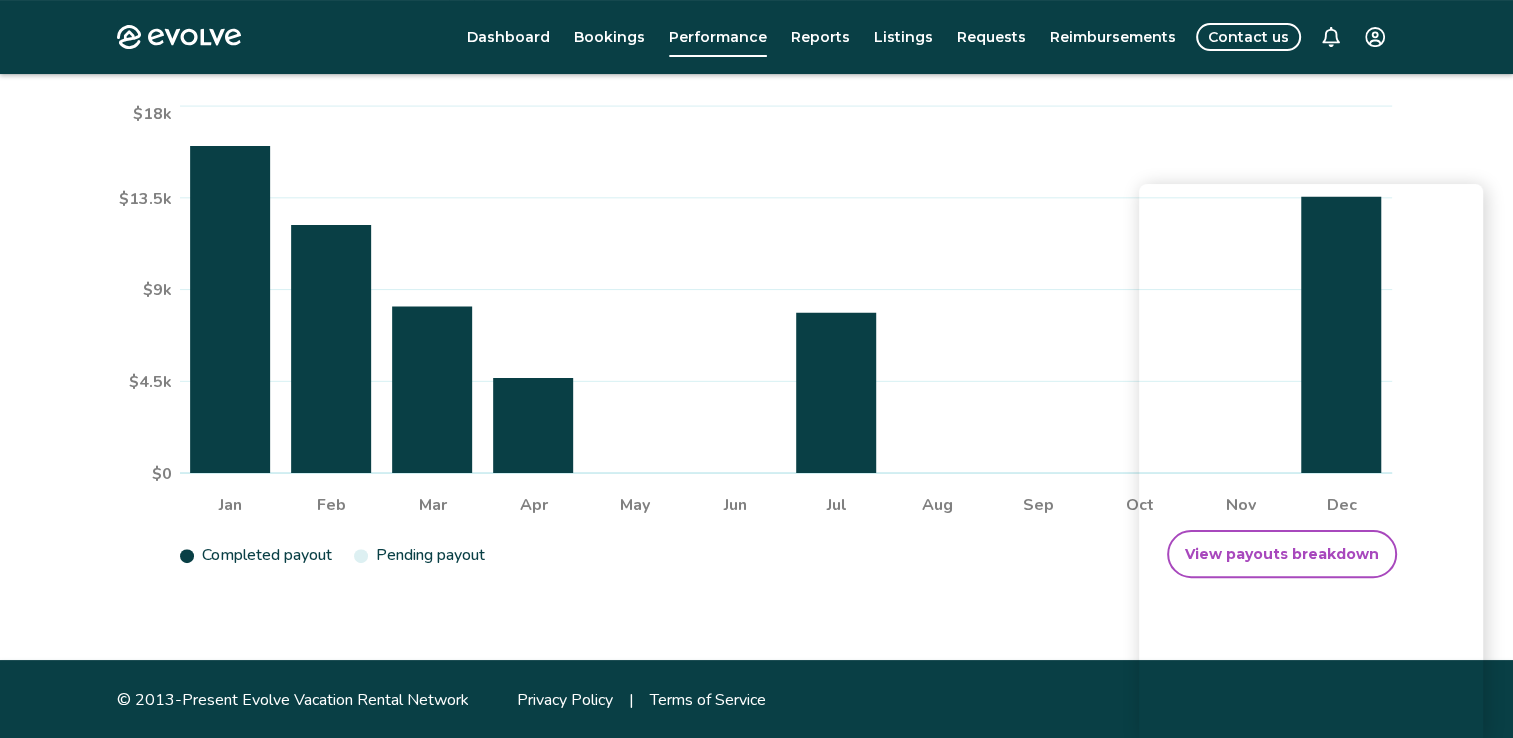 scroll, scrollTop: 406, scrollLeft: 0, axis: vertical 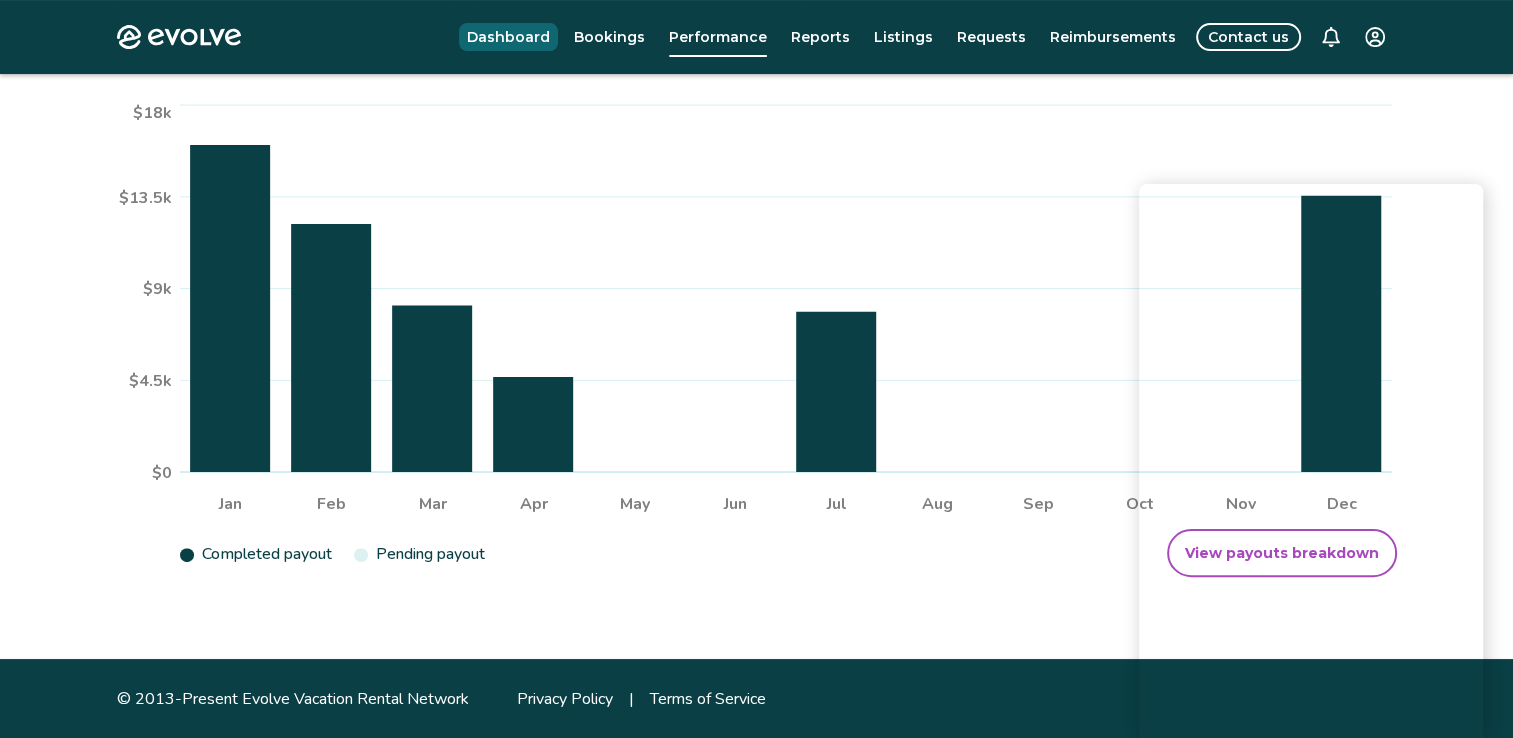 click on "Dashboard" at bounding box center [508, 37] 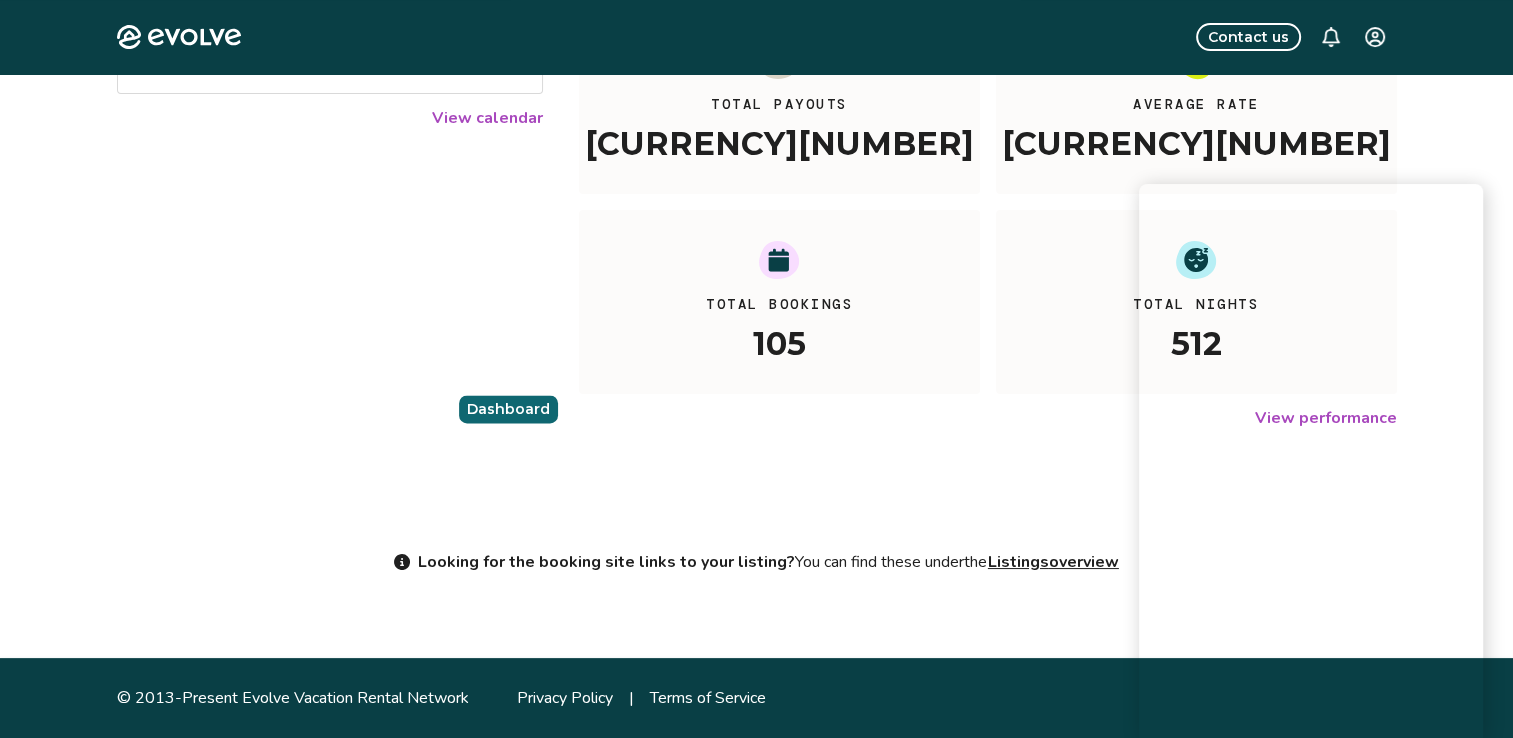 scroll, scrollTop: 0, scrollLeft: 0, axis: both 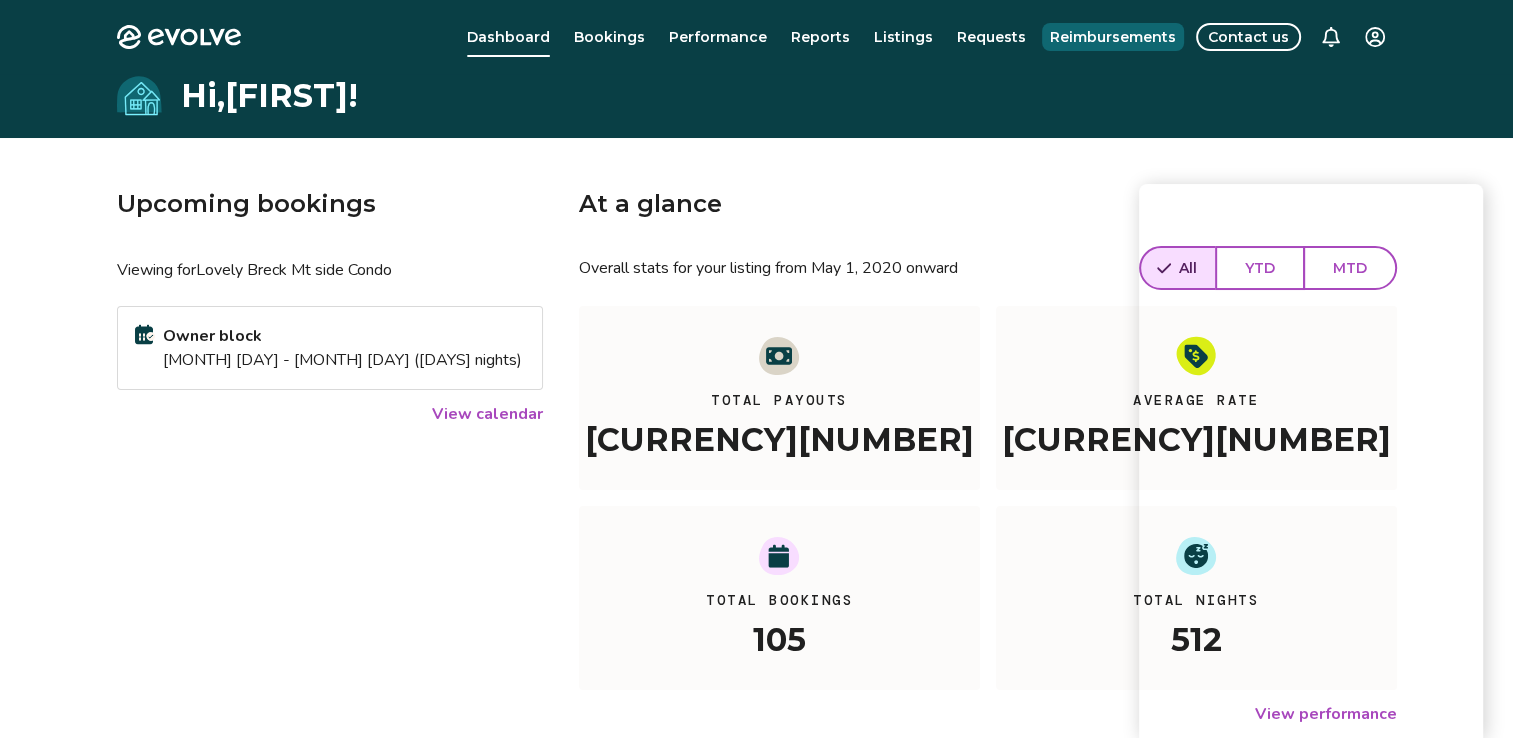 click on "Reimbursements" at bounding box center (1113, 37) 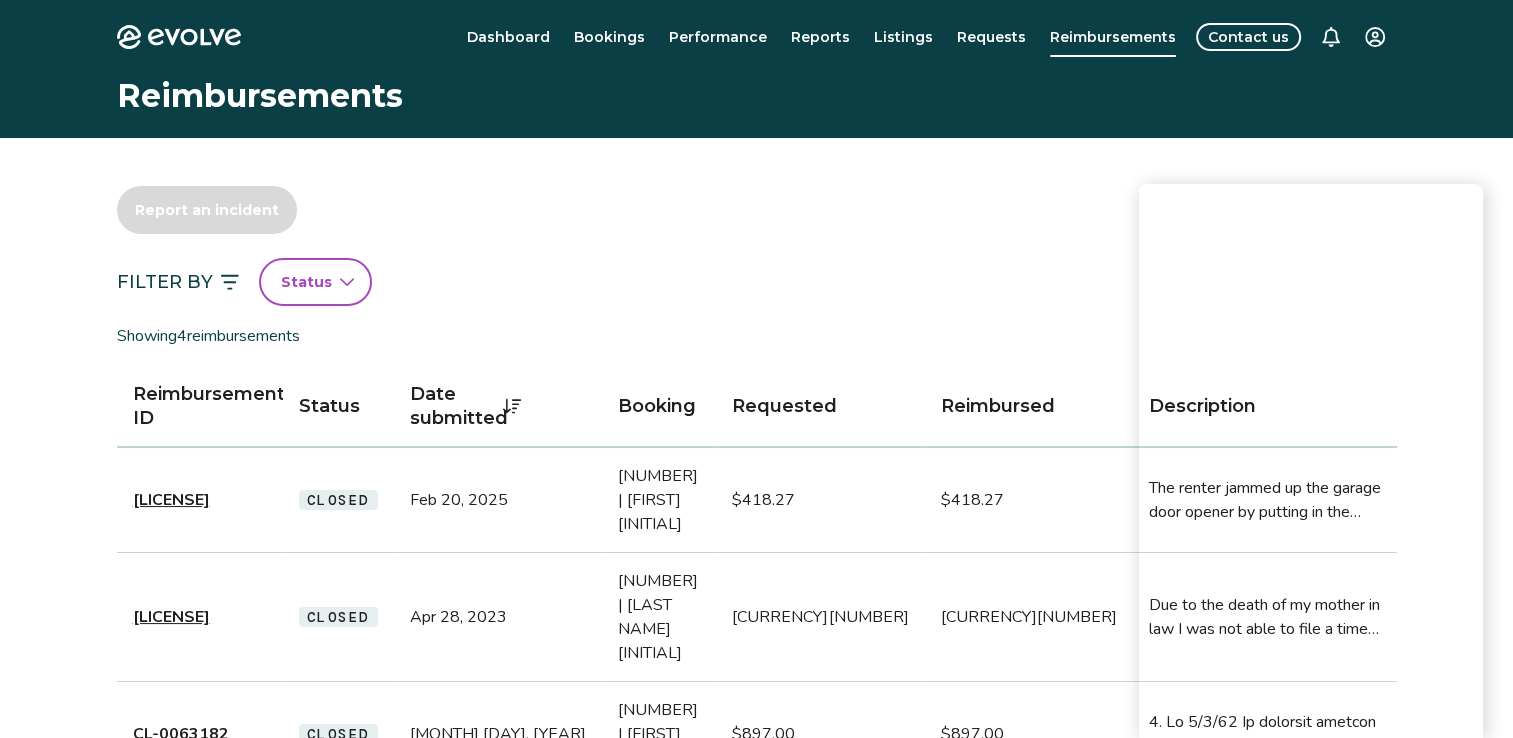 click on "Description" at bounding box center [1264, 407] 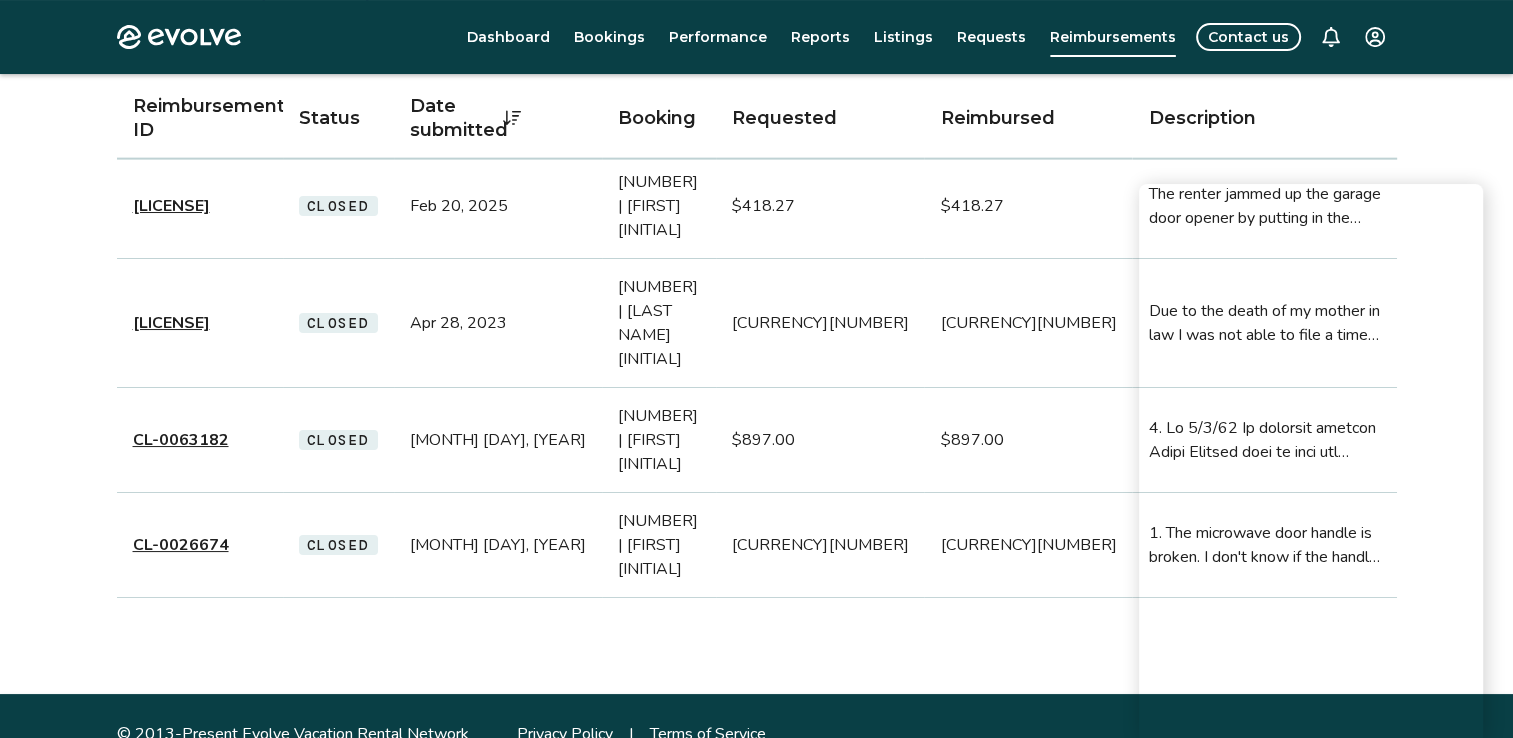 scroll, scrollTop: 296, scrollLeft: 0, axis: vertical 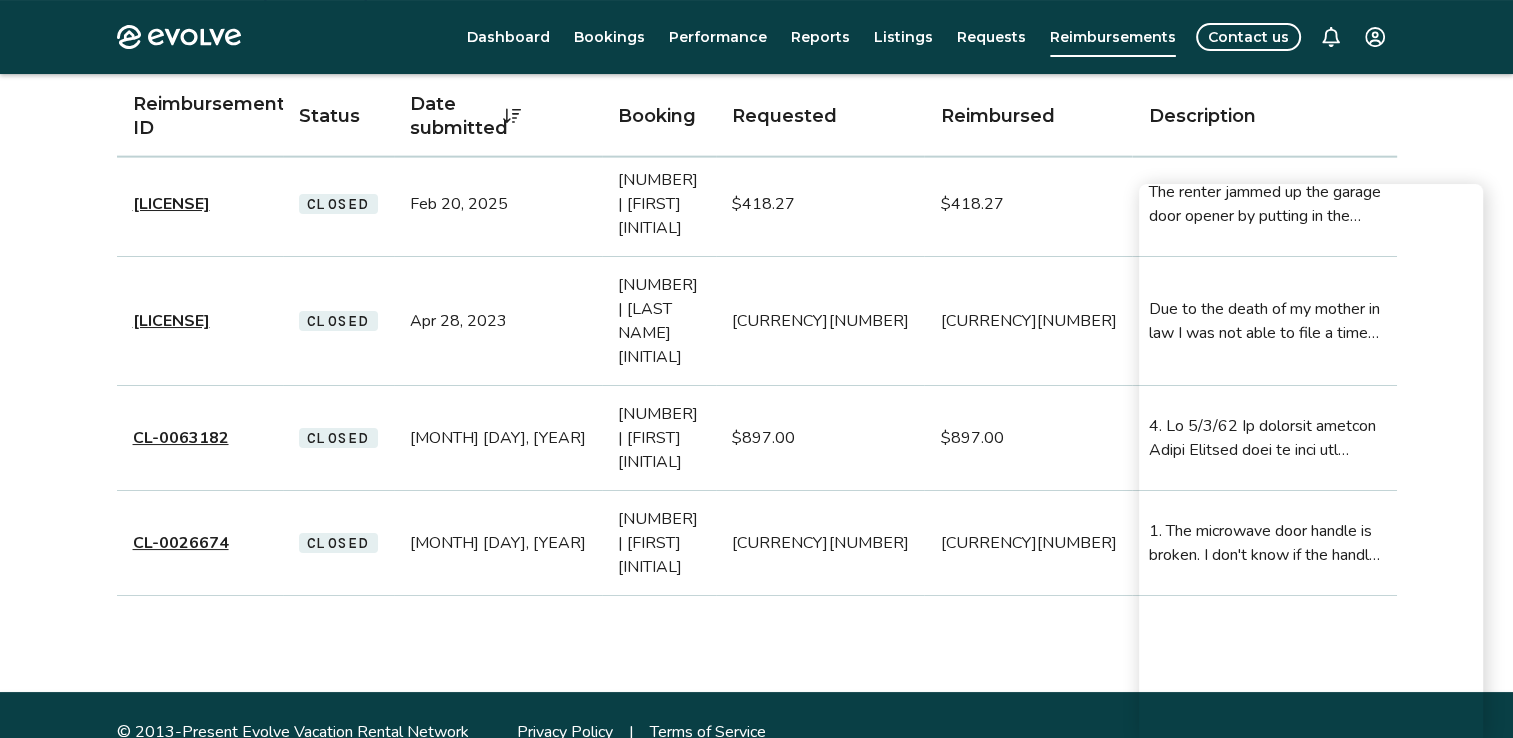 click on "[CURRENCY][NUMBER]" at bounding box center (1028, 321) 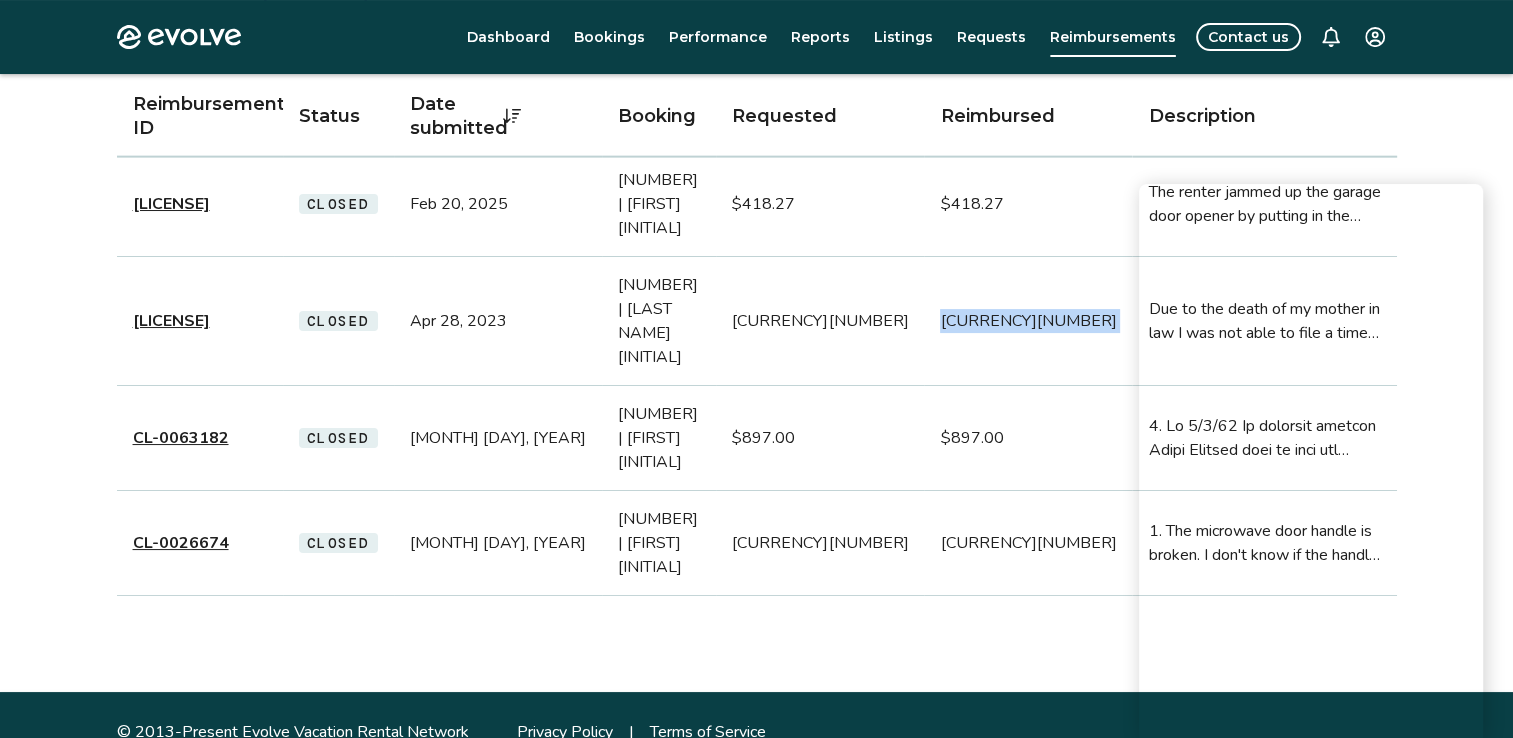 click on "[CURRENCY][NUMBER]" at bounding box center [1028, 321] 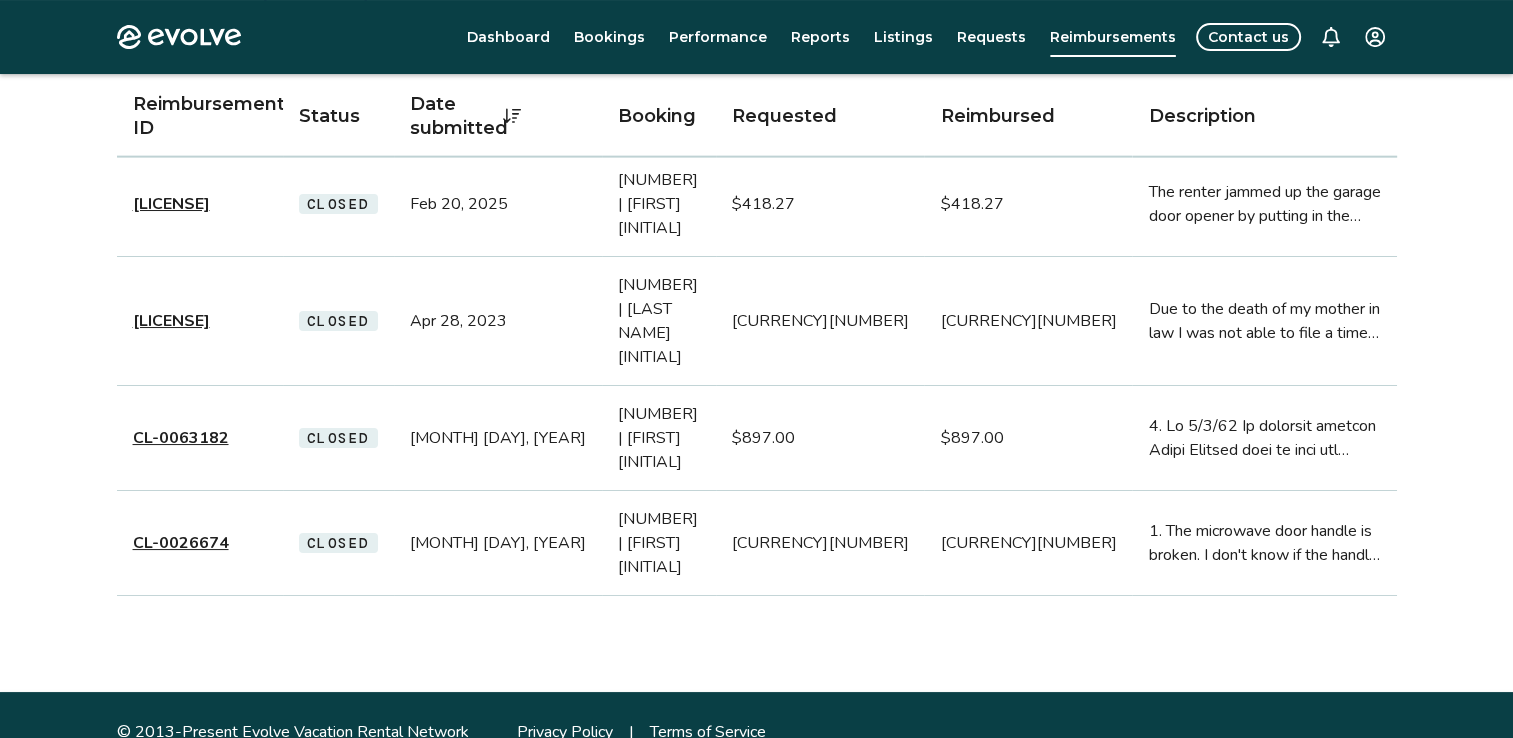 click at bounding box center [1264, 438] 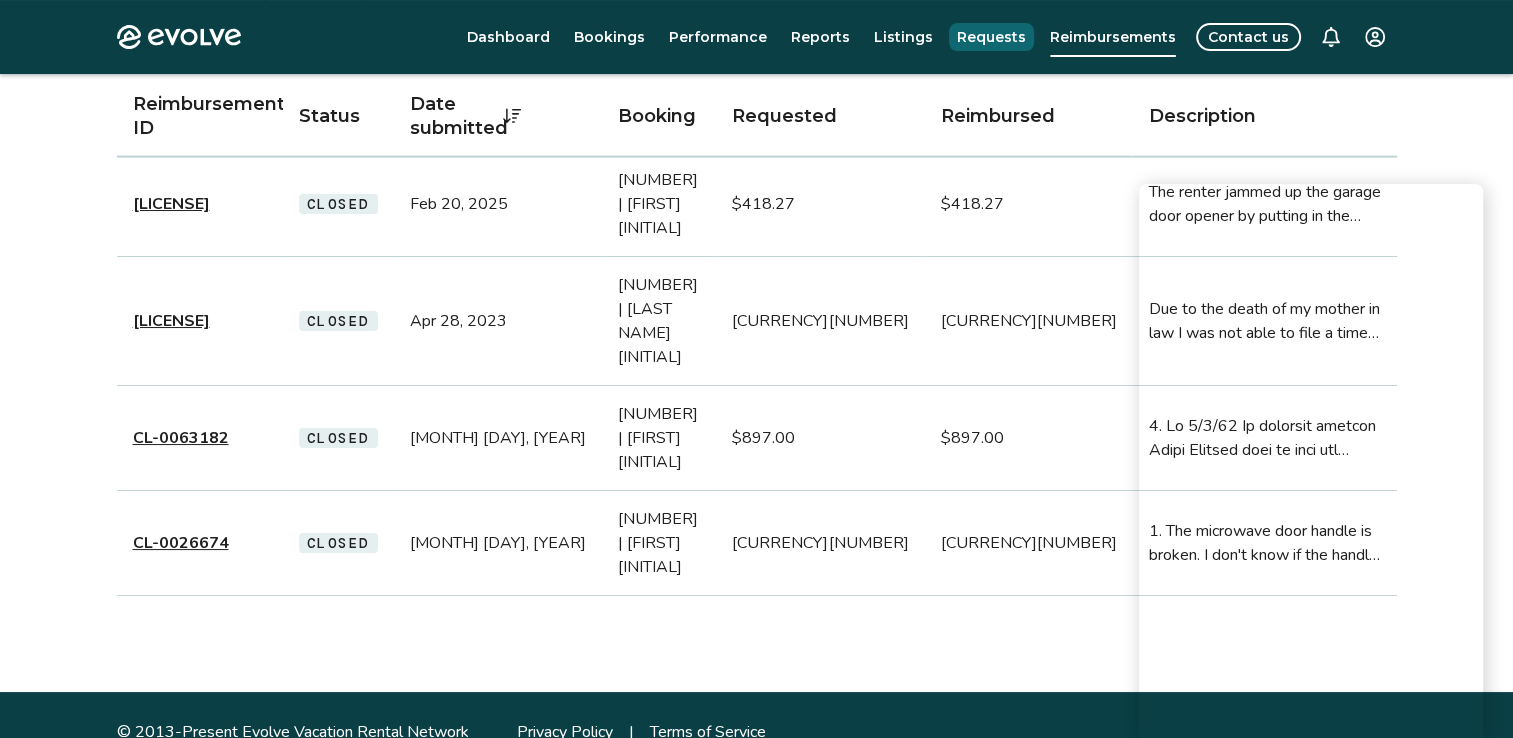 click on "Requests" at bounding box center [991, 37] 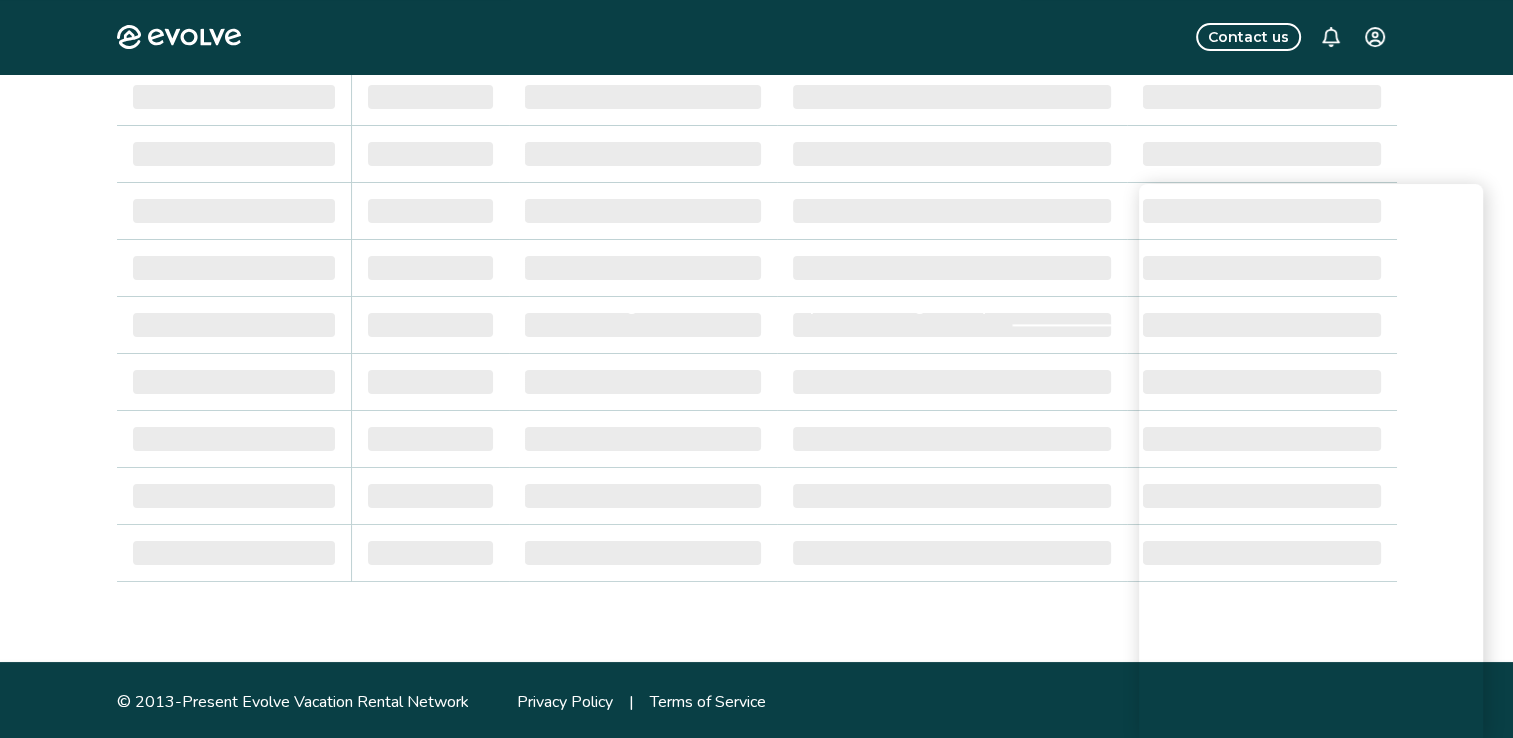 scroll, scrollTop: 0, scrollLeft: 0, axis: both 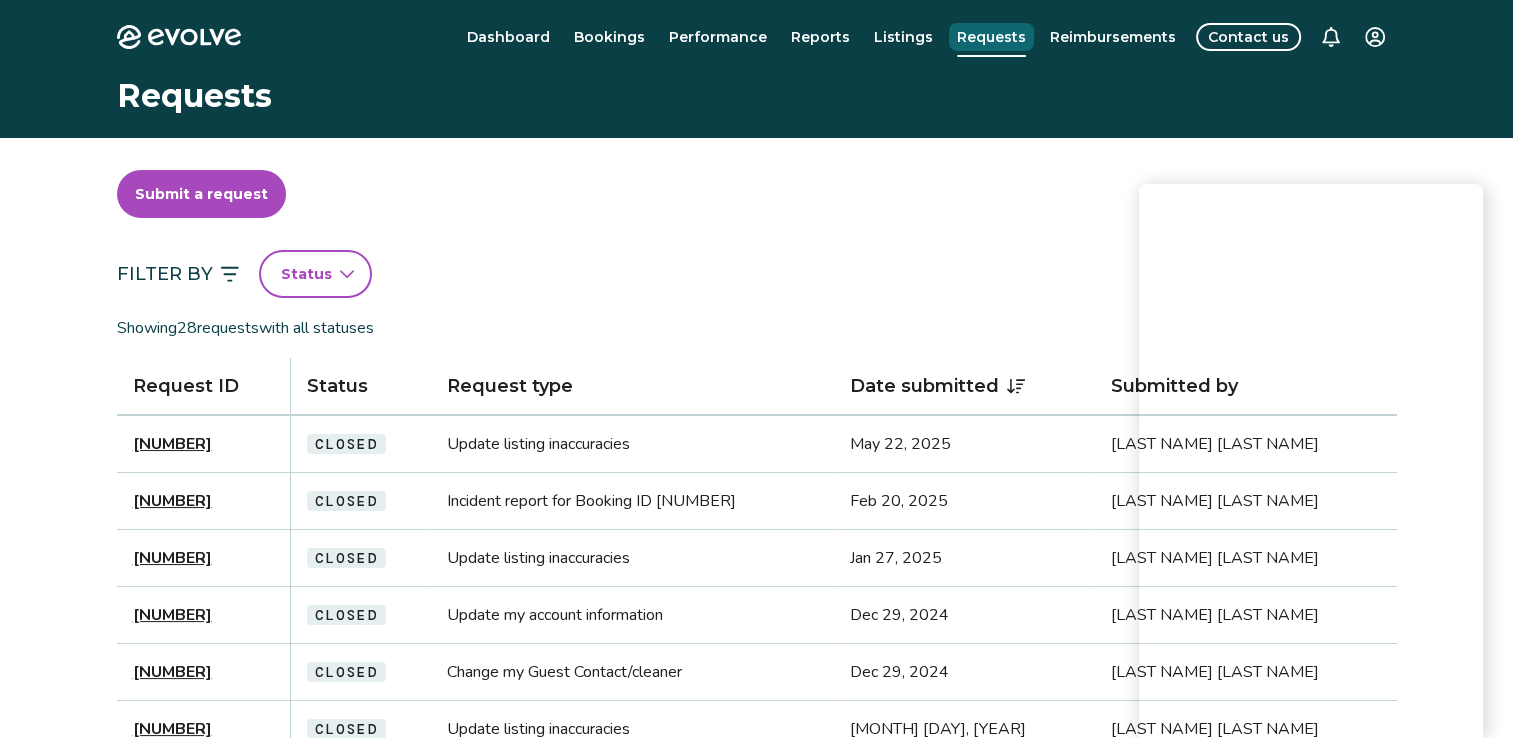 click on "Requests" at bounding box center (991, 37) 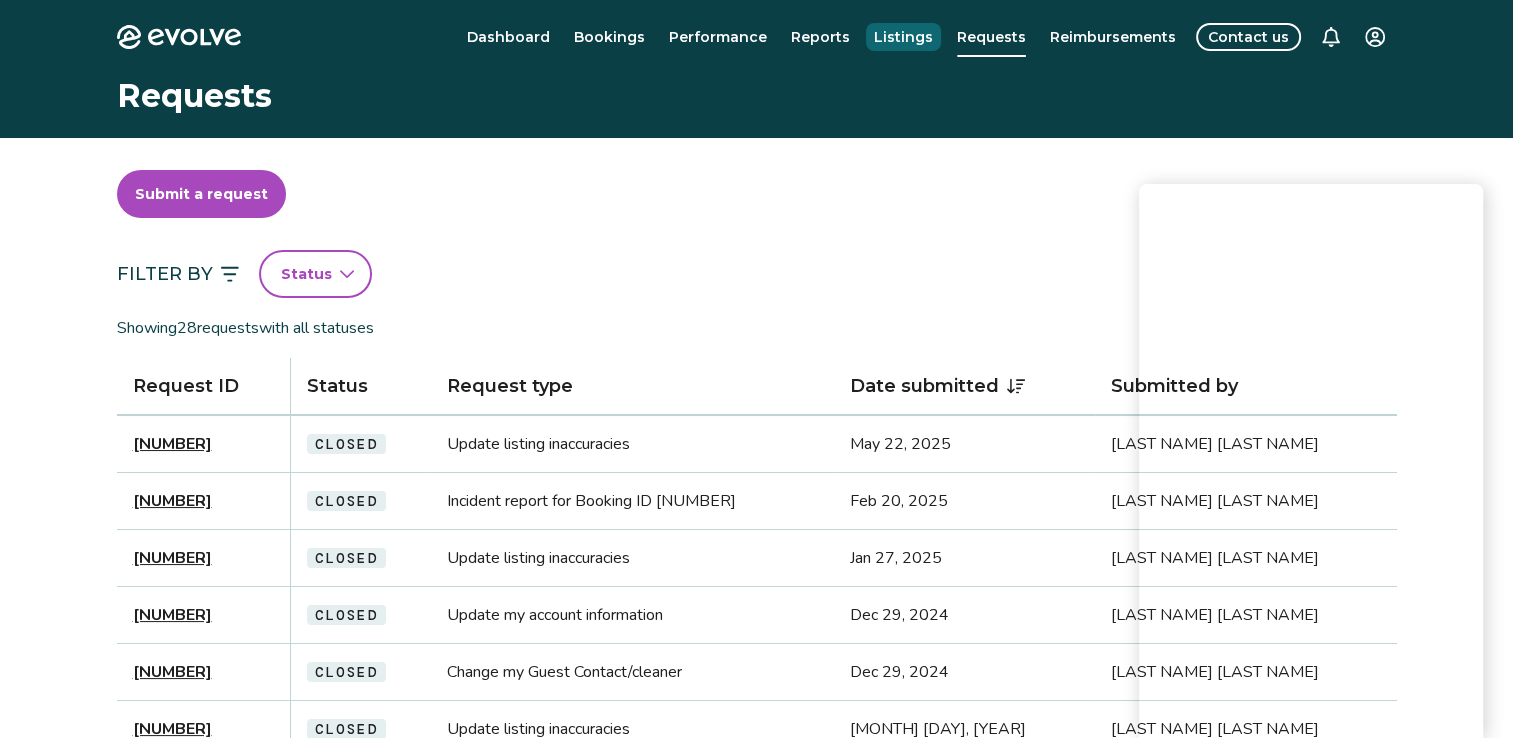 click on "Listings" at bounding box center (903, 37) 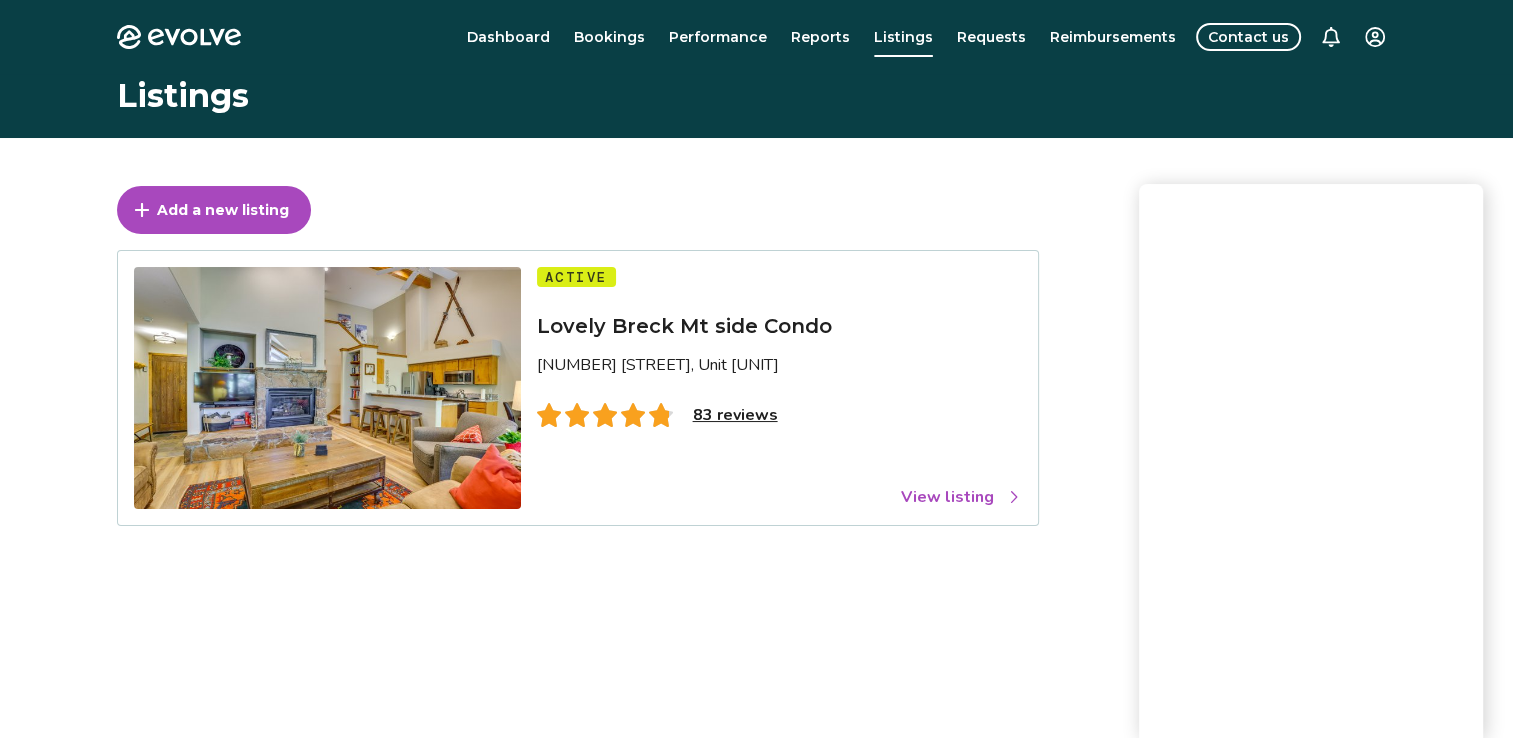 click on "View listing" at bounding box center [961, 497] 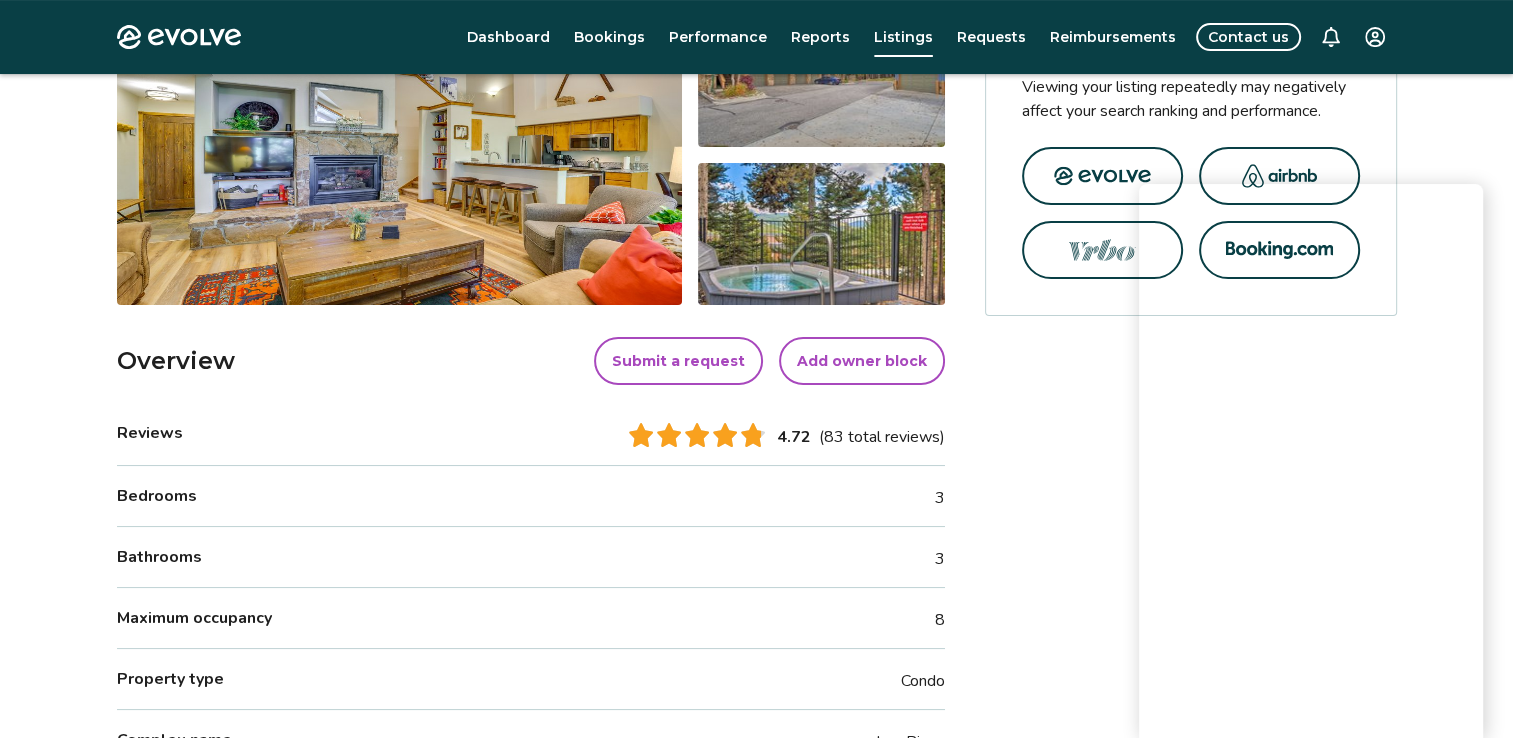 scroll, scrollTop: 440, scrollLeft: 0, axis: vertical 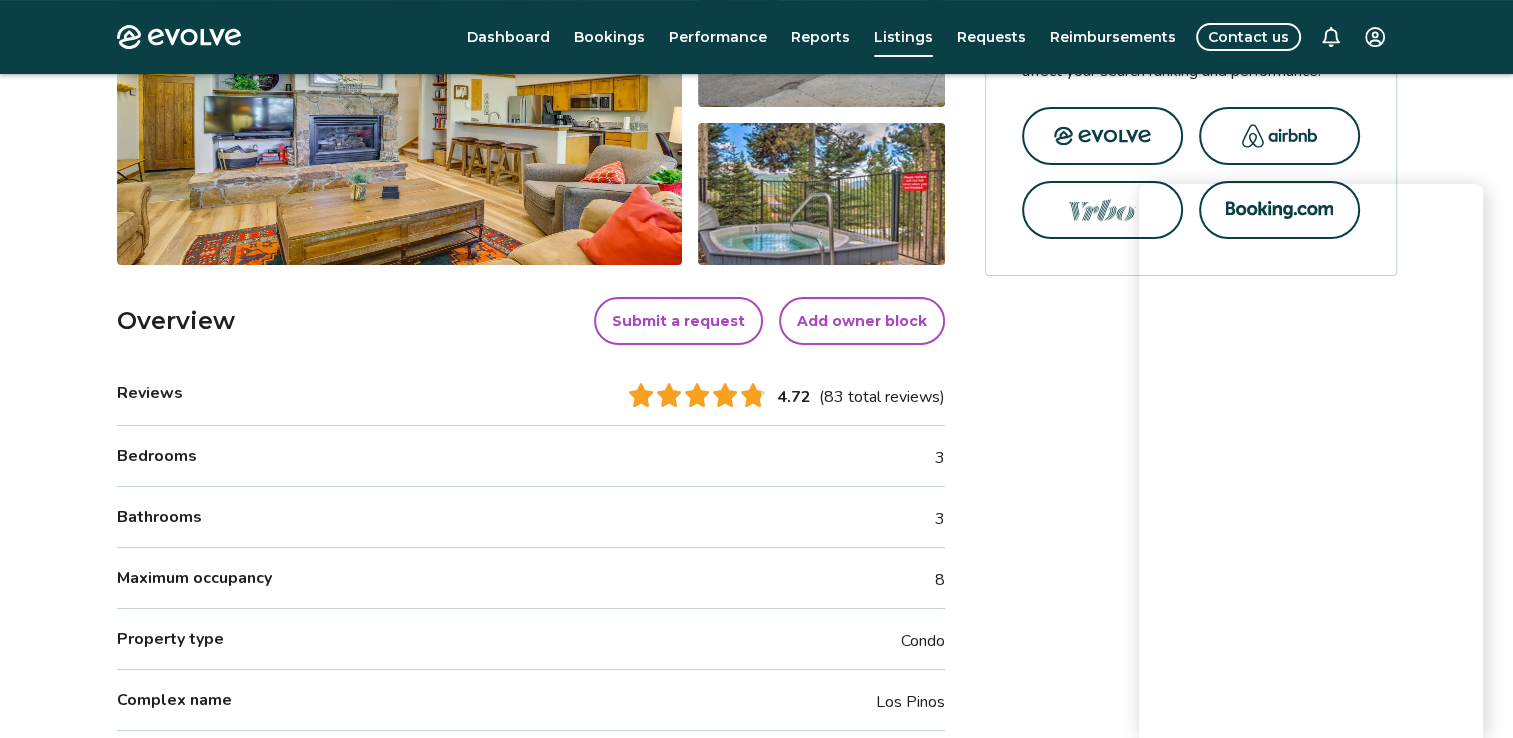 click on "View your listing on our partner sites Viewing your listing repeatedly may negatively affect your search ranking and performance." at bounding box center [1191, 1502] 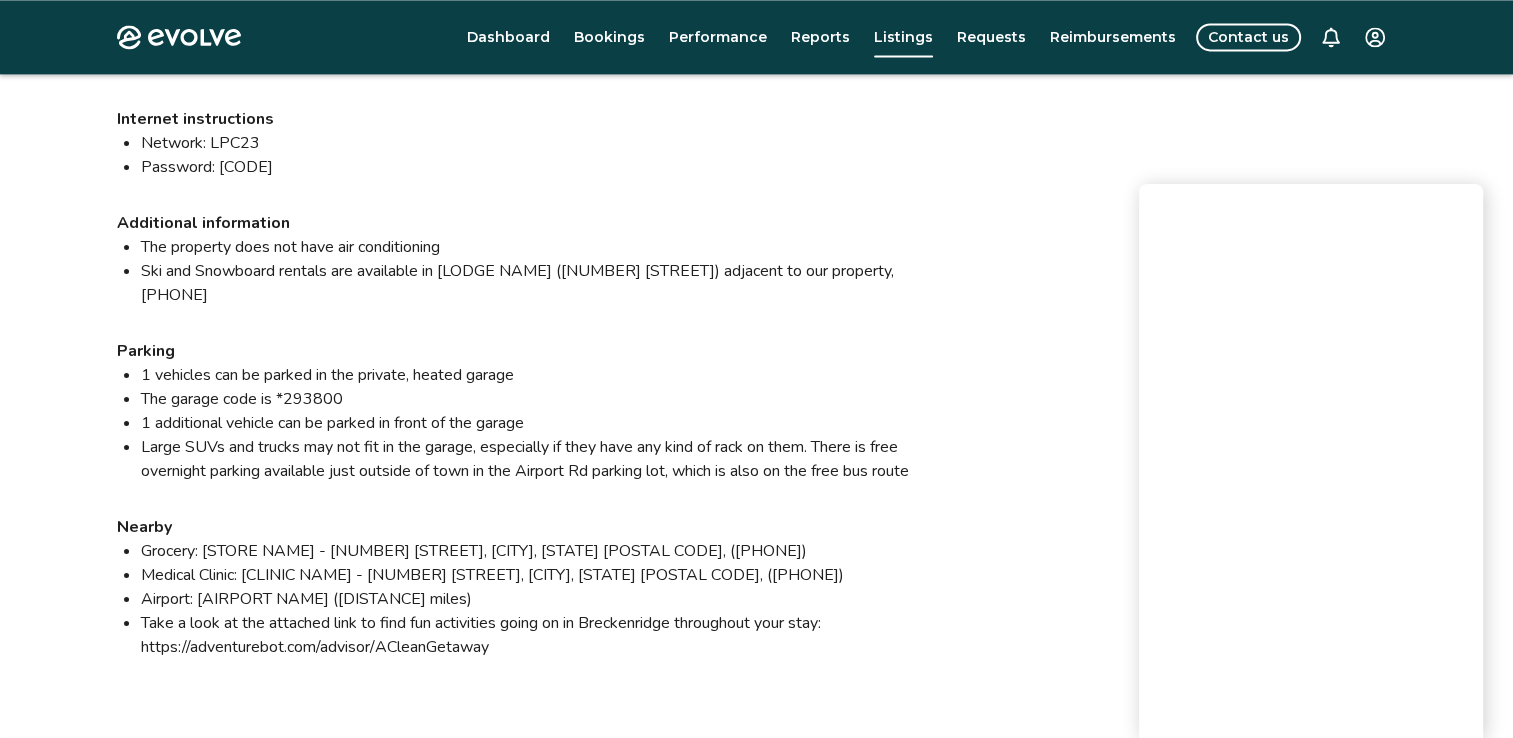 scroll, scrollTop: 2816, scrollLeft: 0, axis: vertical 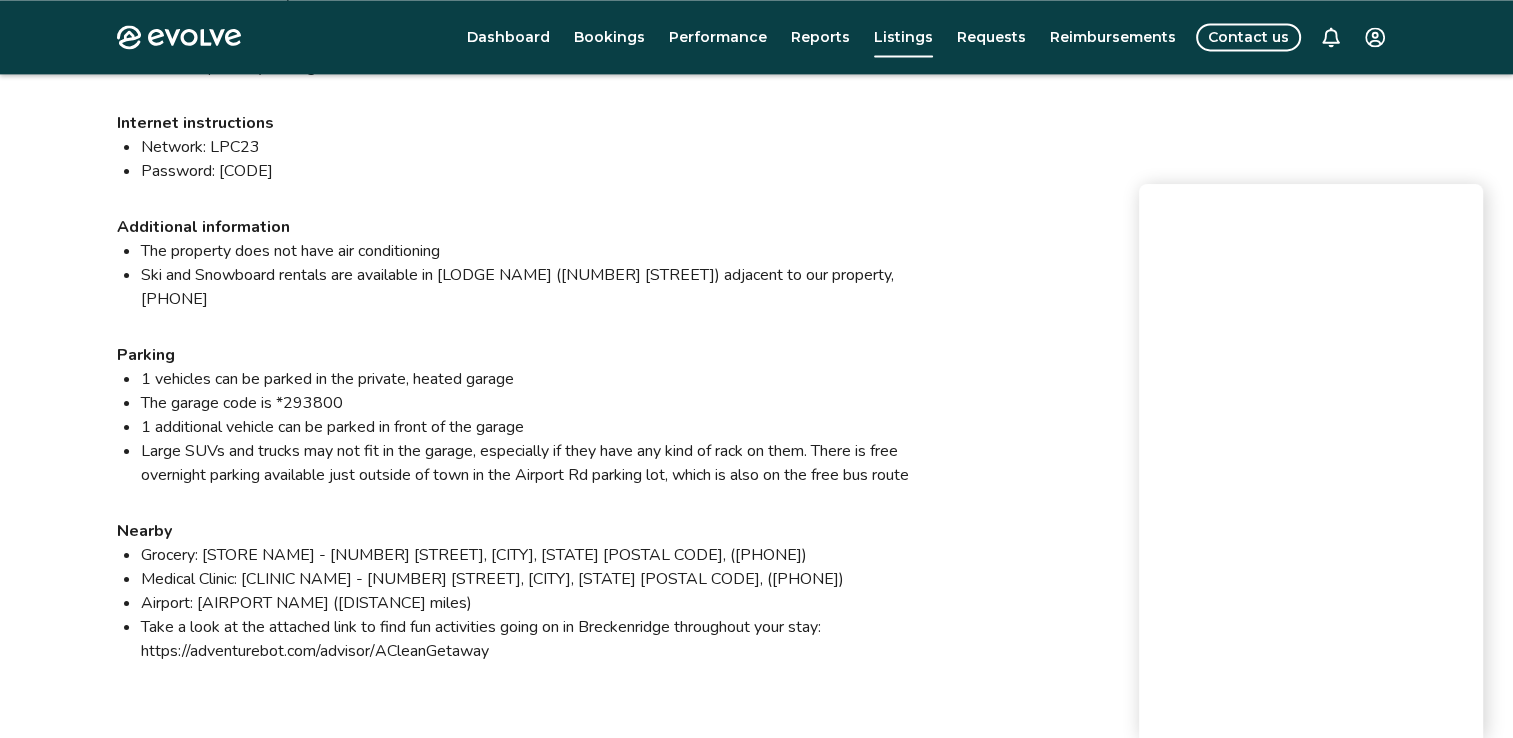 click on "View your listing on our partner sites Viewing your listing repeatedly may negatively affect your search ranking and performance." at bounding box center [1191, -874] 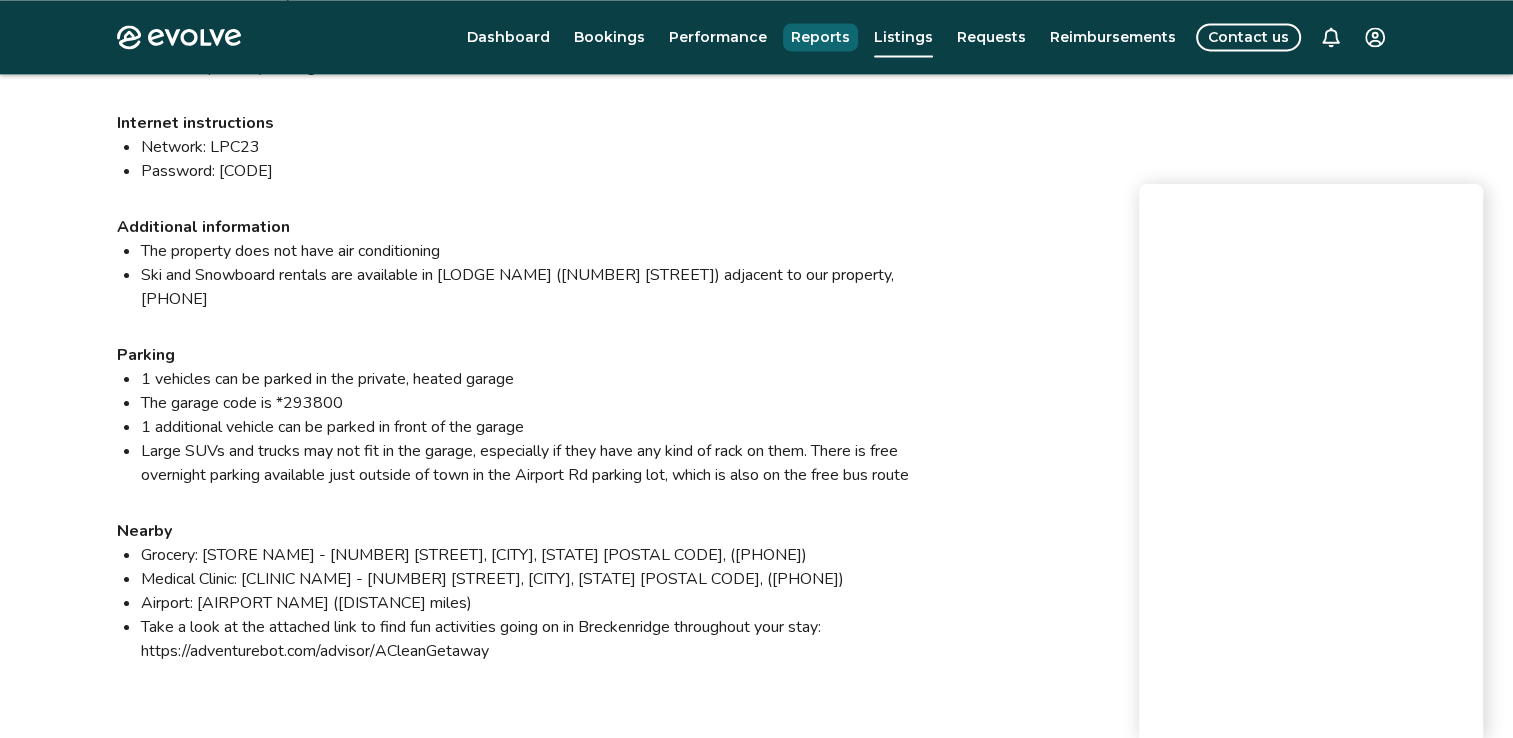 click on "Reports" at bounding box center [820, 37] 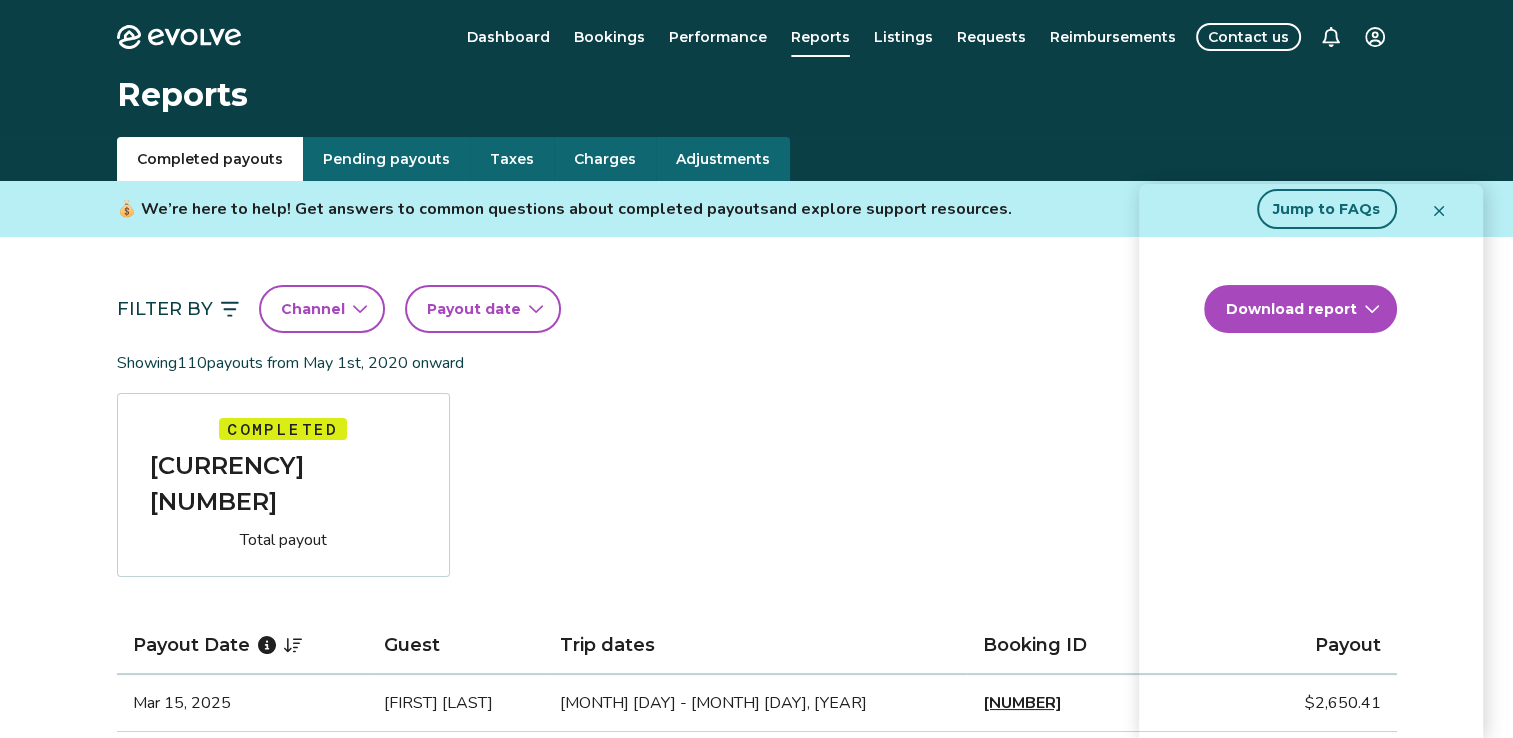 scroll, scrollTop: 0, scrollLeft: 0, axis: both 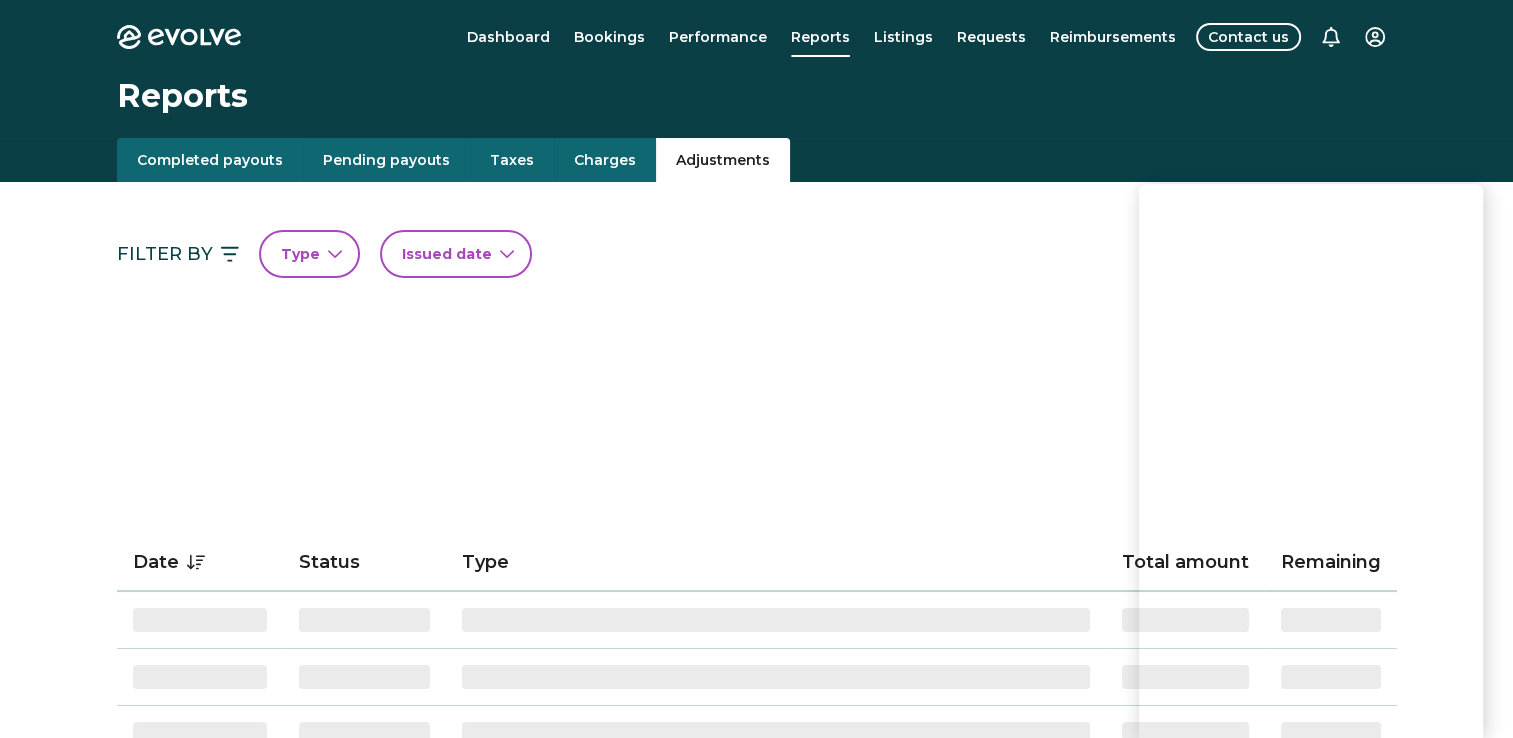 click on "Adjustments" at bounding box center [723, 160] 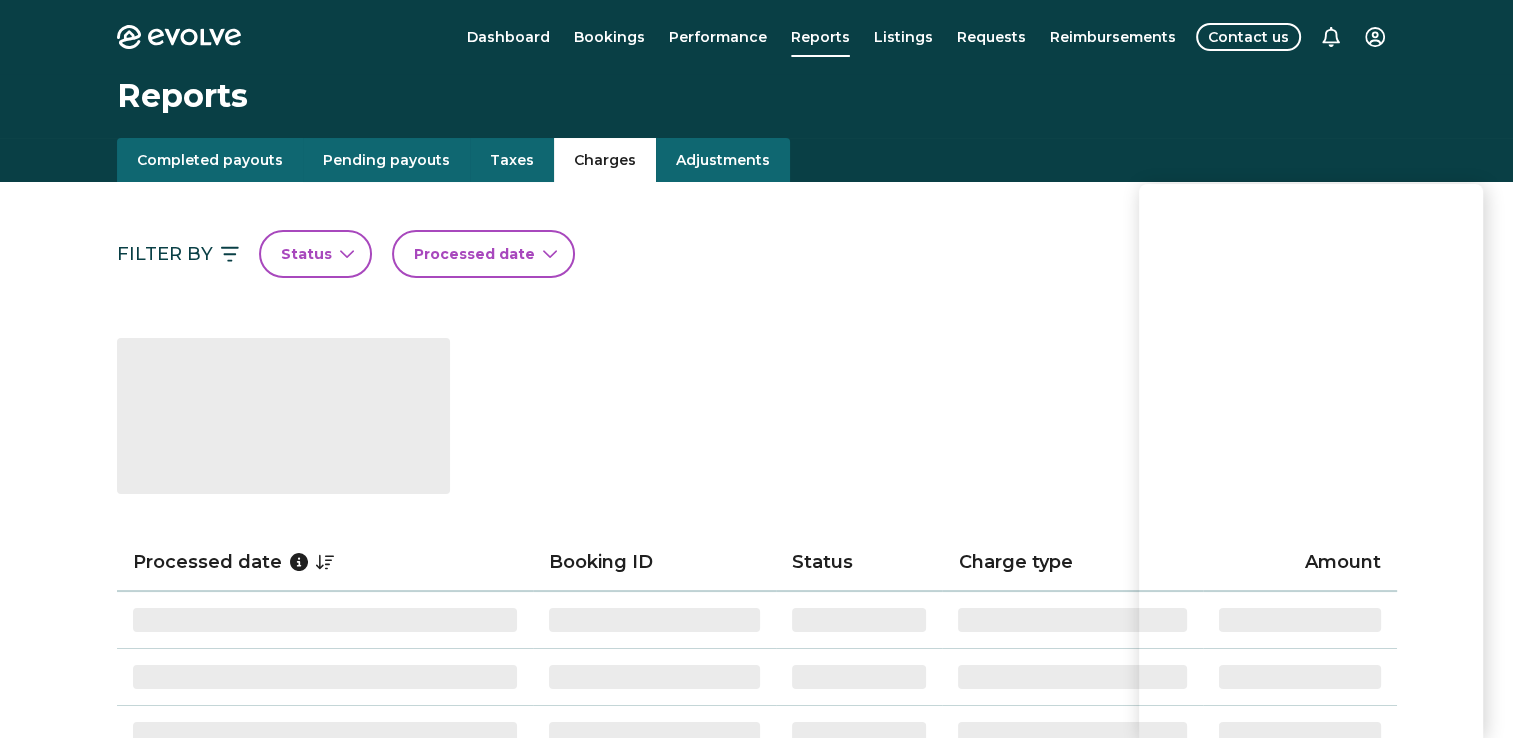 click on "Charges" at bounding box center (605, 160) 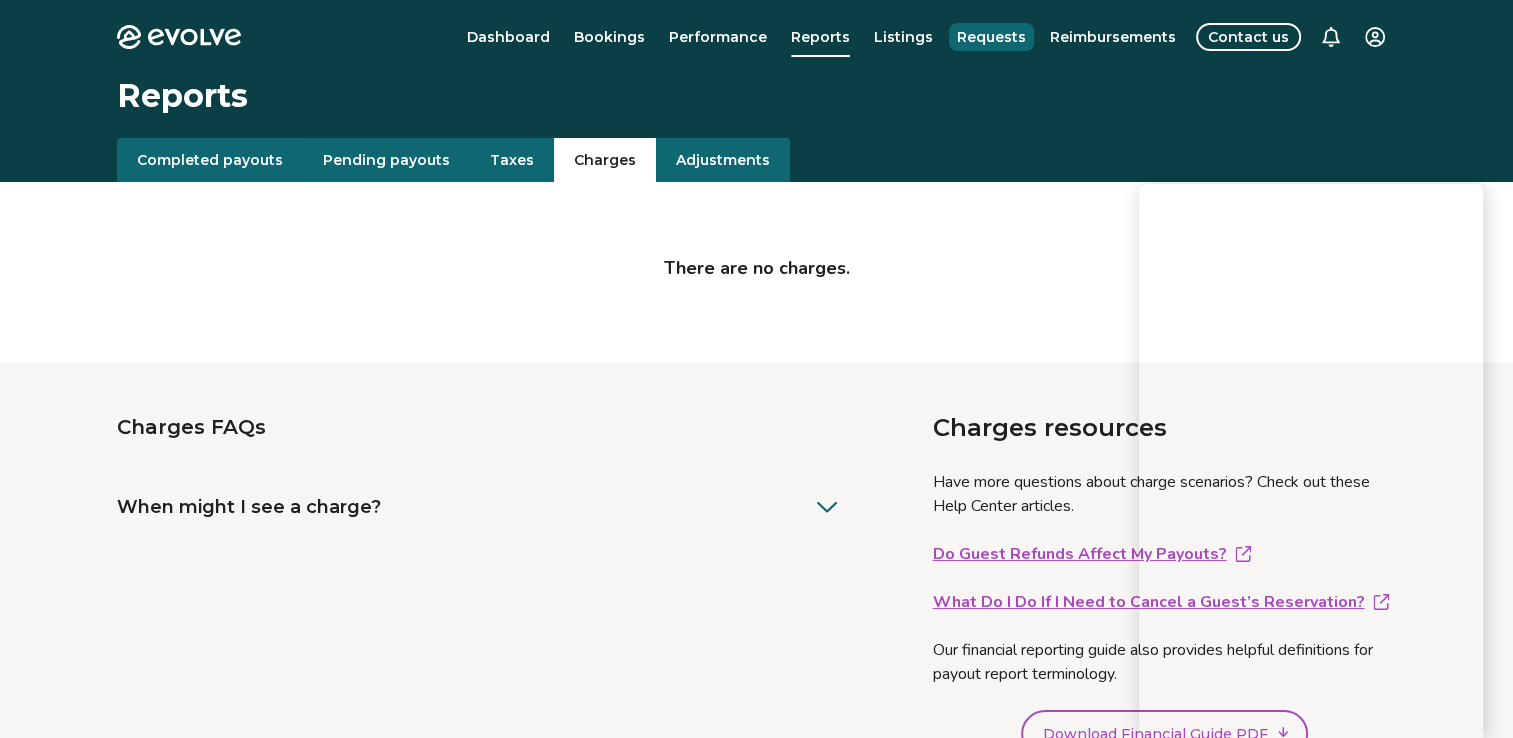 click on "Requests" at bounding box center [991, 37] 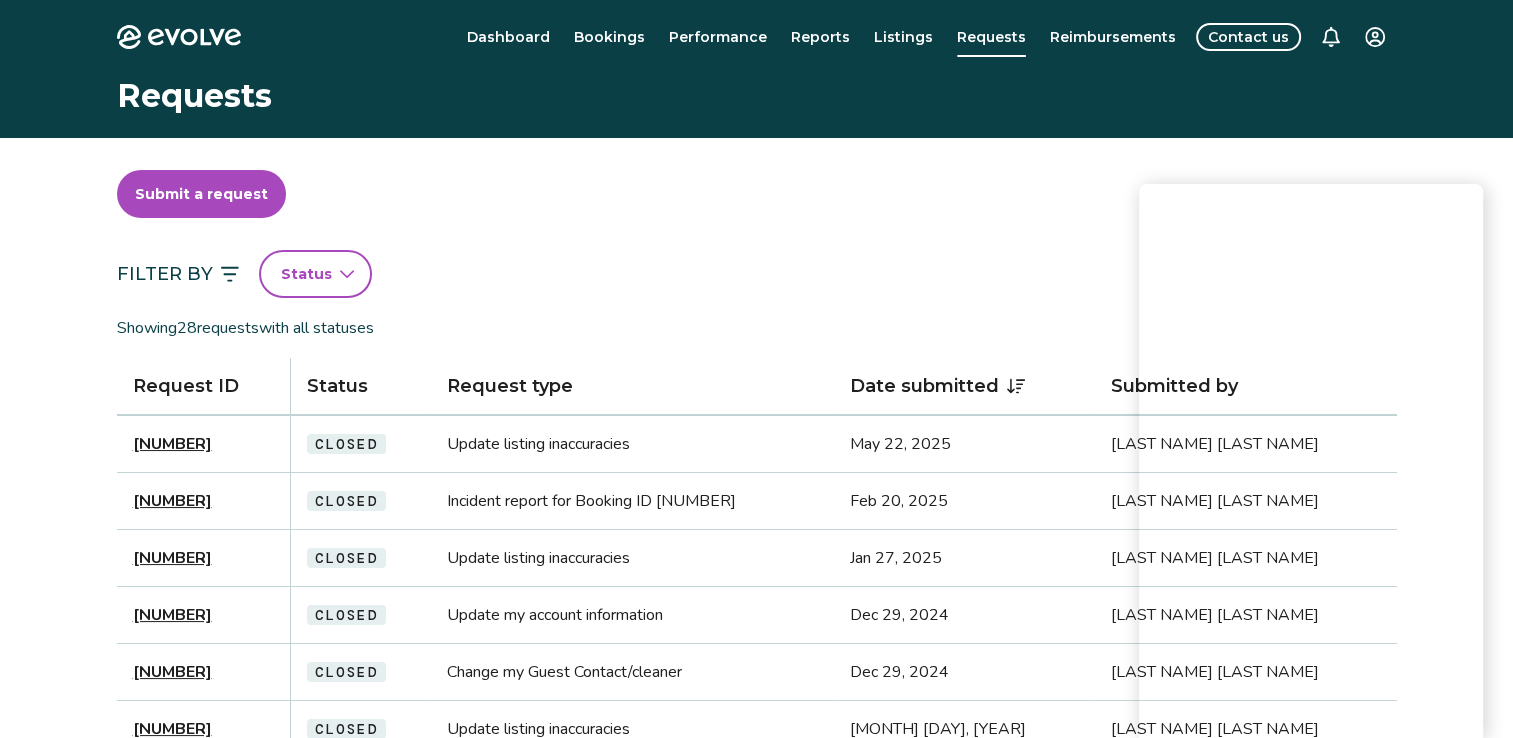 click on "Submit a request" at bounding box center [201, 194] 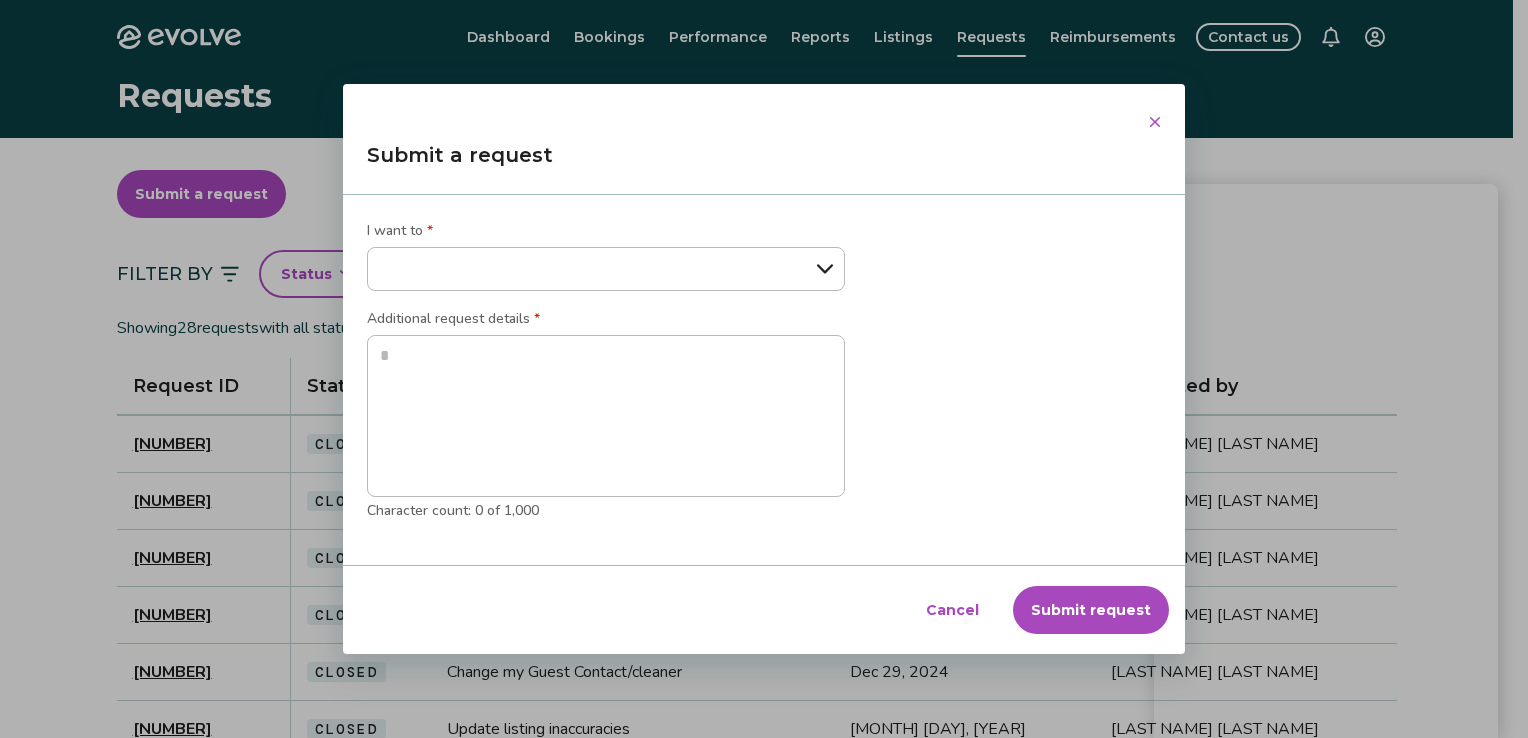 click on "**********" at bounding box center [606, 269] 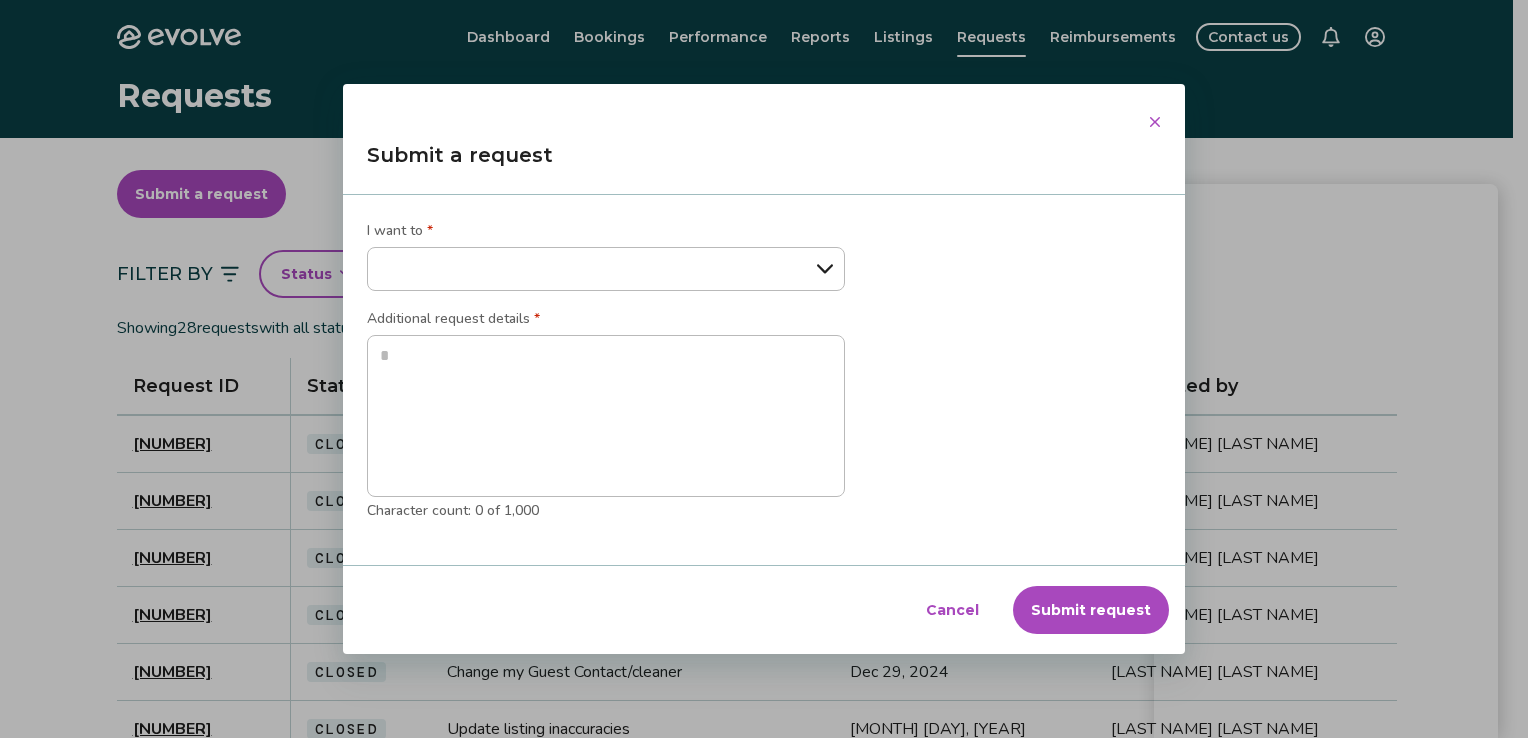 select on "*********" 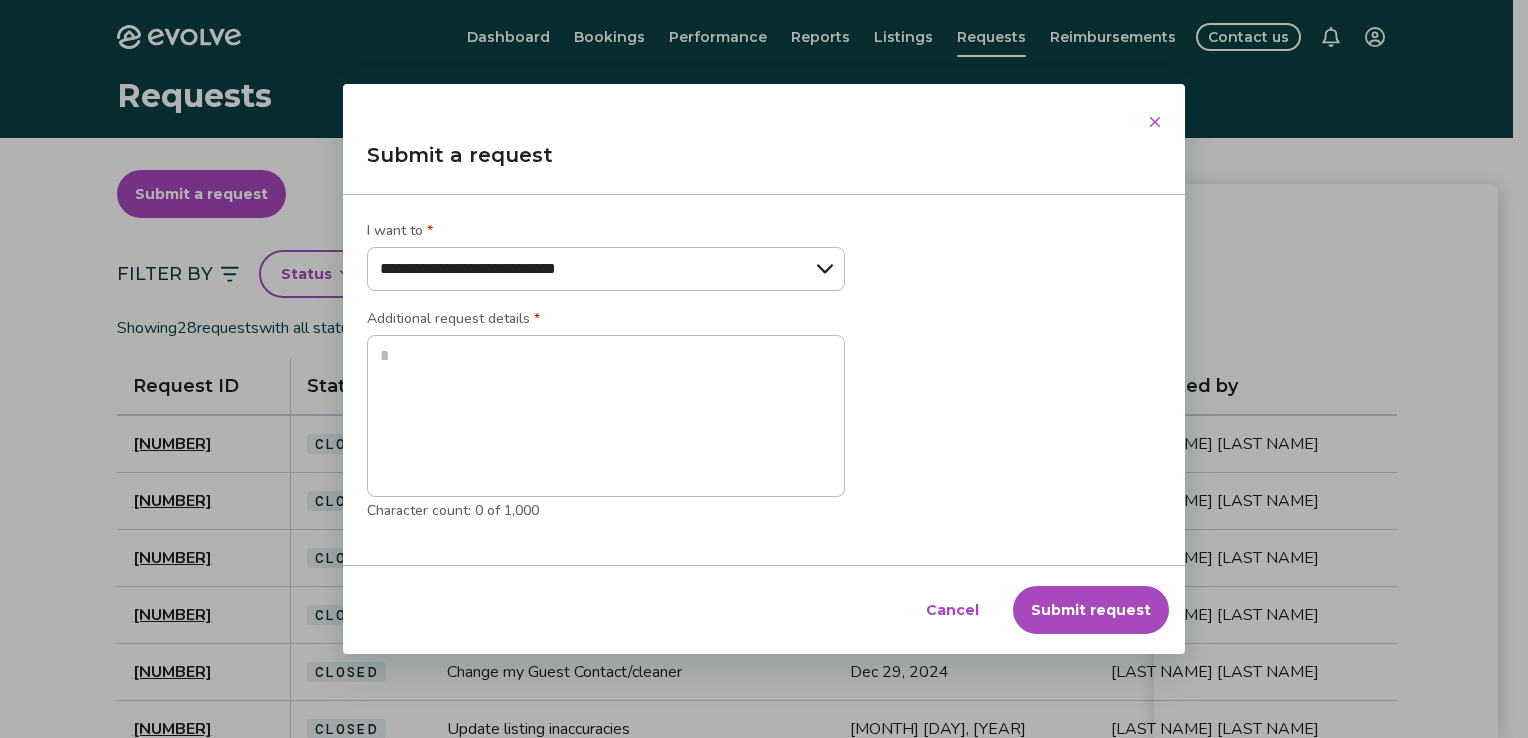click on "**********" at bounding box center [606, 269] 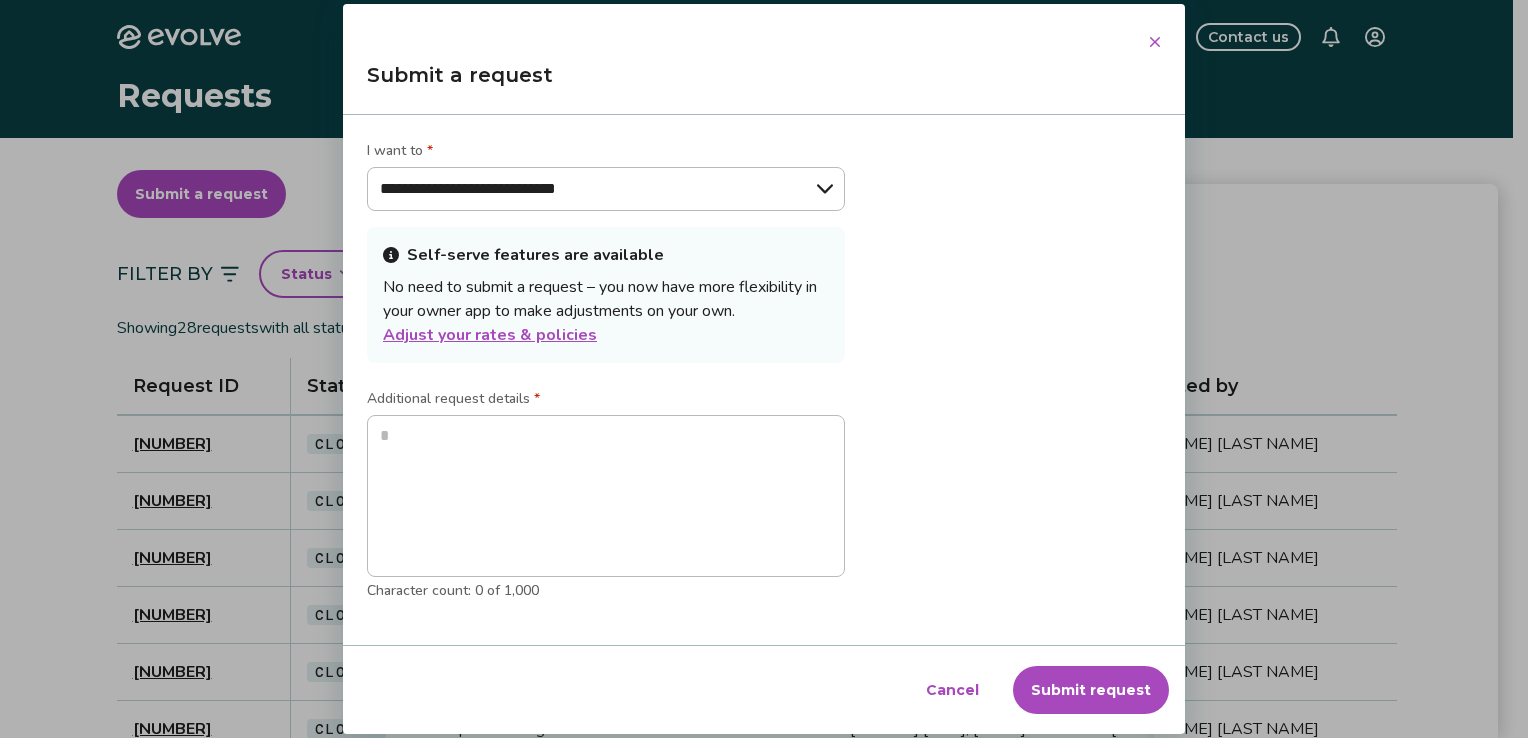 click on "**********" at bounding box center [606, 189] 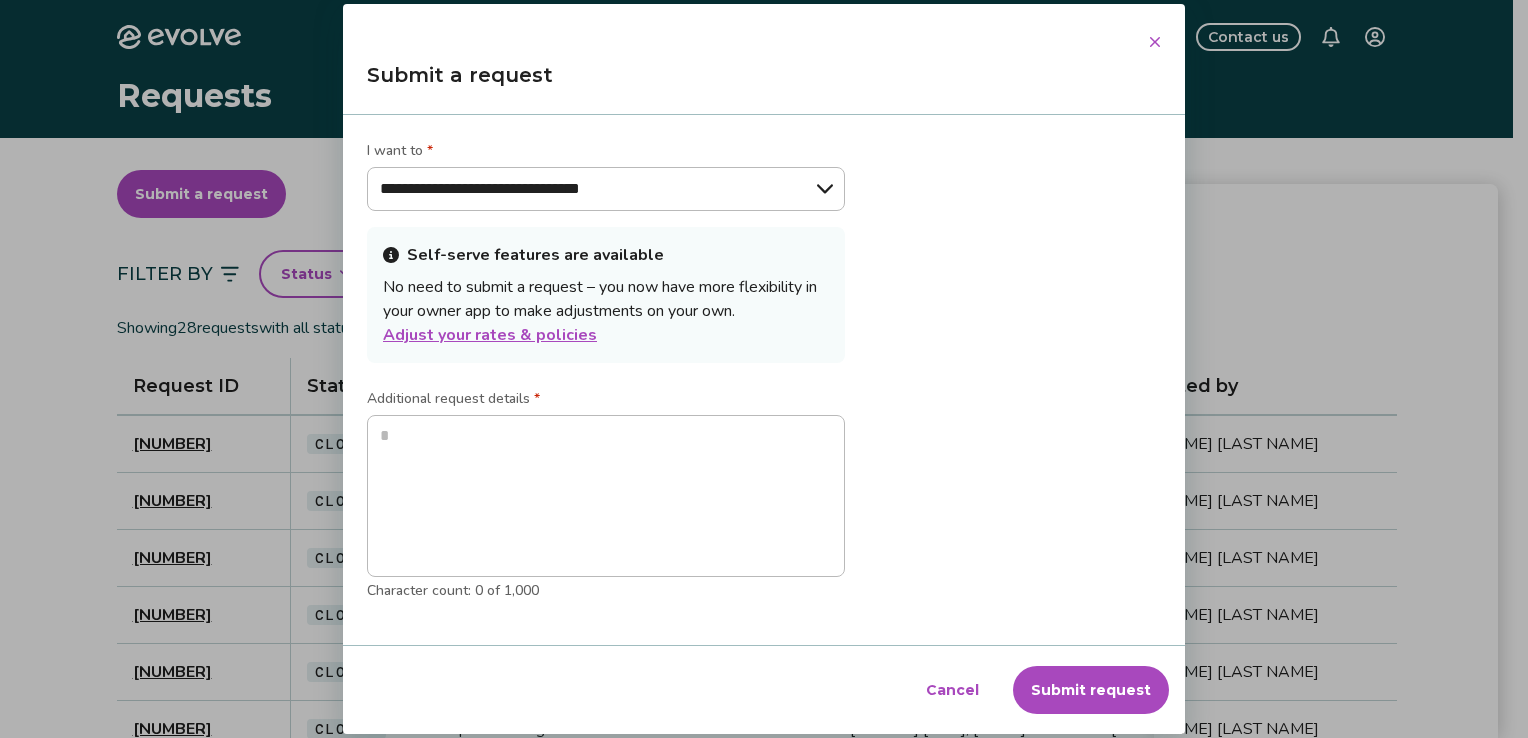 click on "**********" at bounding box center [606, 189] 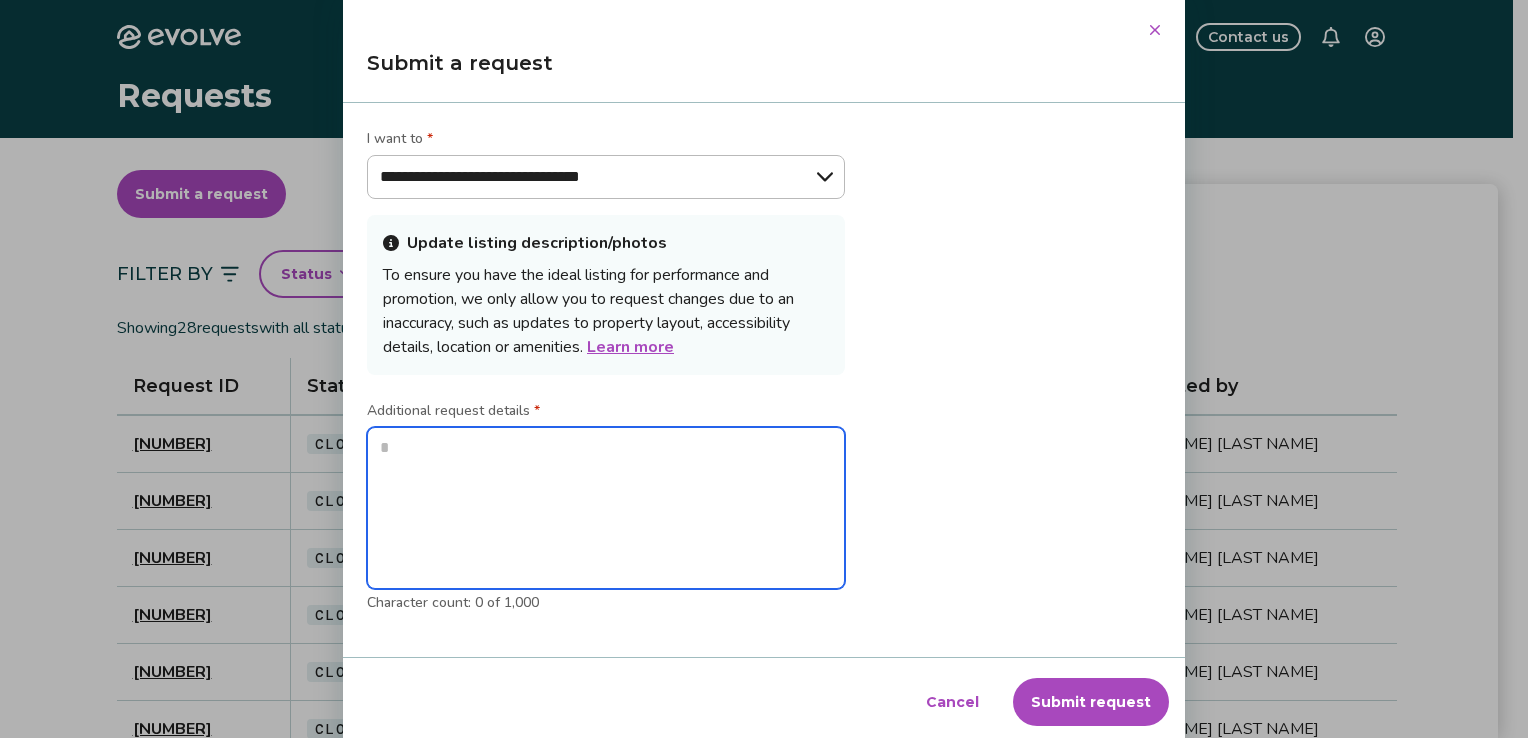 click at bounding box center (606, 508) 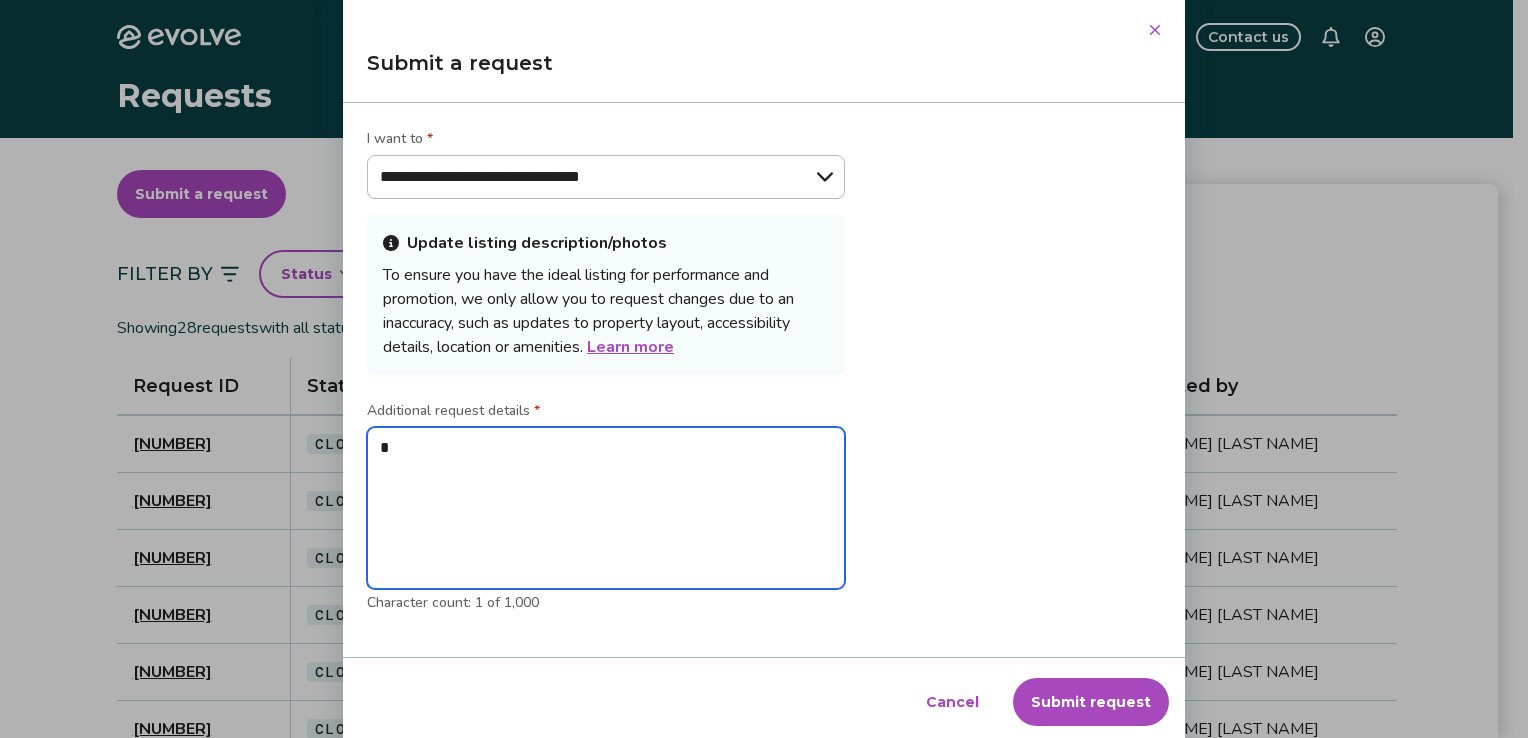type on "**" 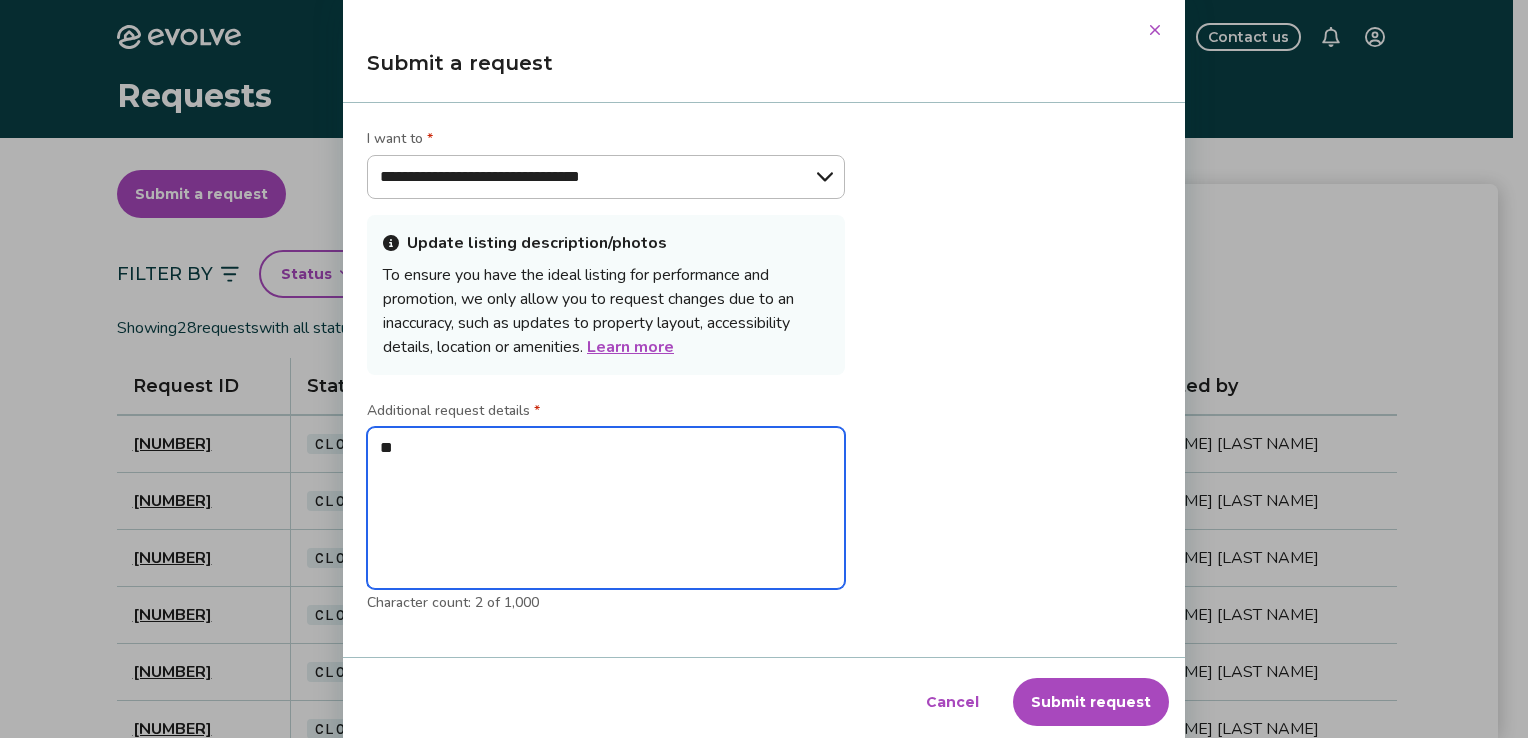 type on "***" 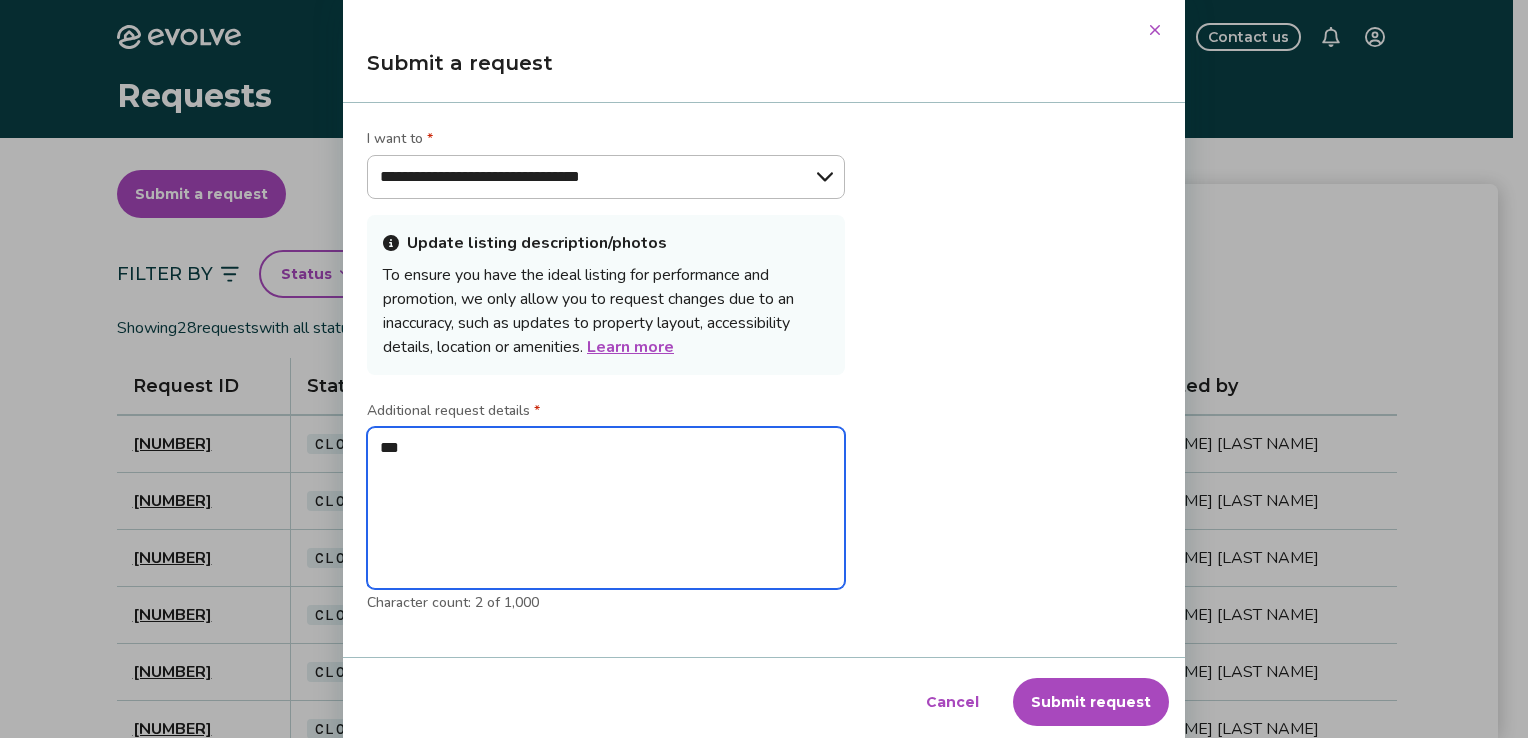 type on "****" 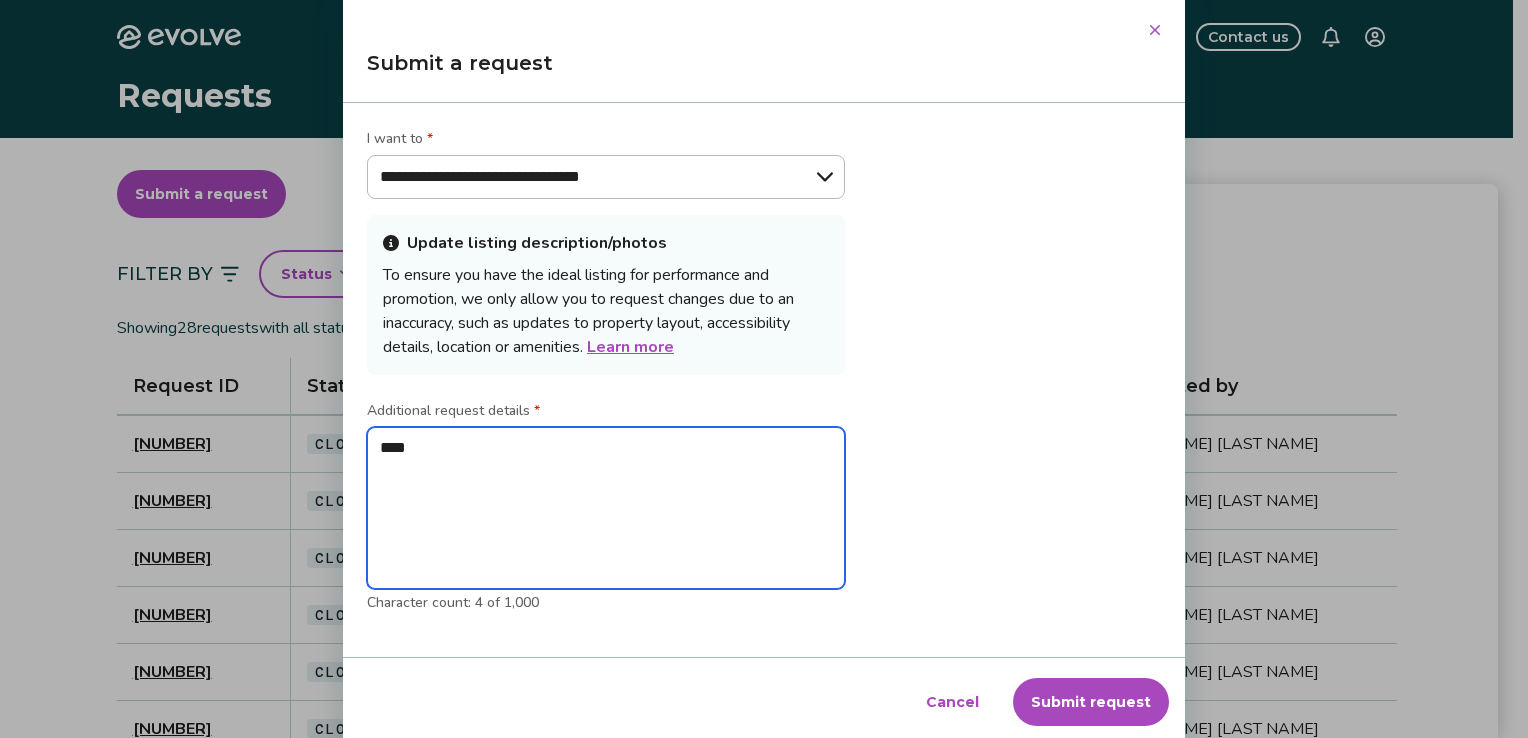 type on "****" 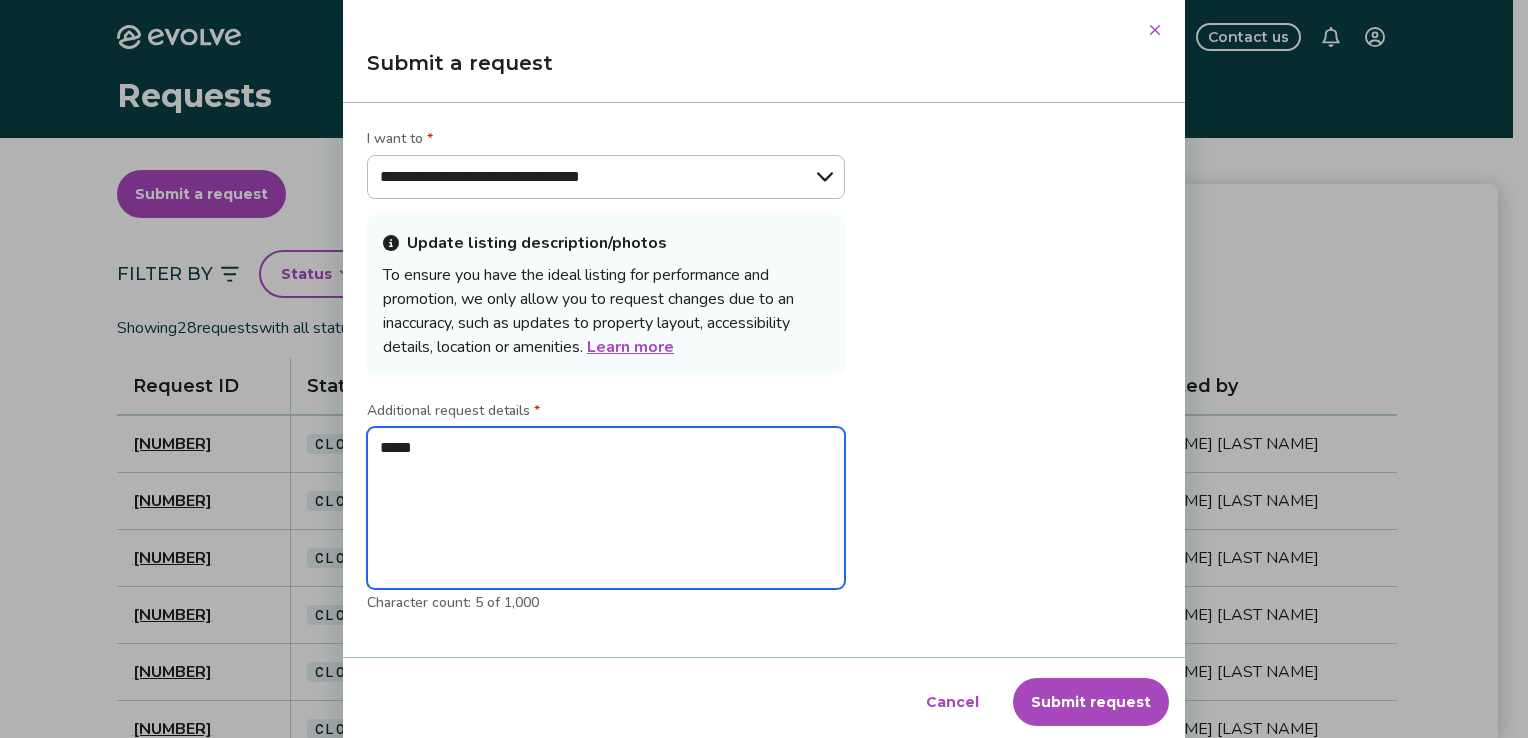 type on "******" 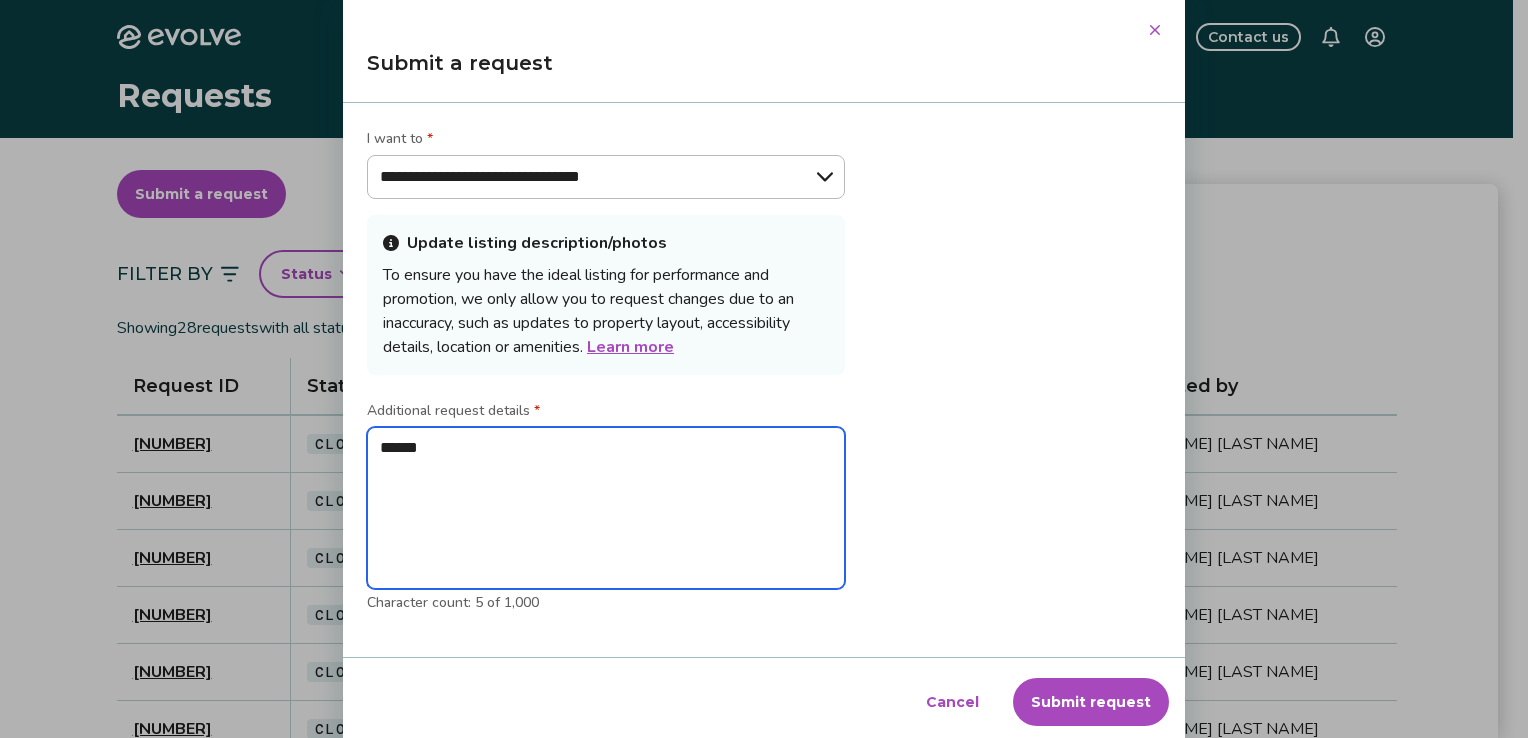 type on "*******" 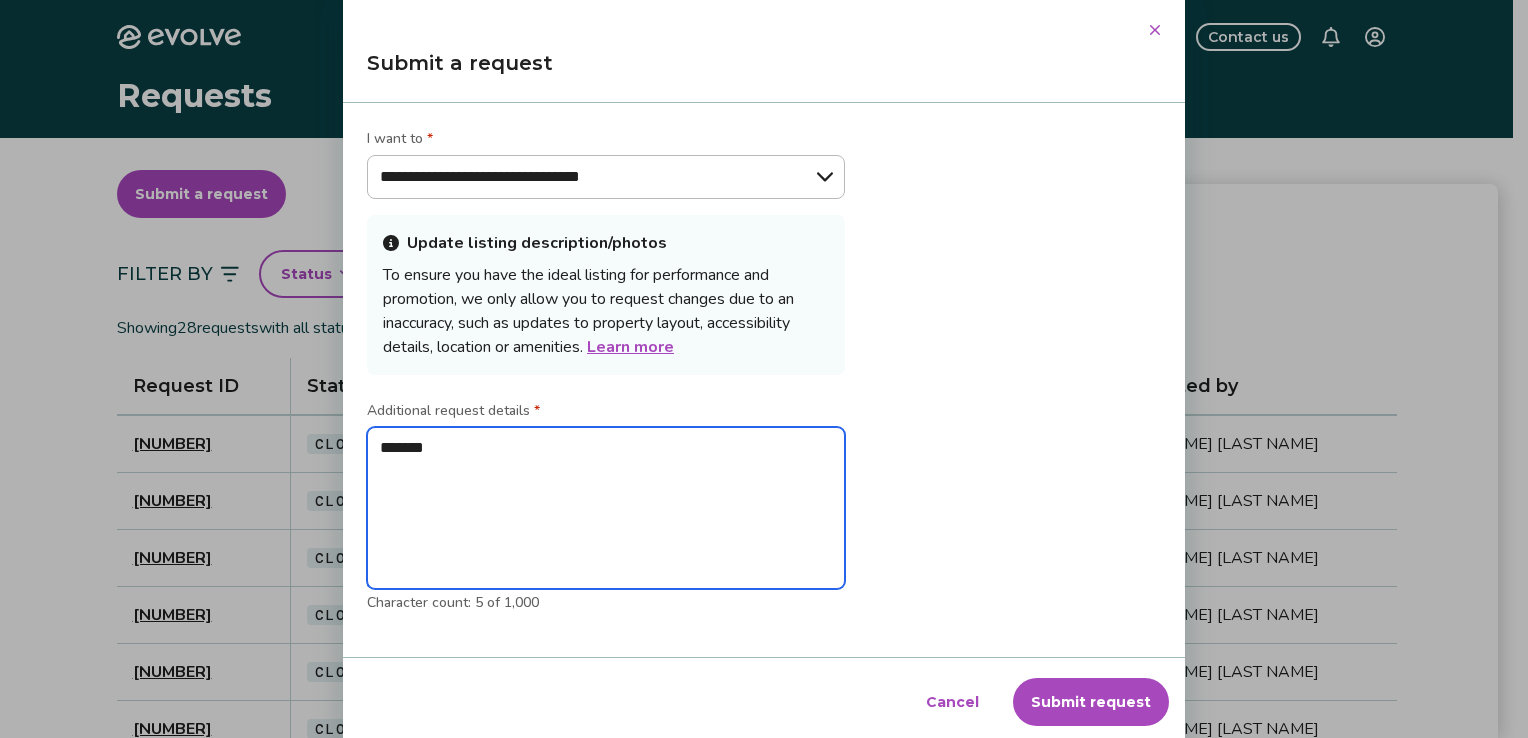 type on "*******" 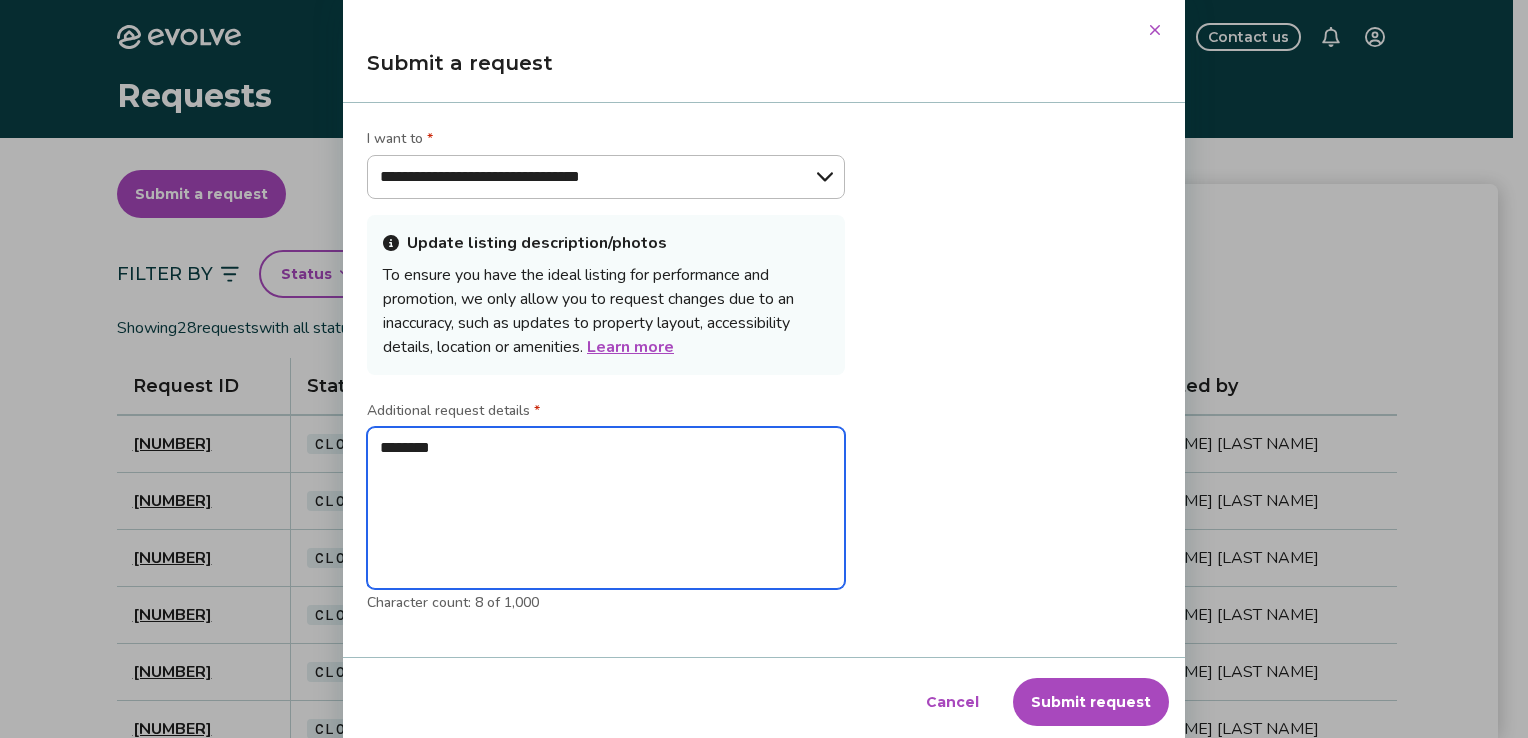type on "*********" 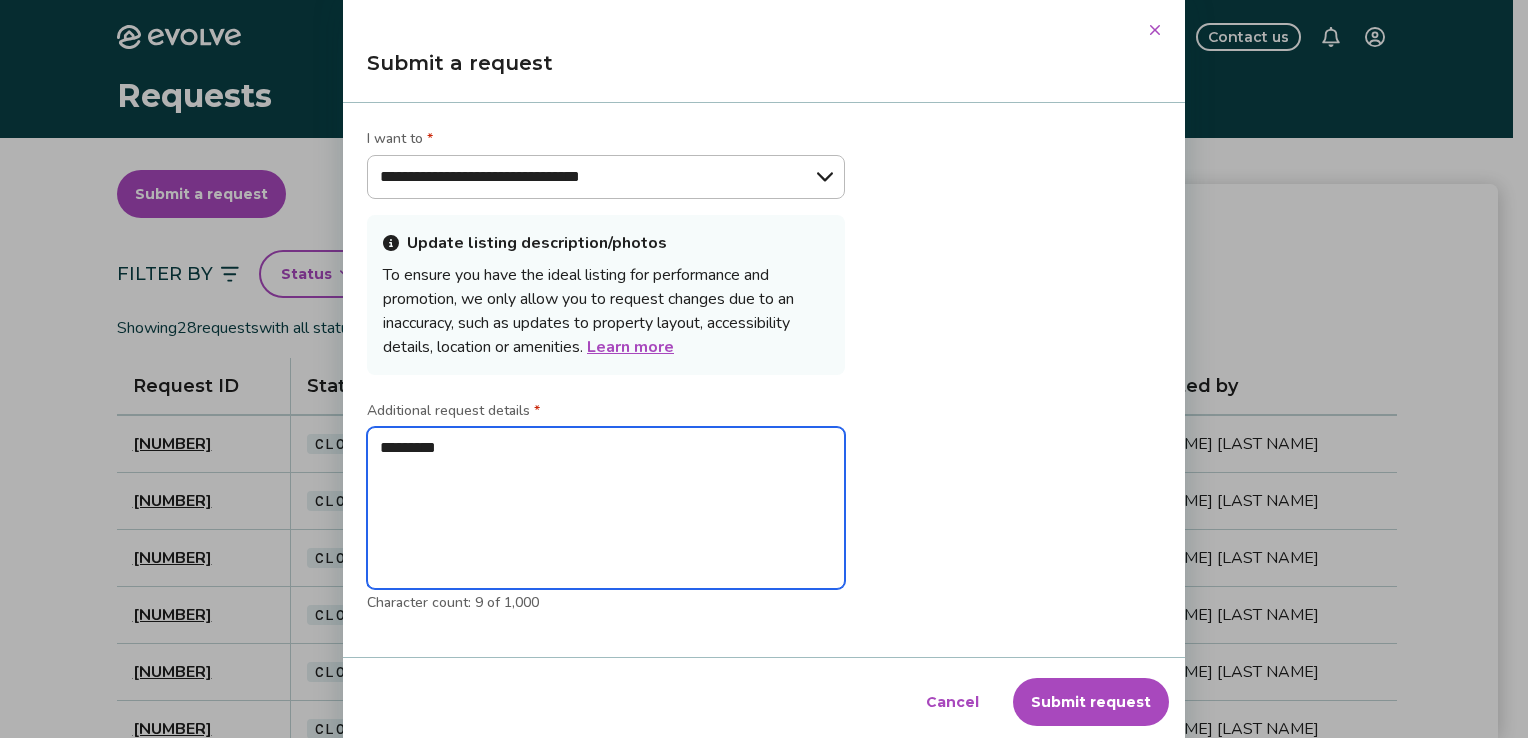 type on "**********" 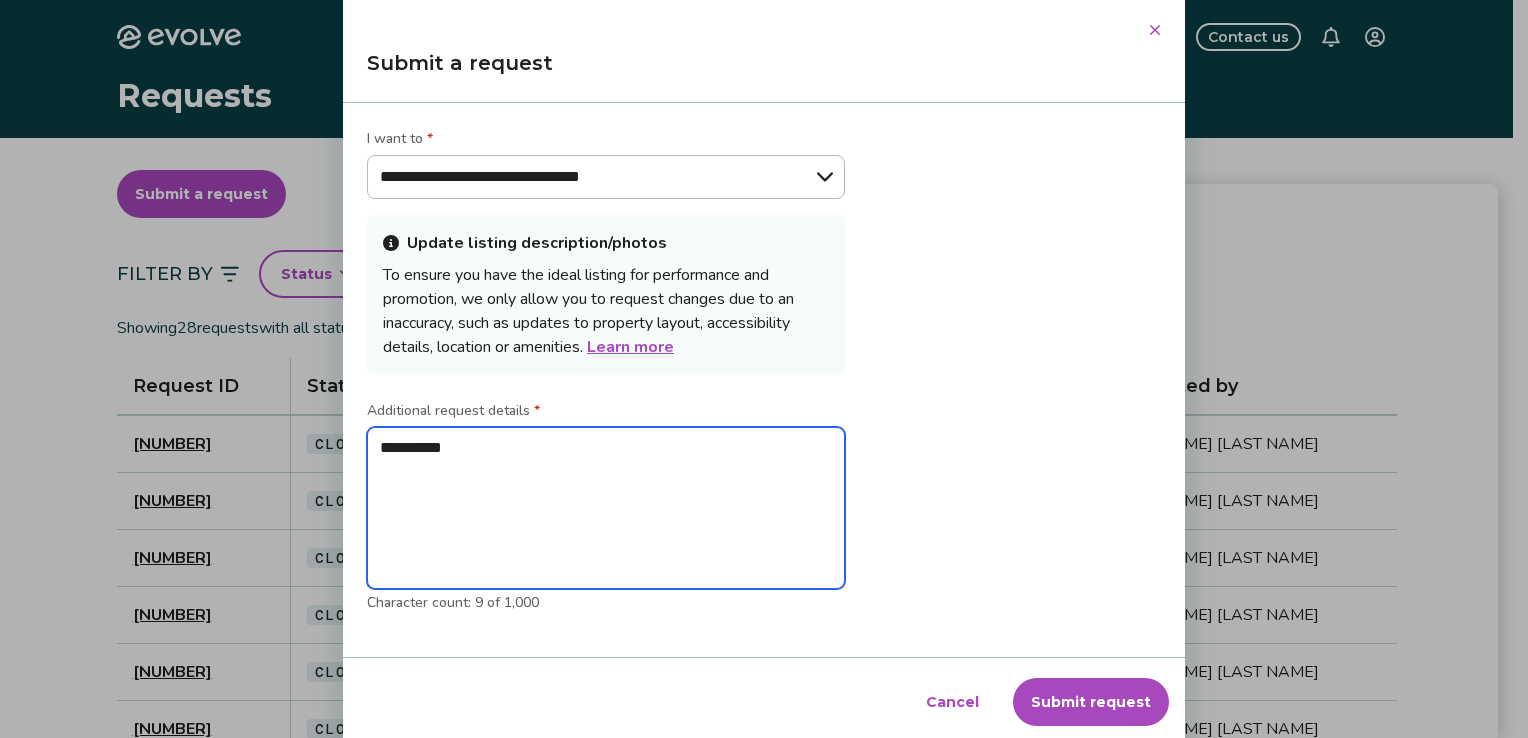 type on "**********" 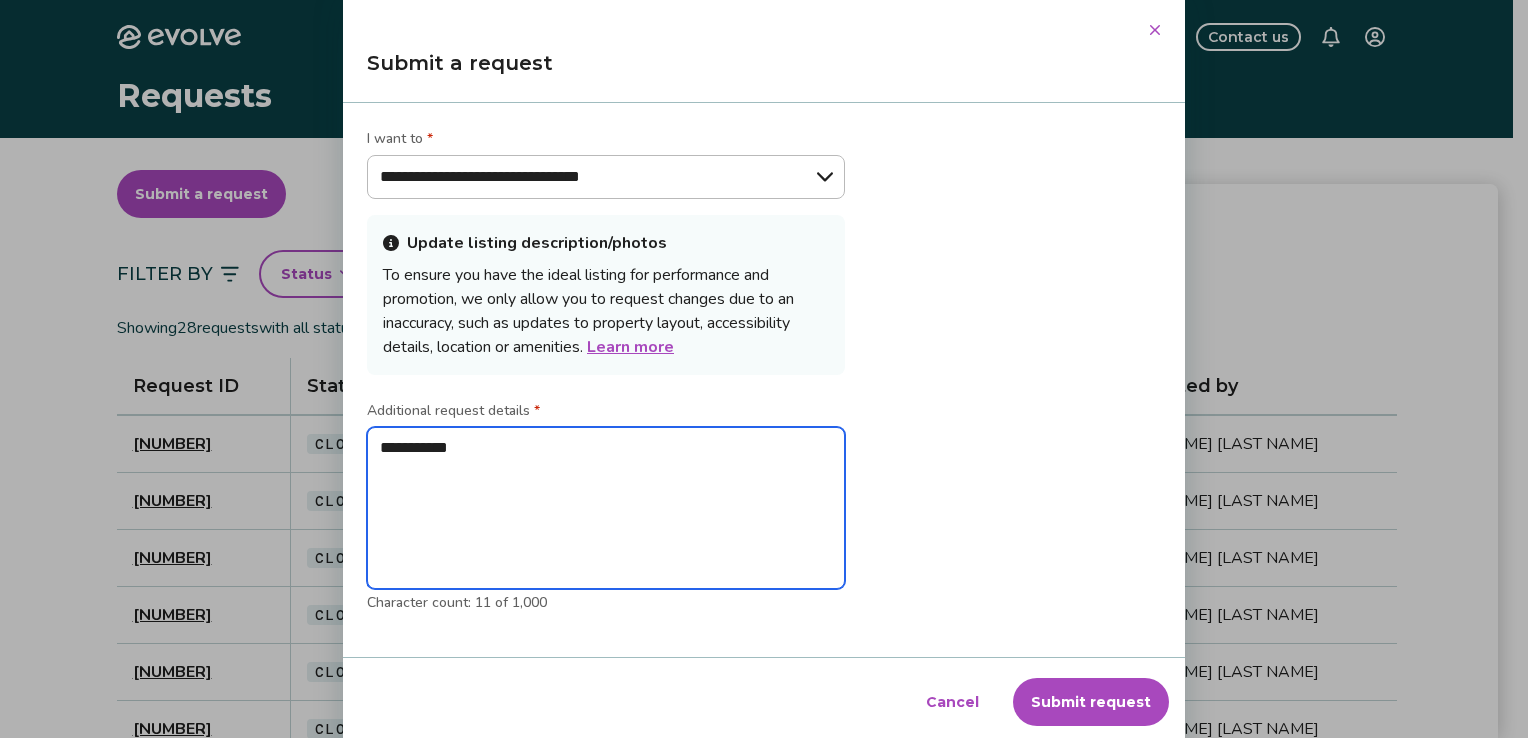 type on "**********" 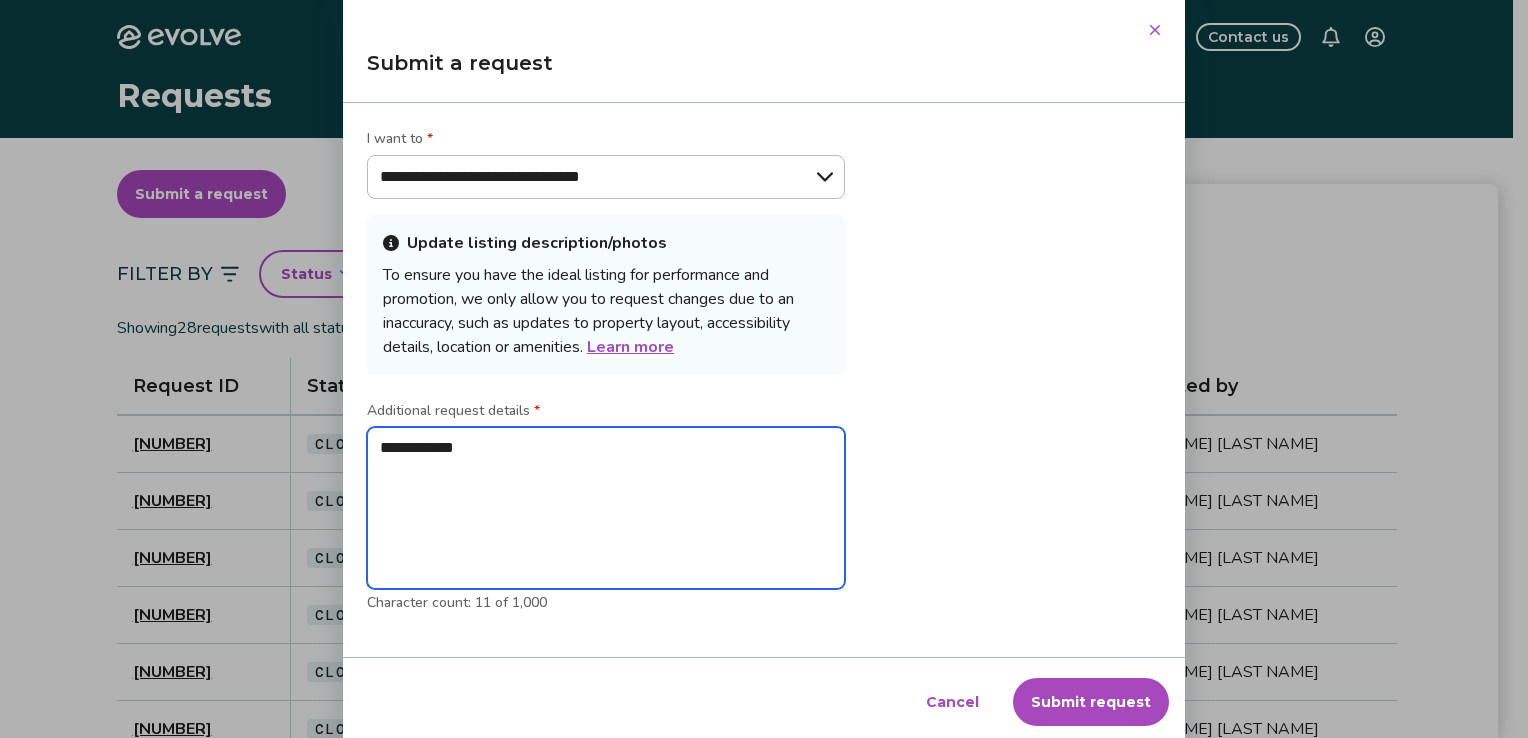 type on "*" 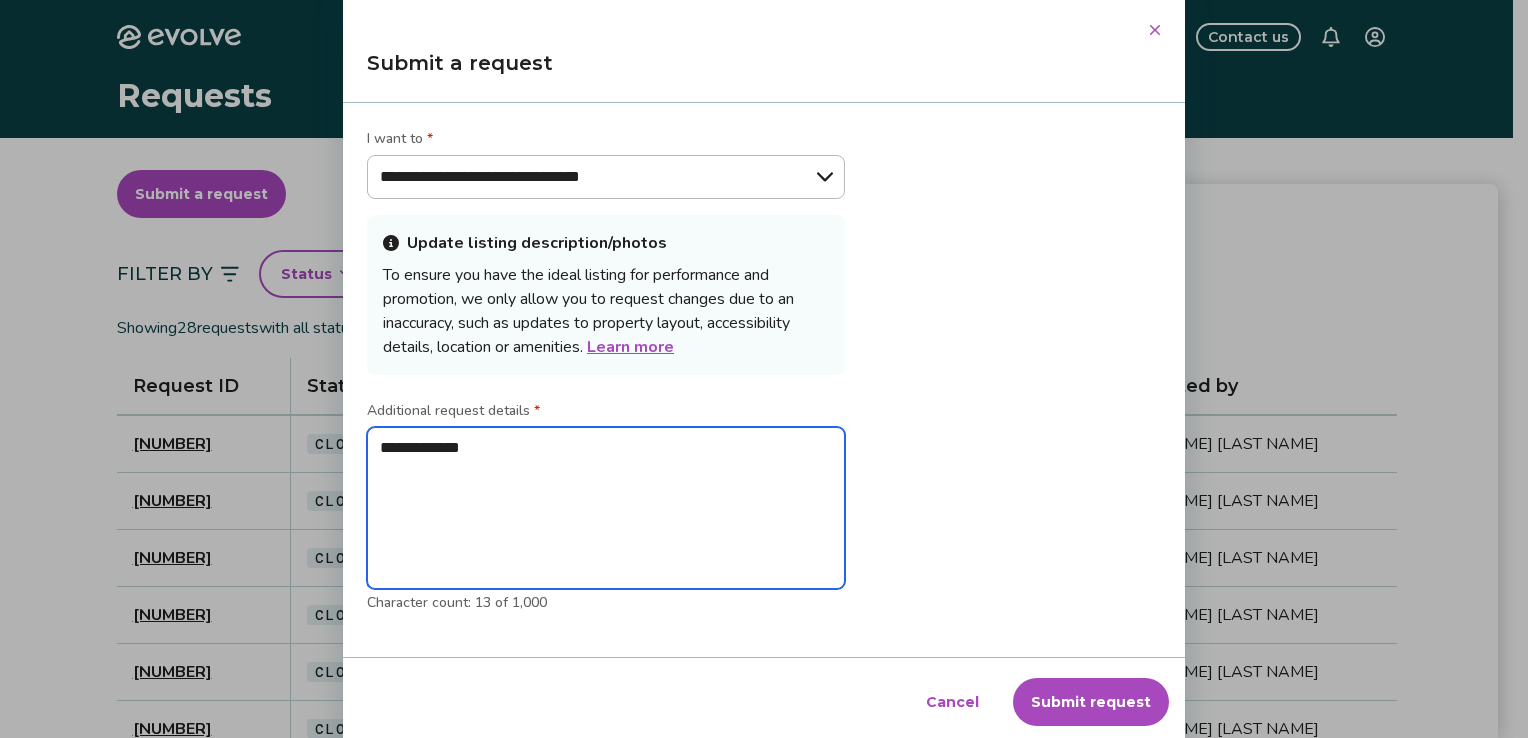type on "**********" 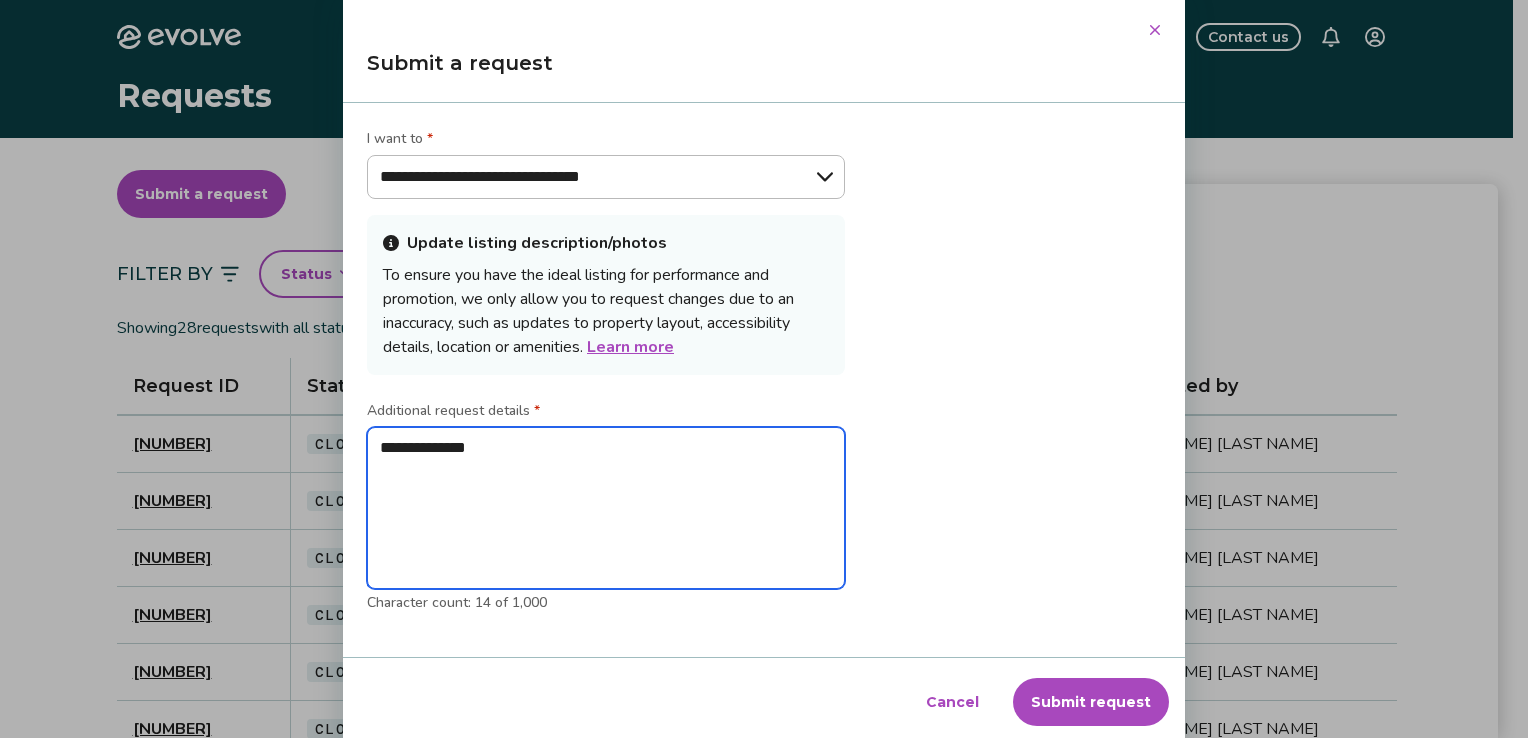type on "**********" 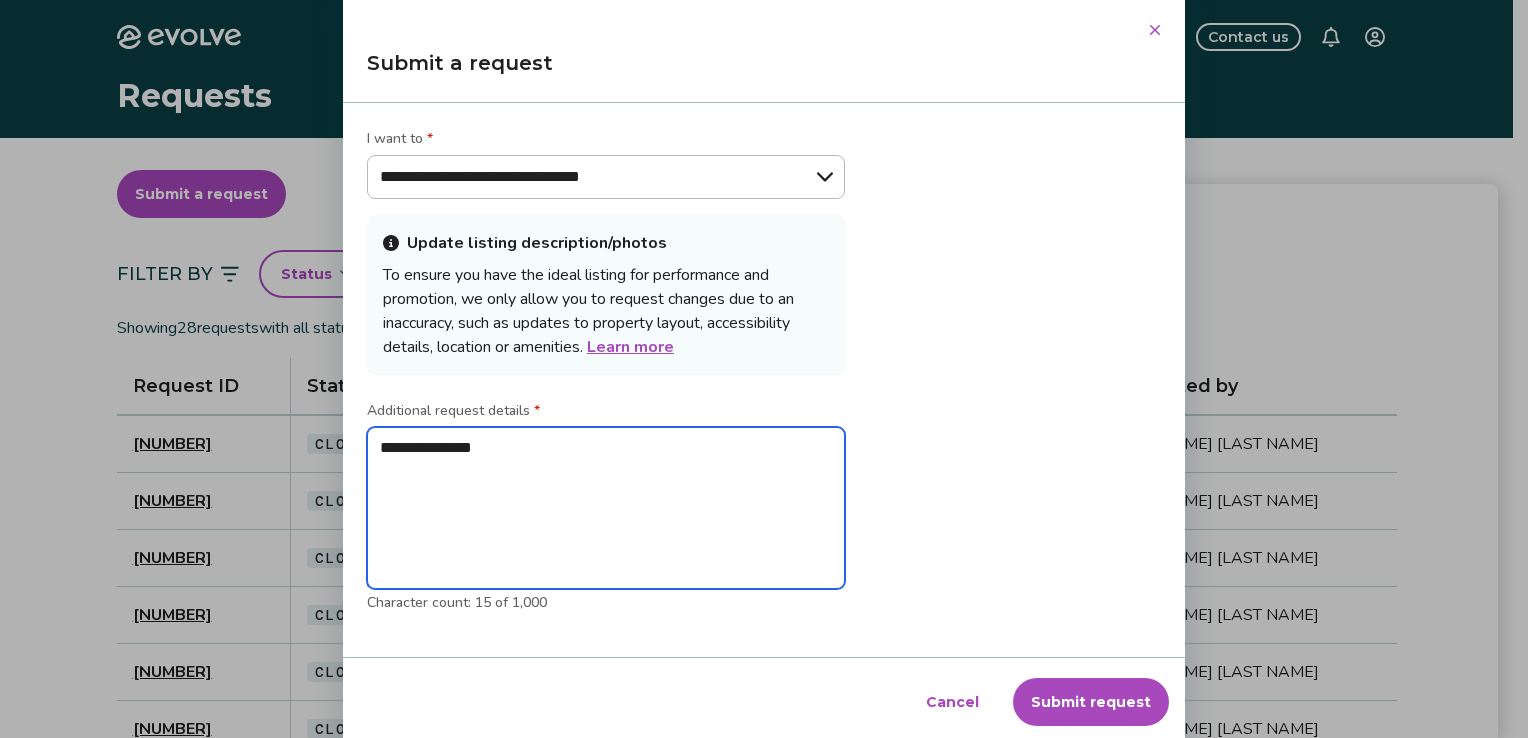 type on "**********" 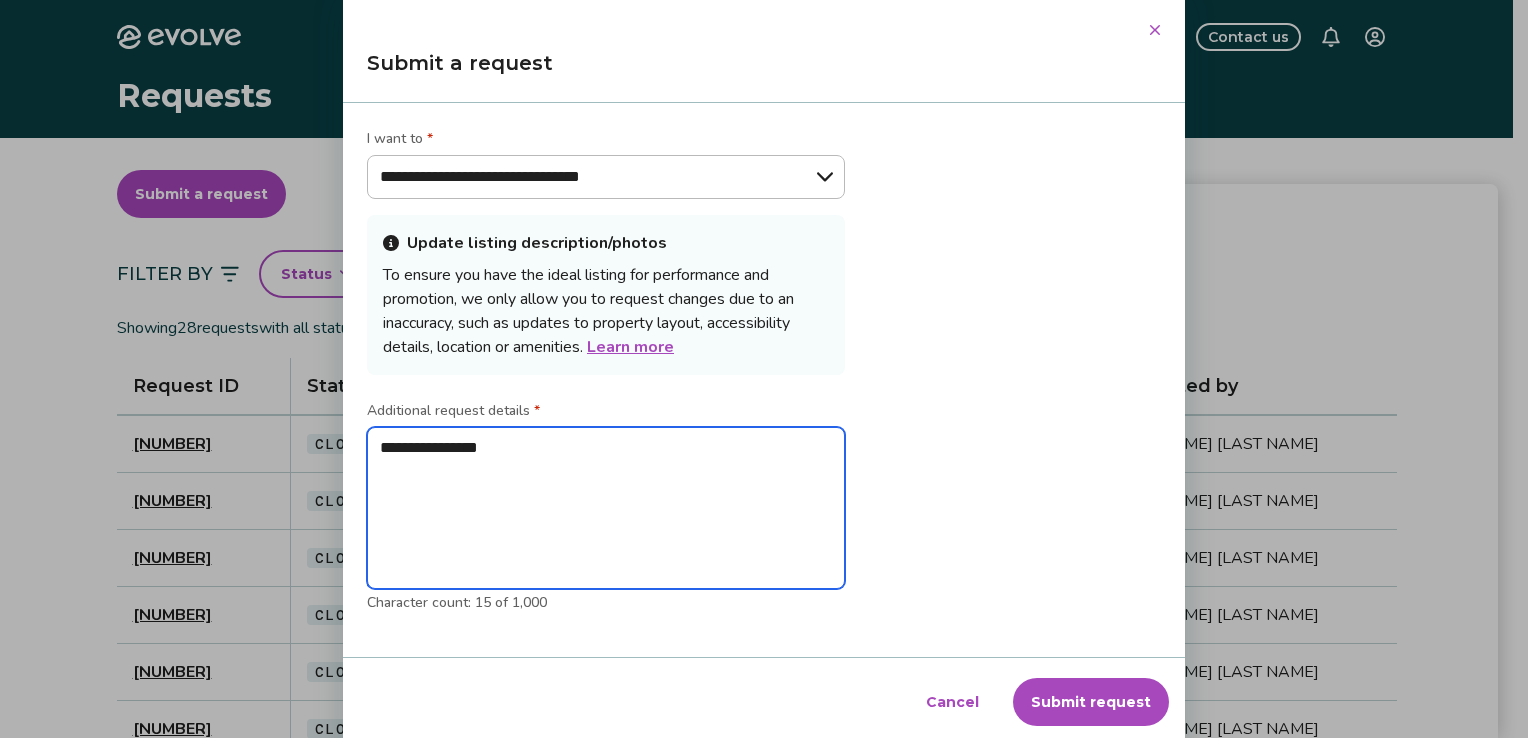 type on "**********" 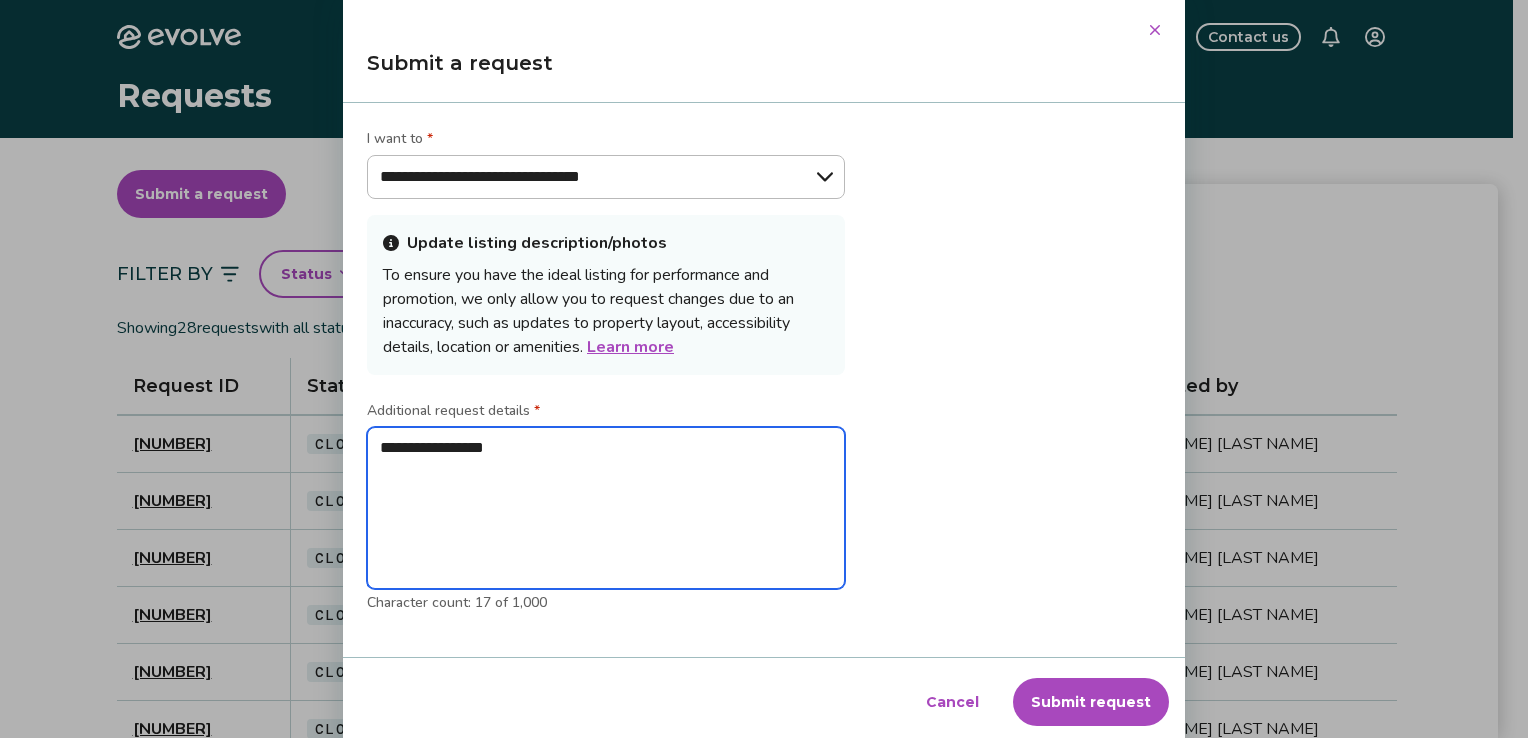type on "**********" 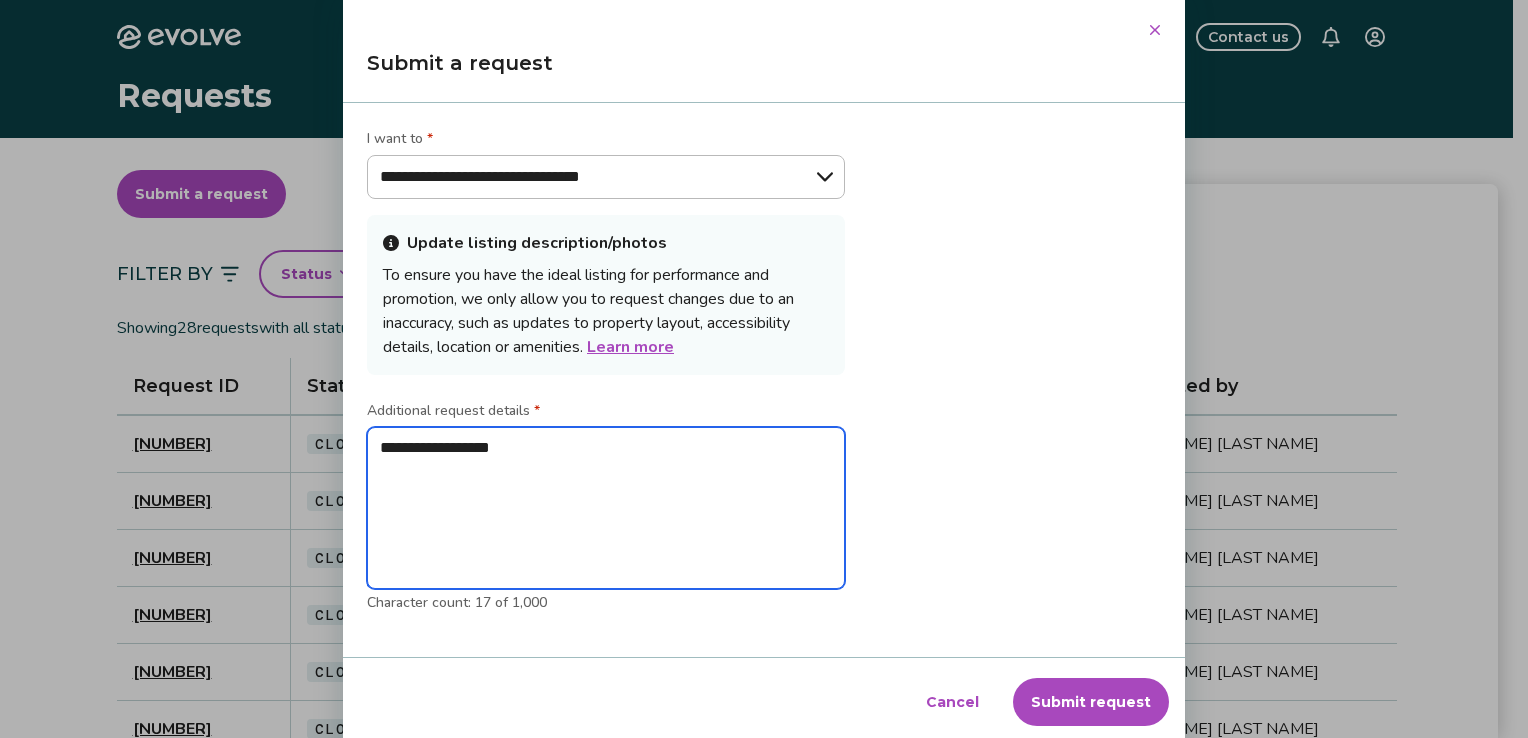 type on "**********" 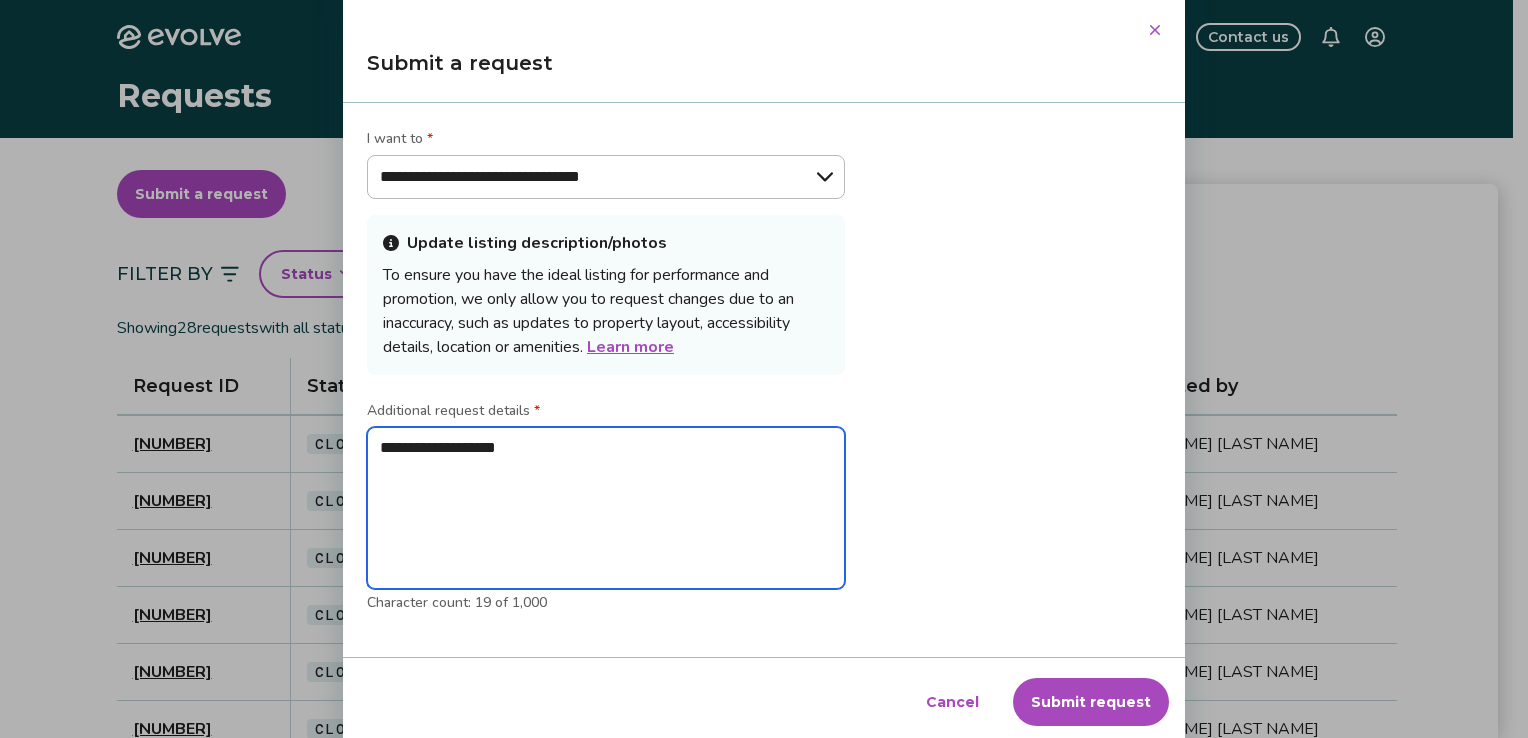type on "**********" 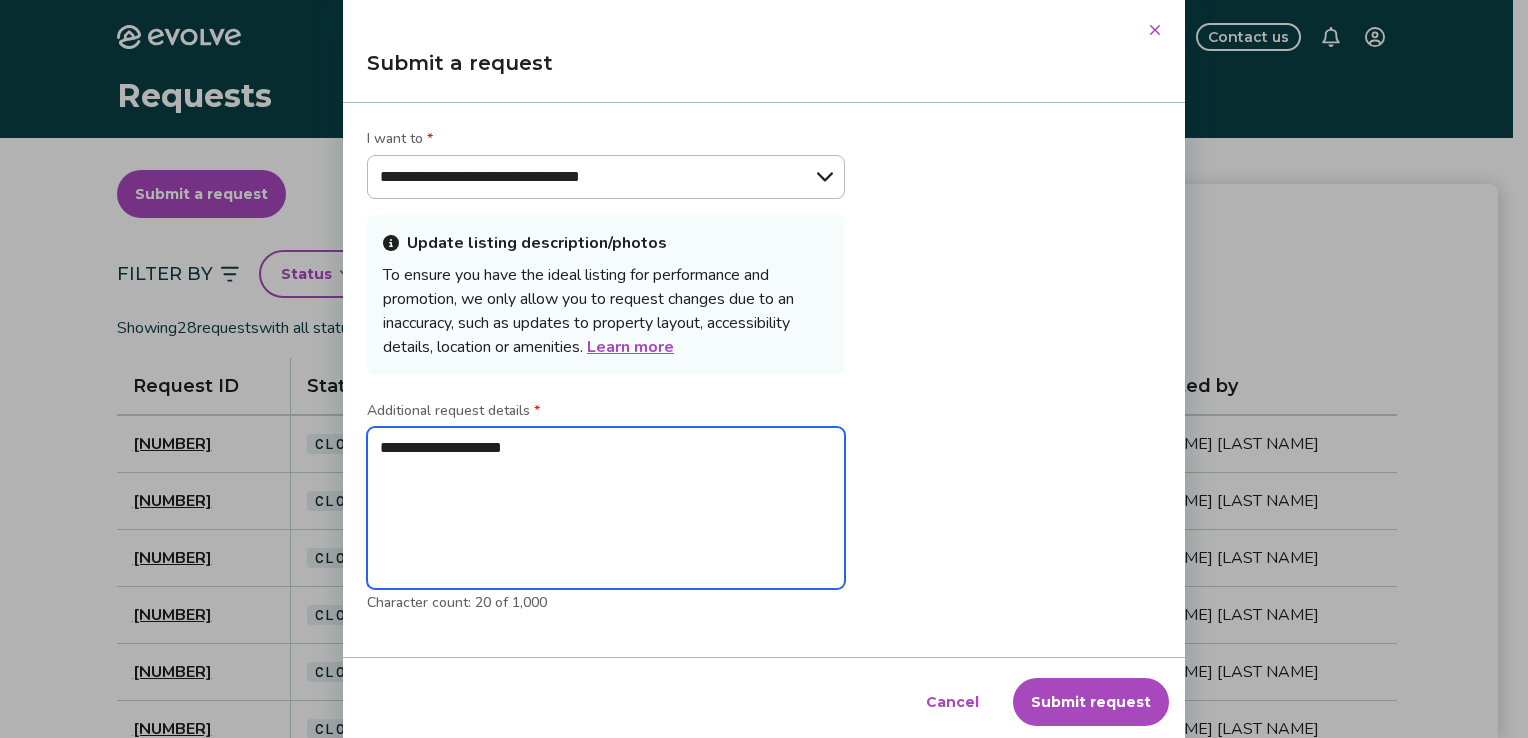 type on "**********" 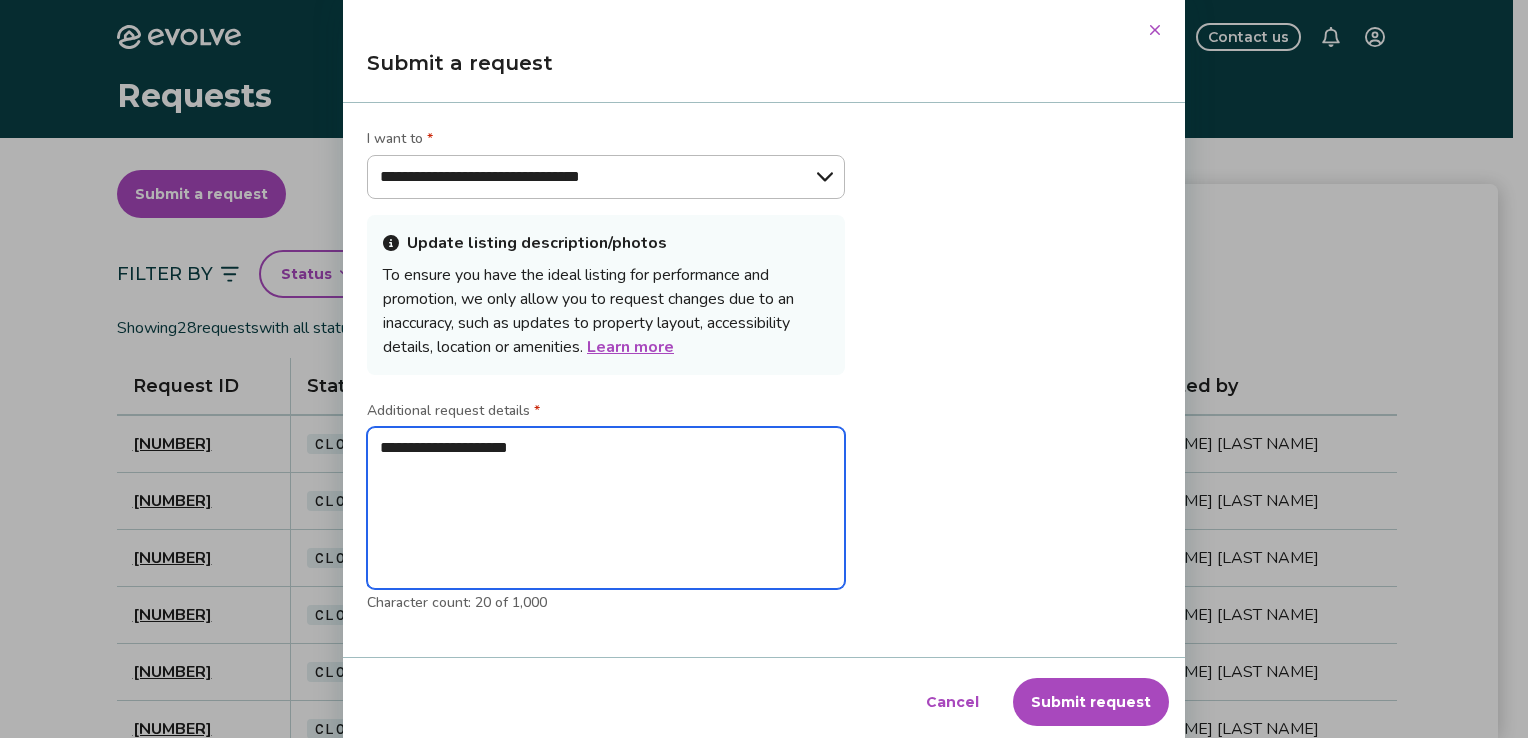 type on "**********" 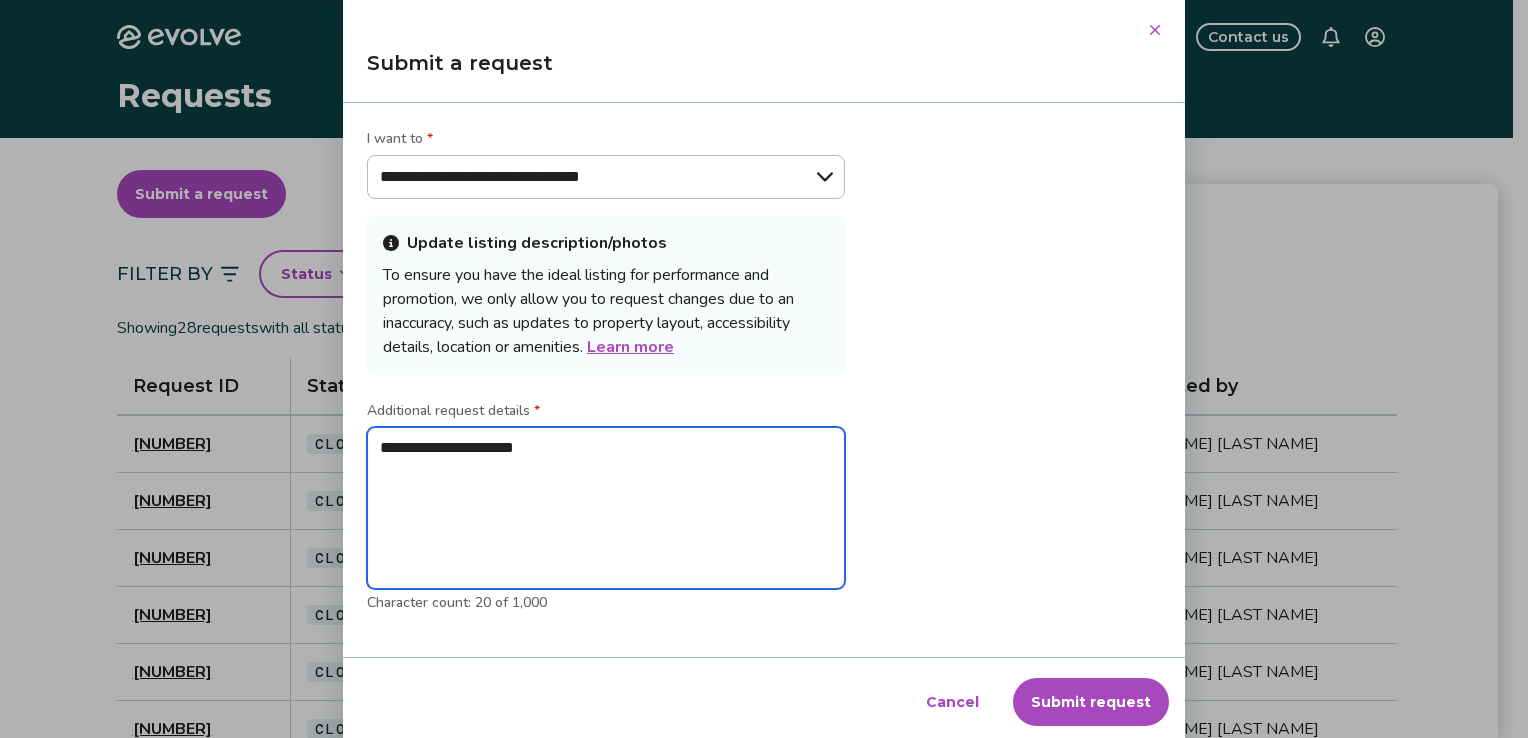 type on "*" 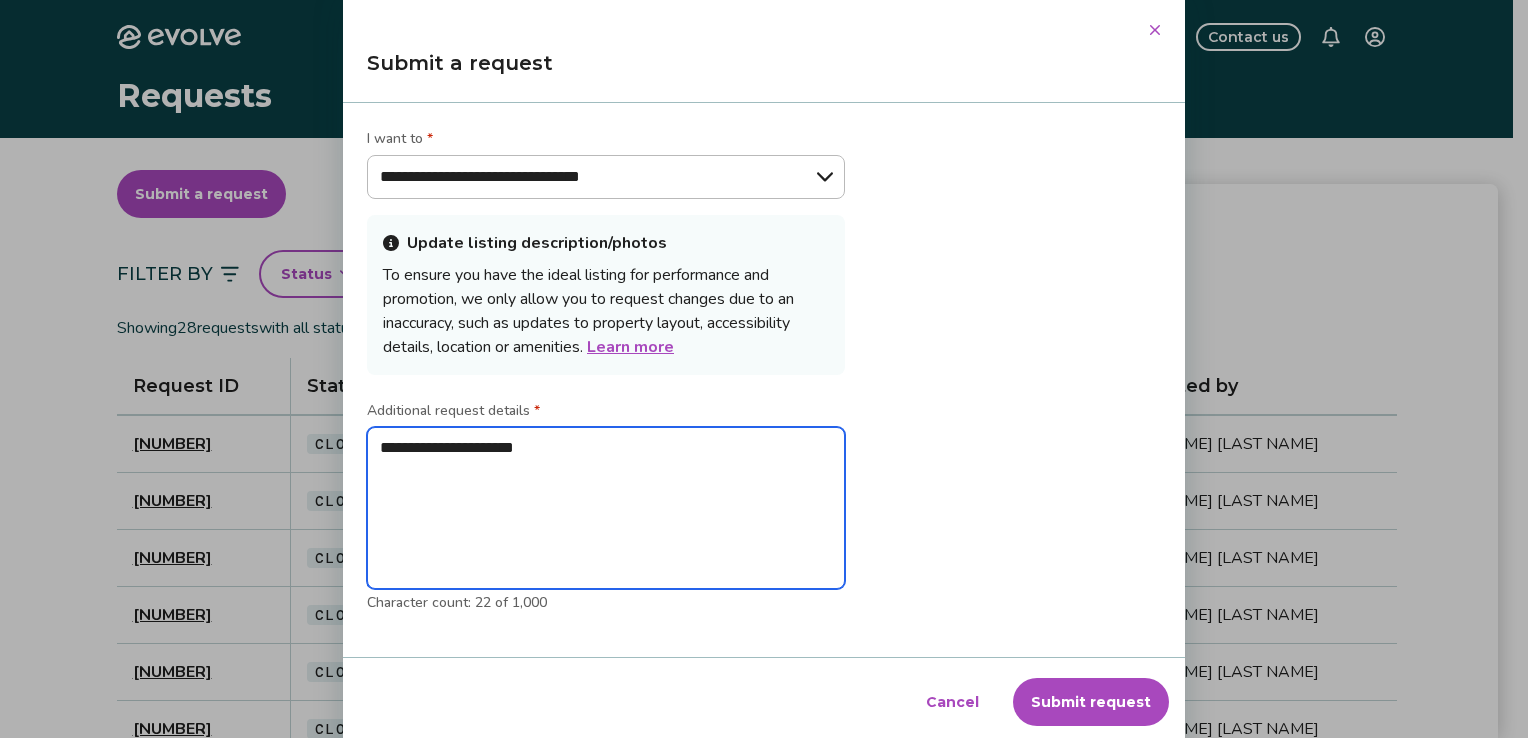 type on "**********" 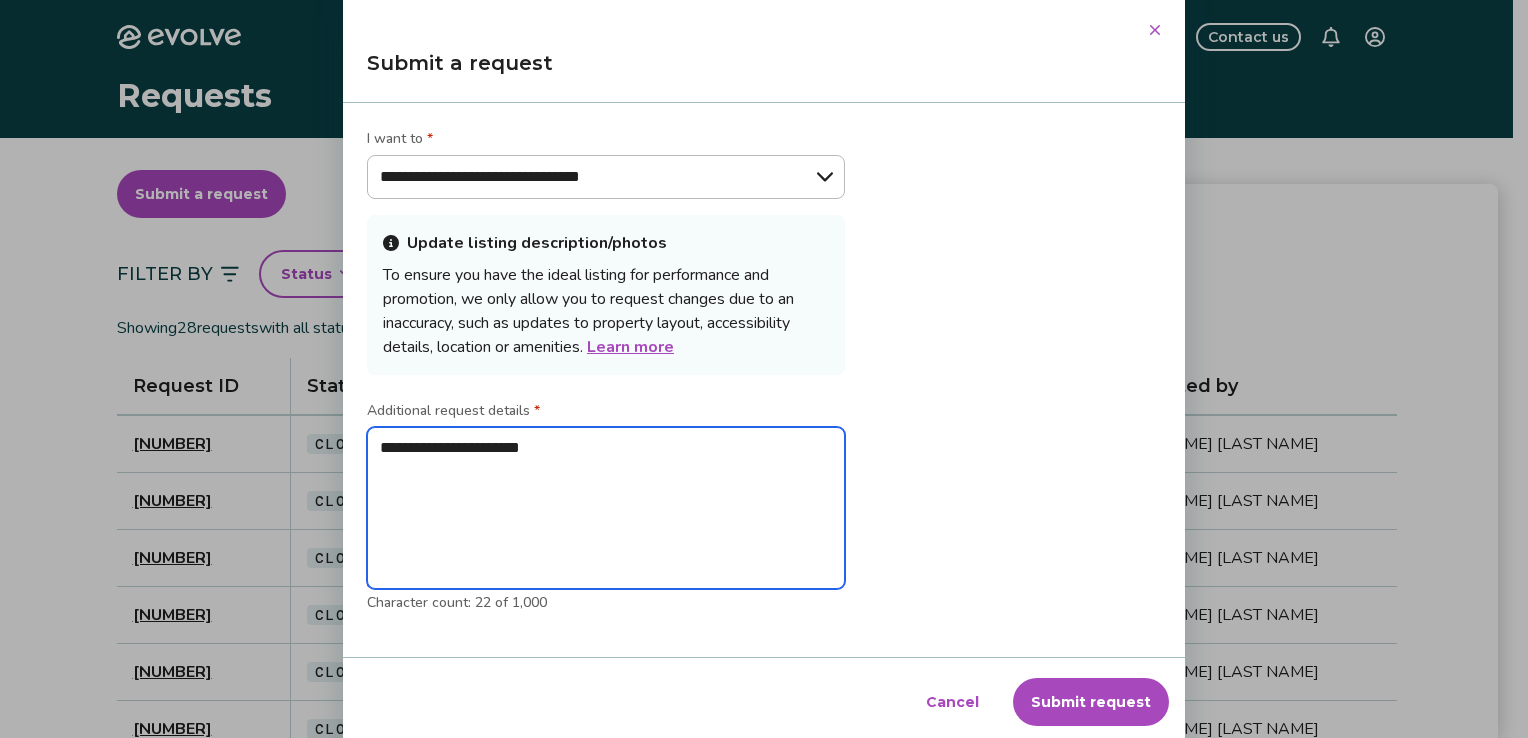 type on "*" 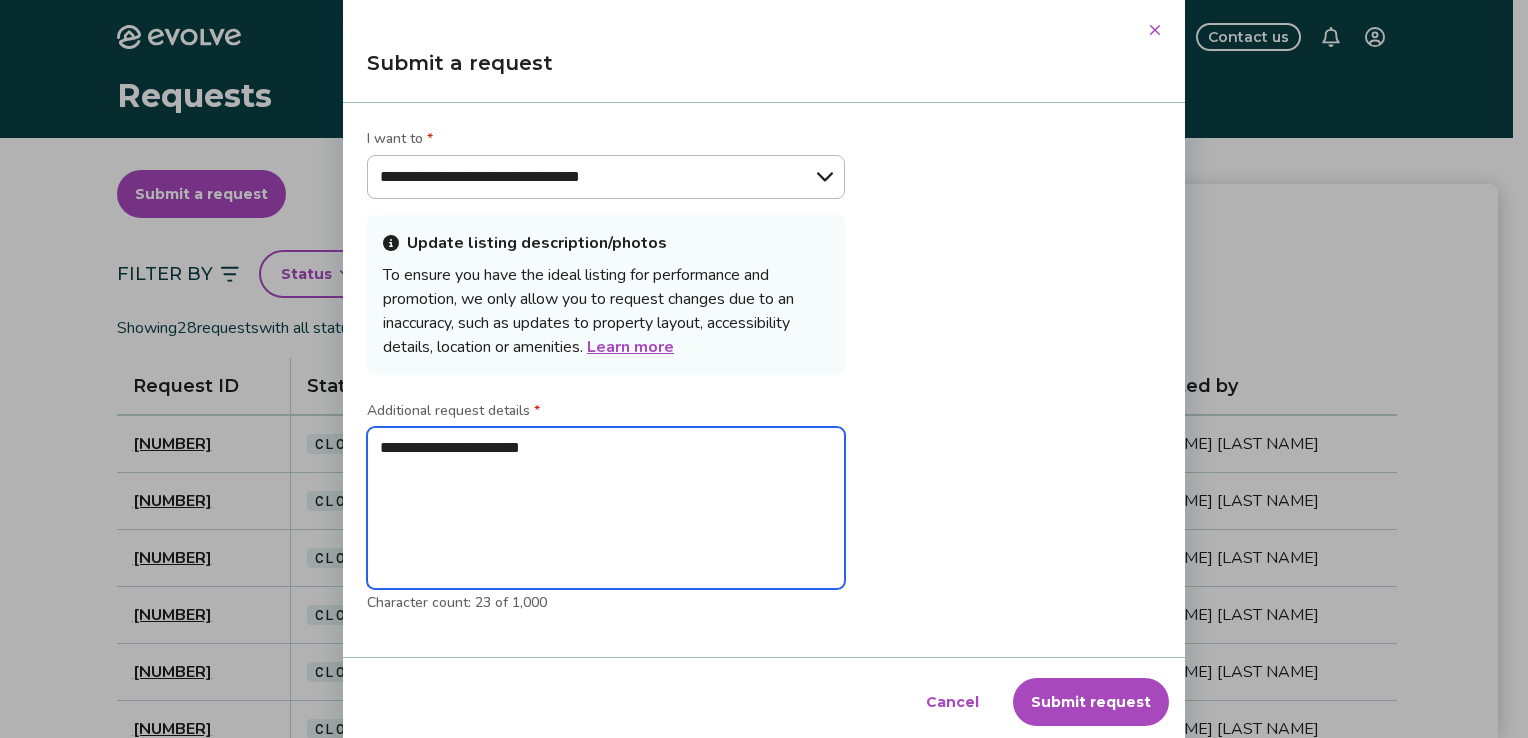 type on "**********" 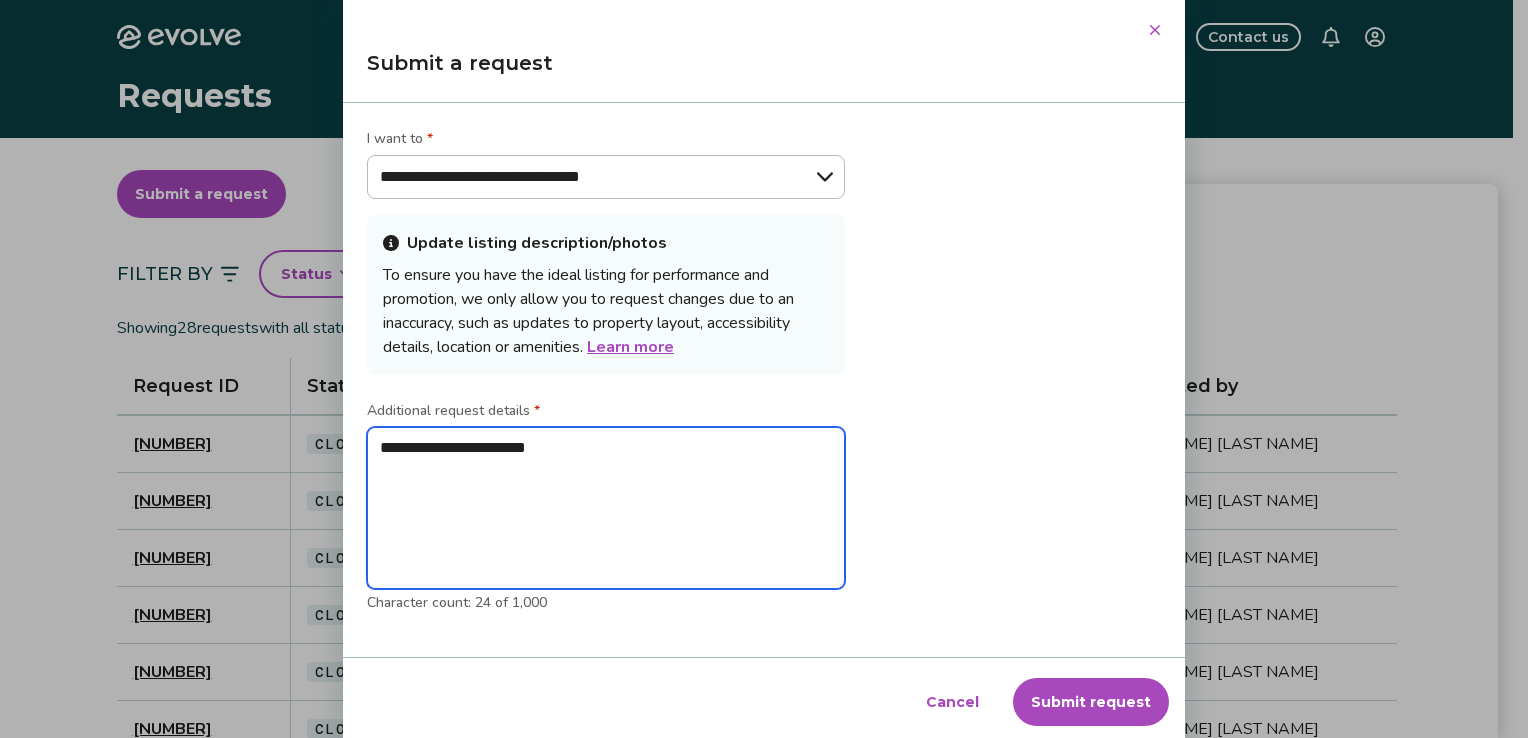 type on "**********" 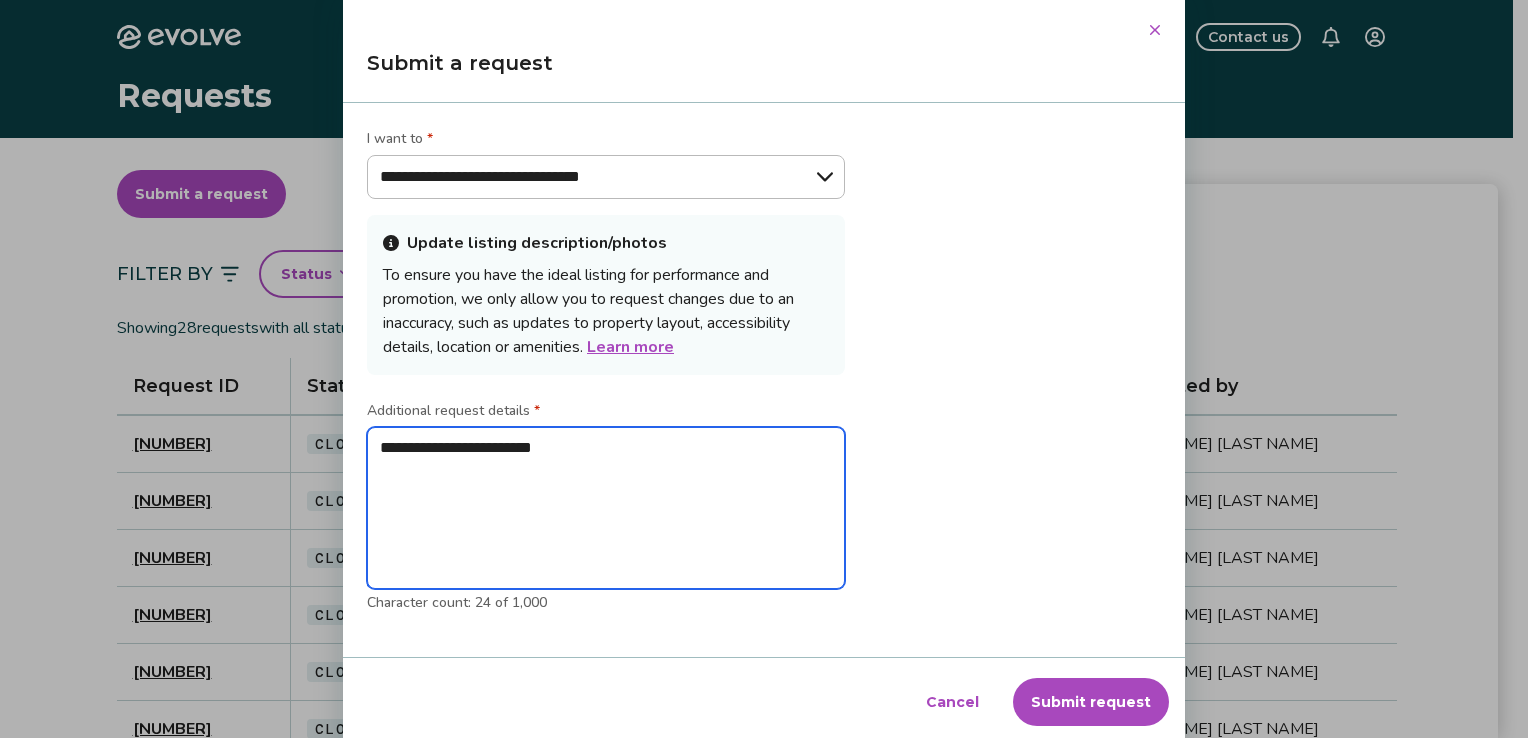 type on "*" 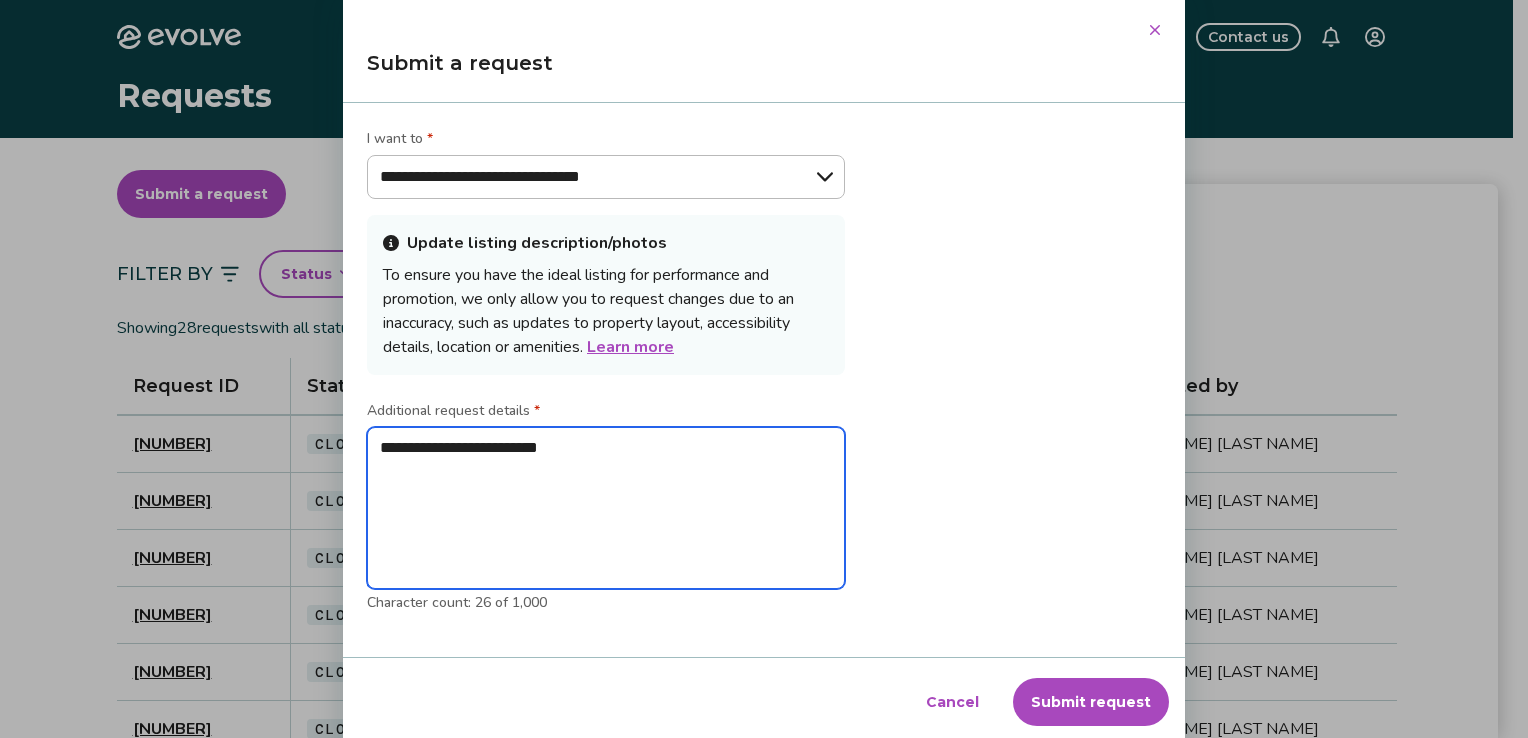 type on "**********" 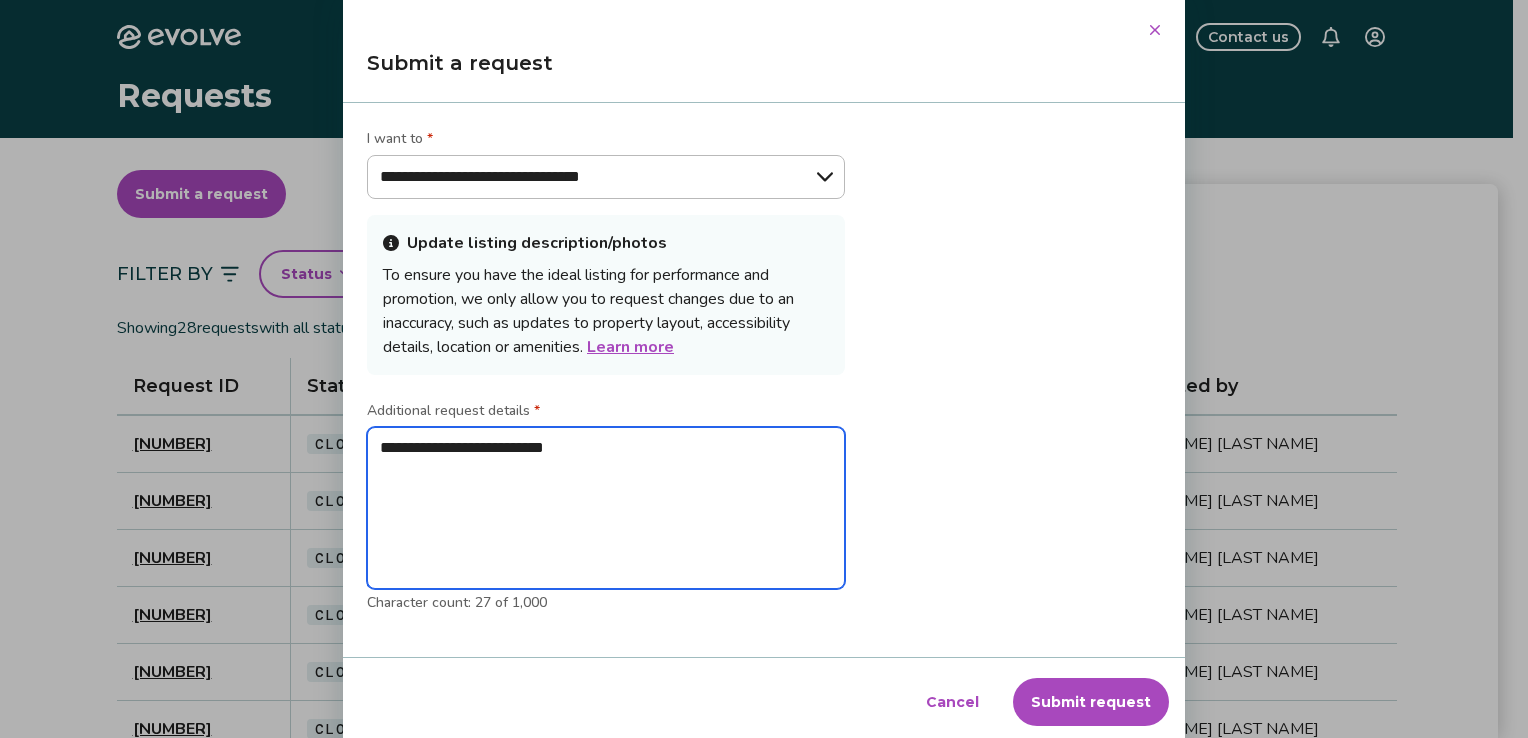type on "**********" 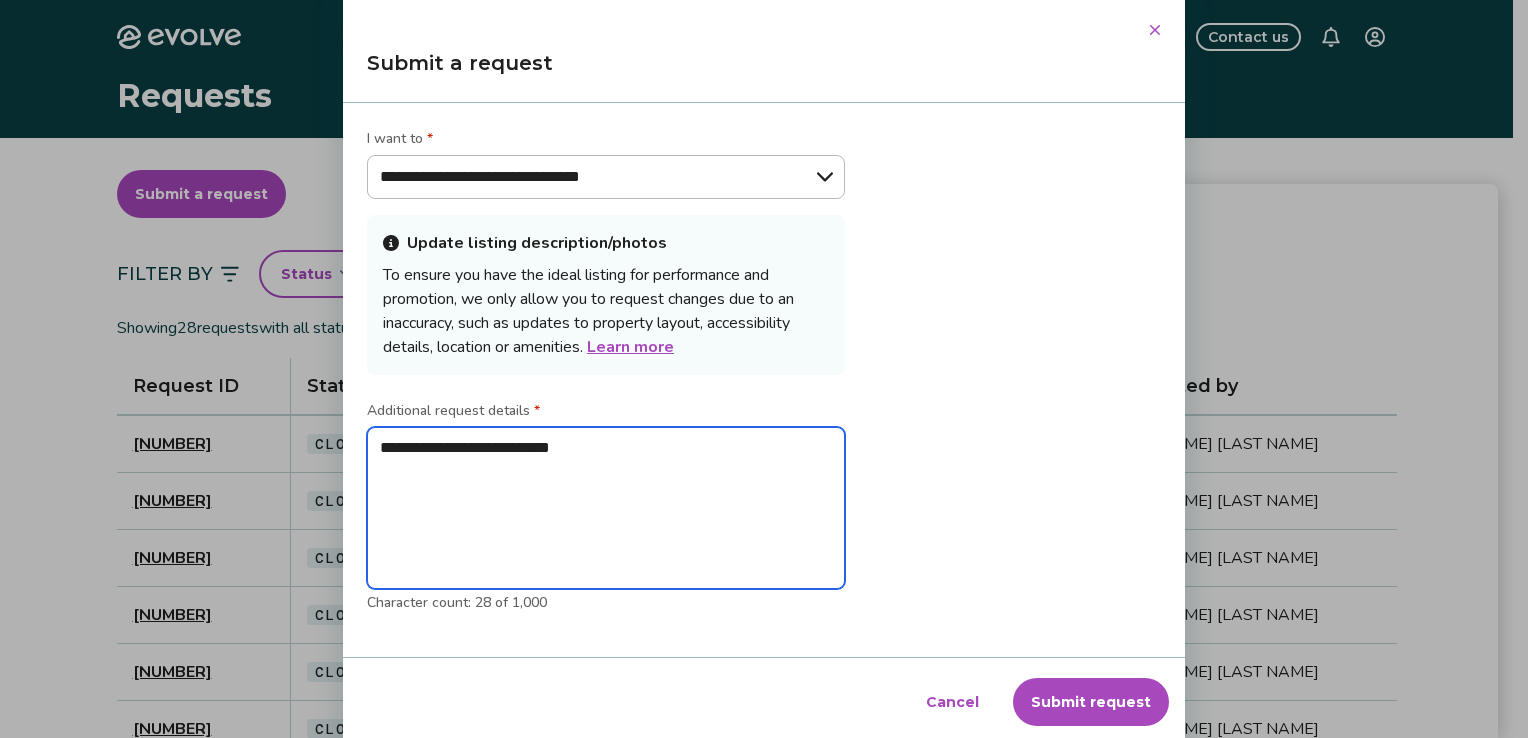 type on "**********" 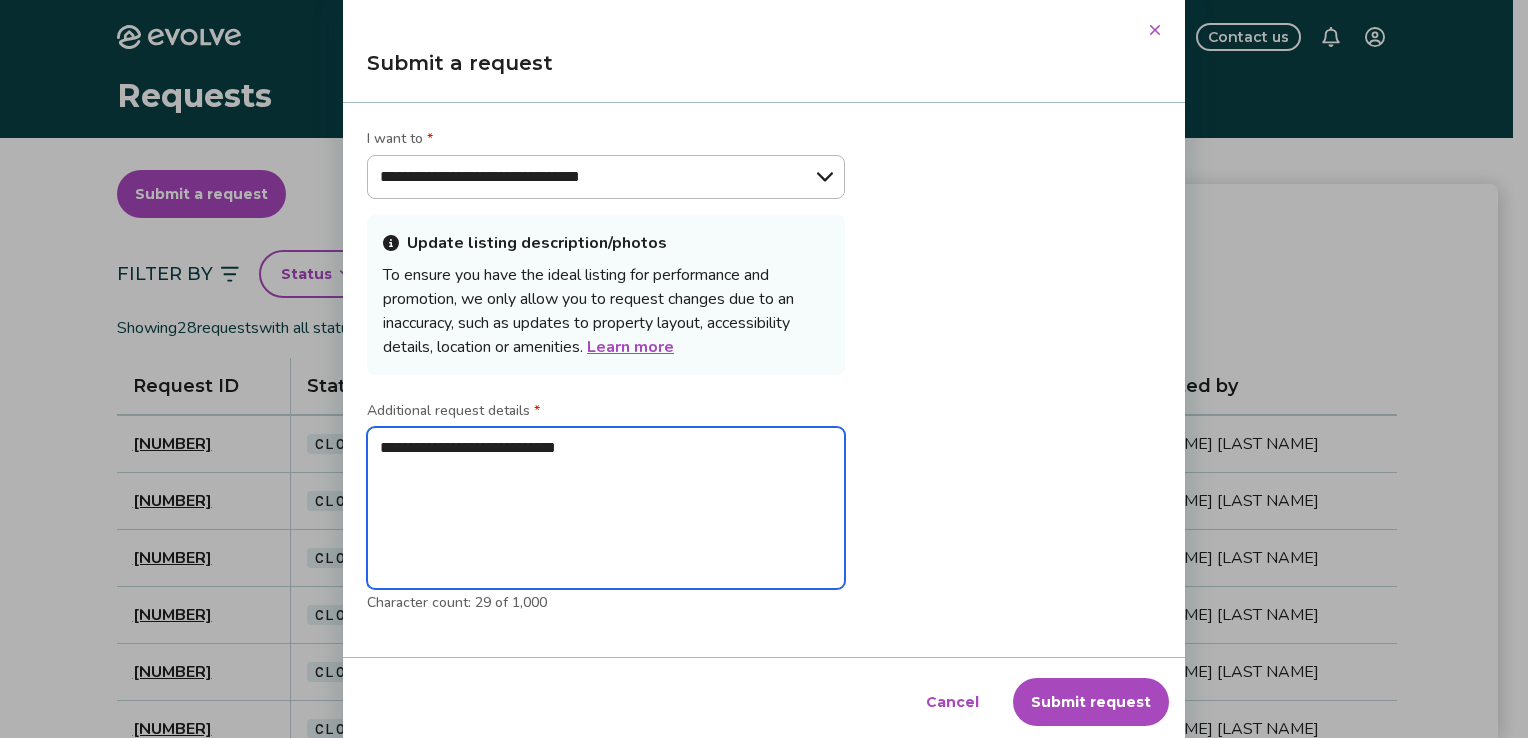 type on "**********" 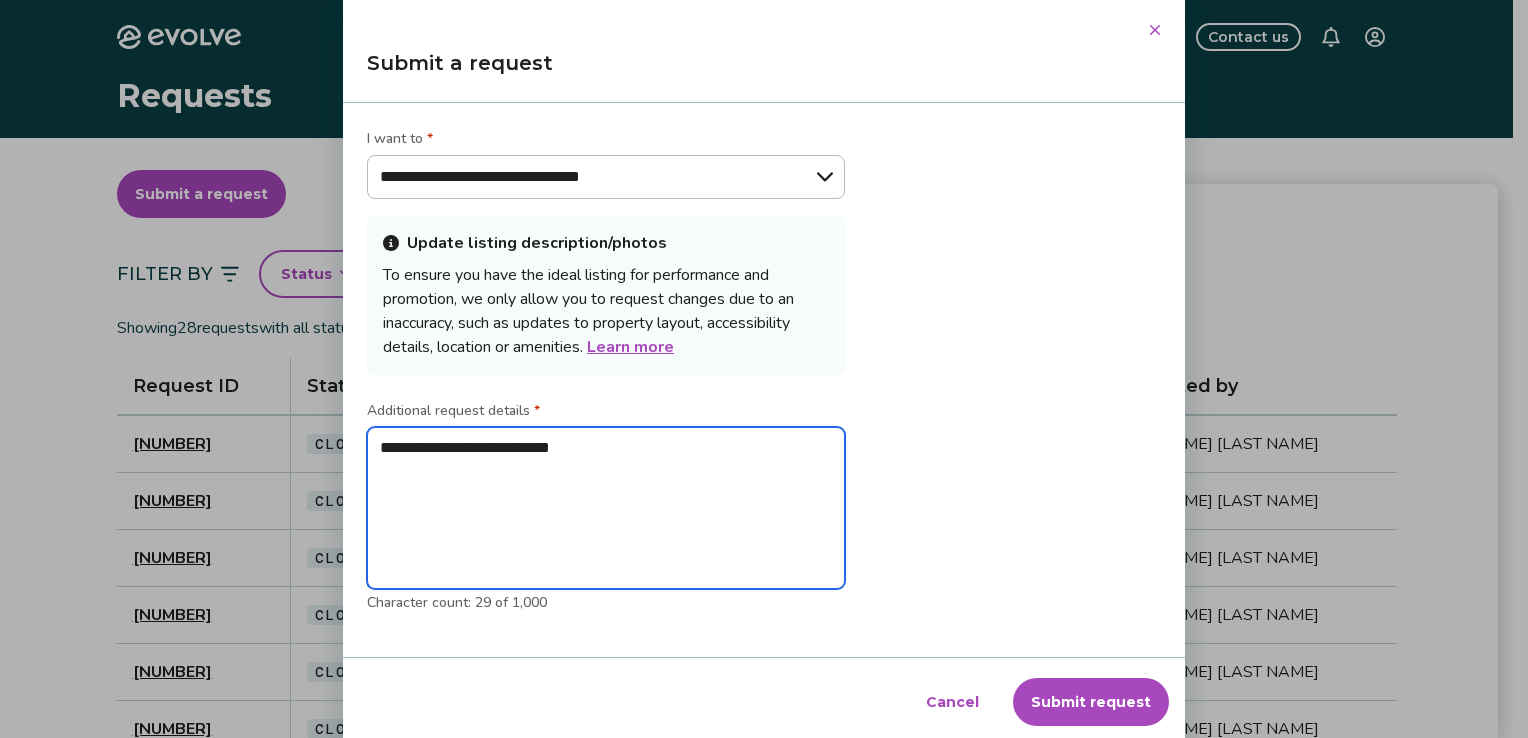 type on "*" 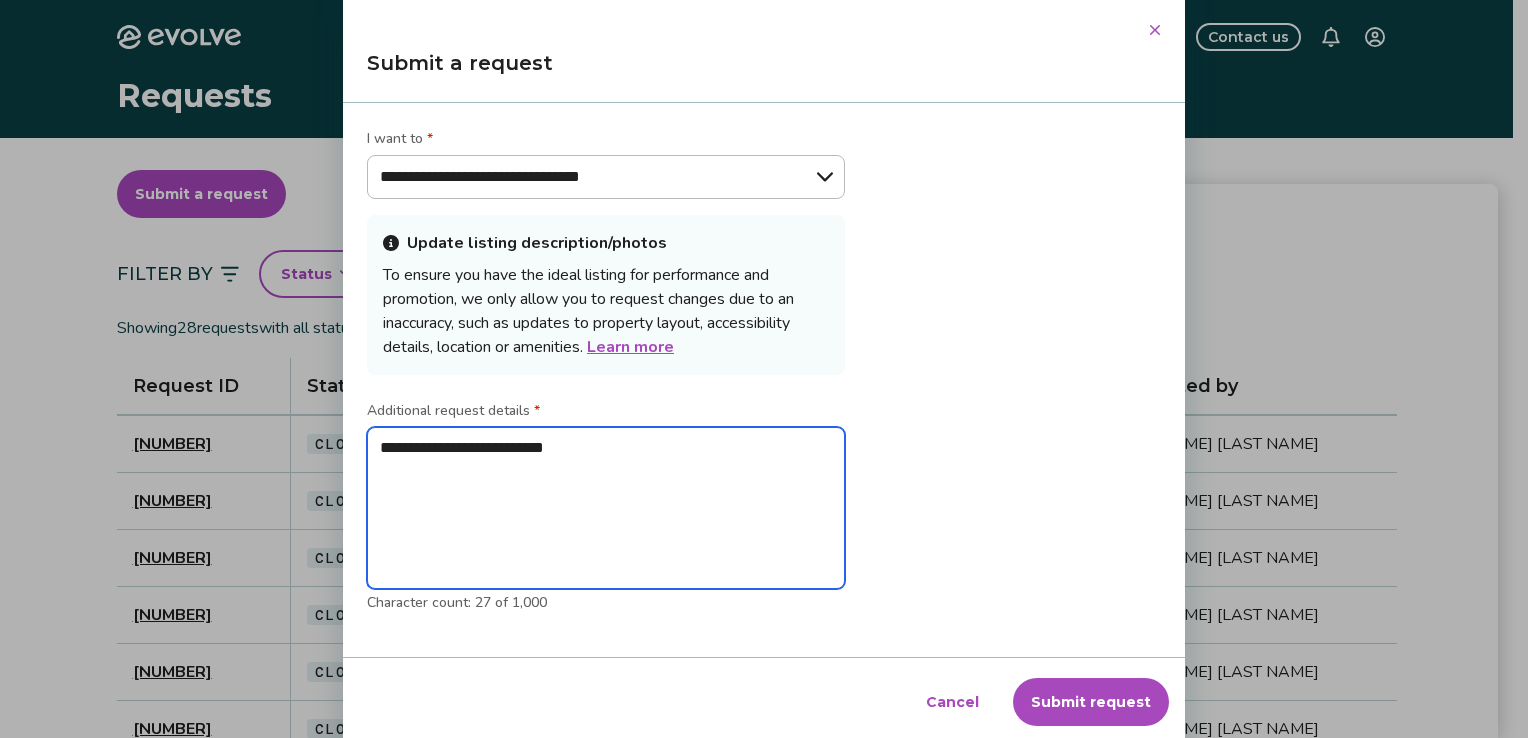 type on "**********" 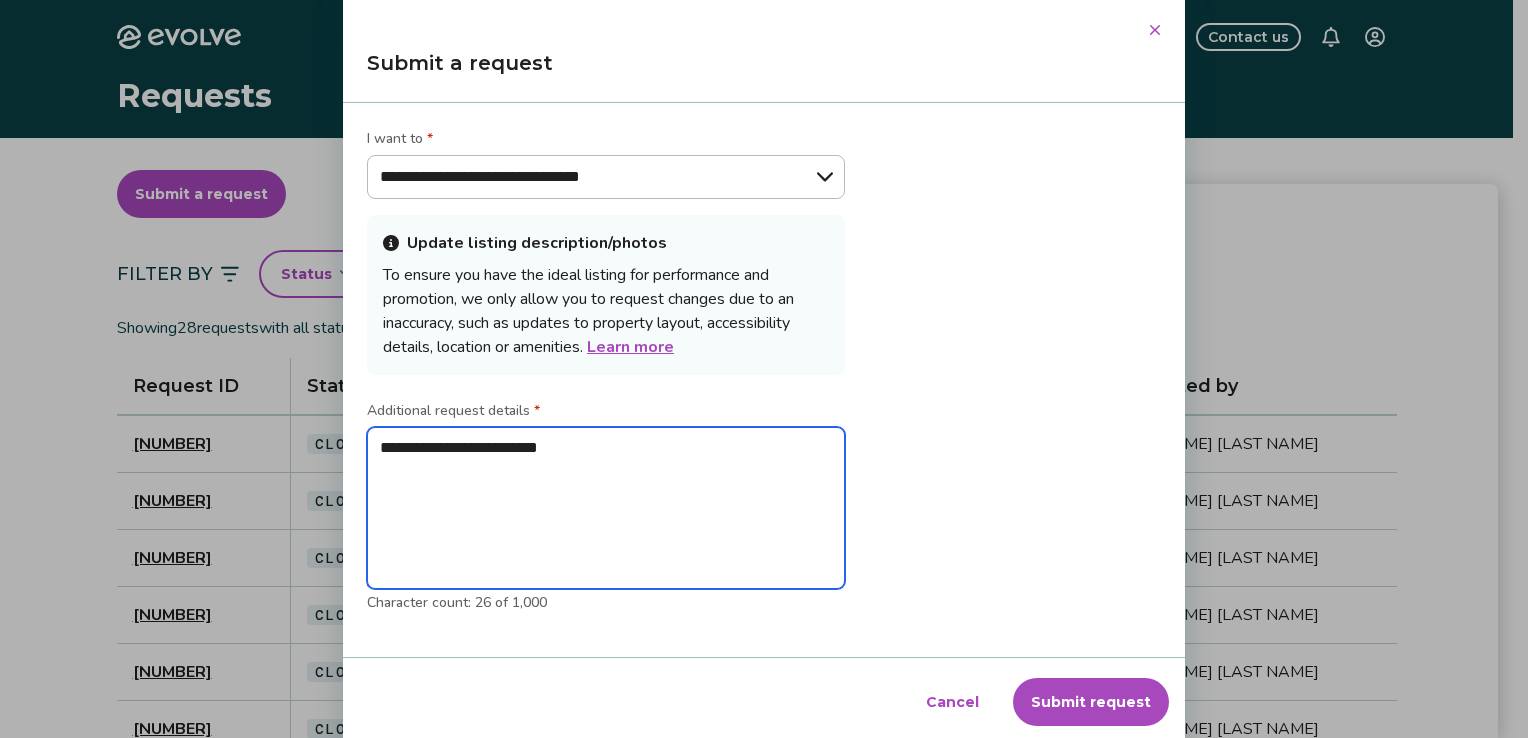 type on "**********" 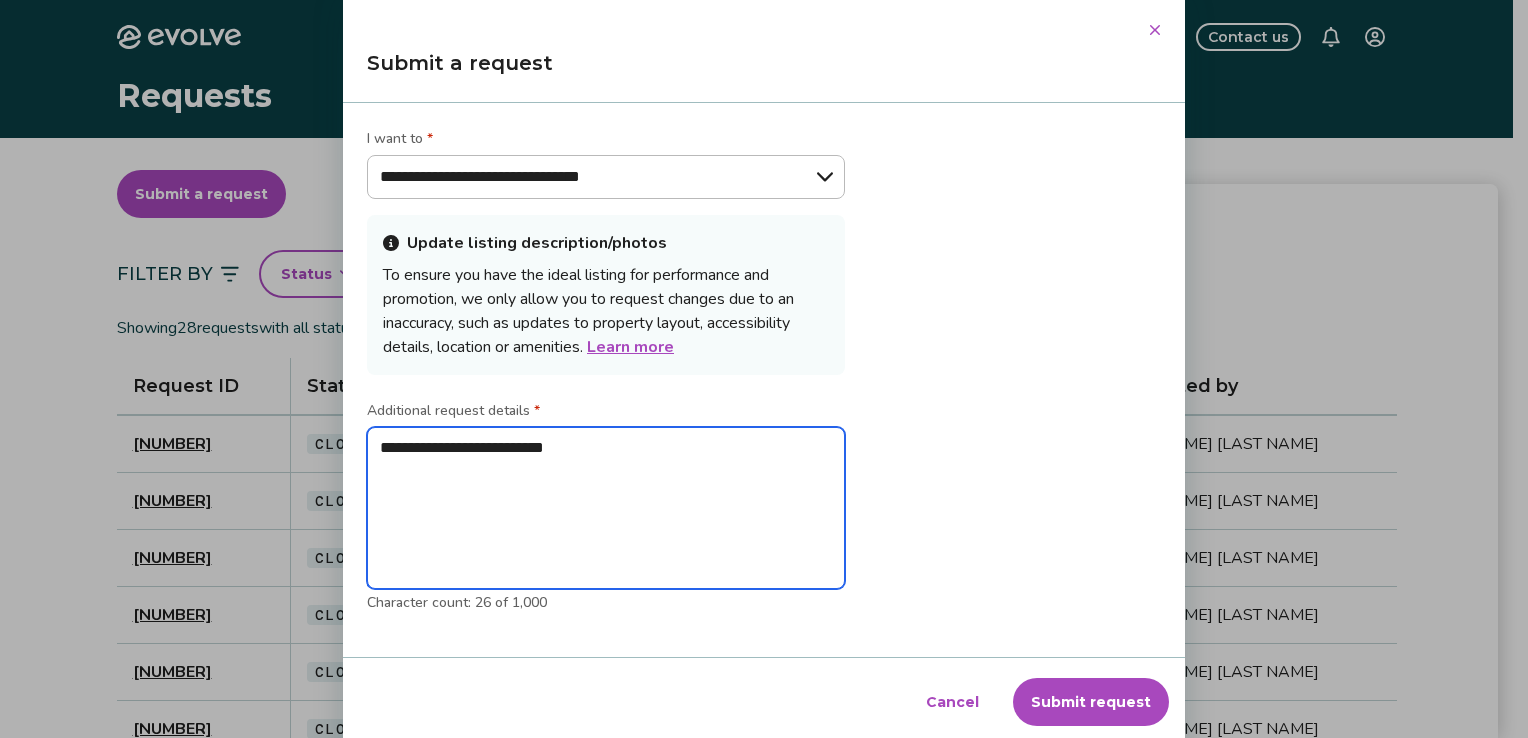 type on "**********" 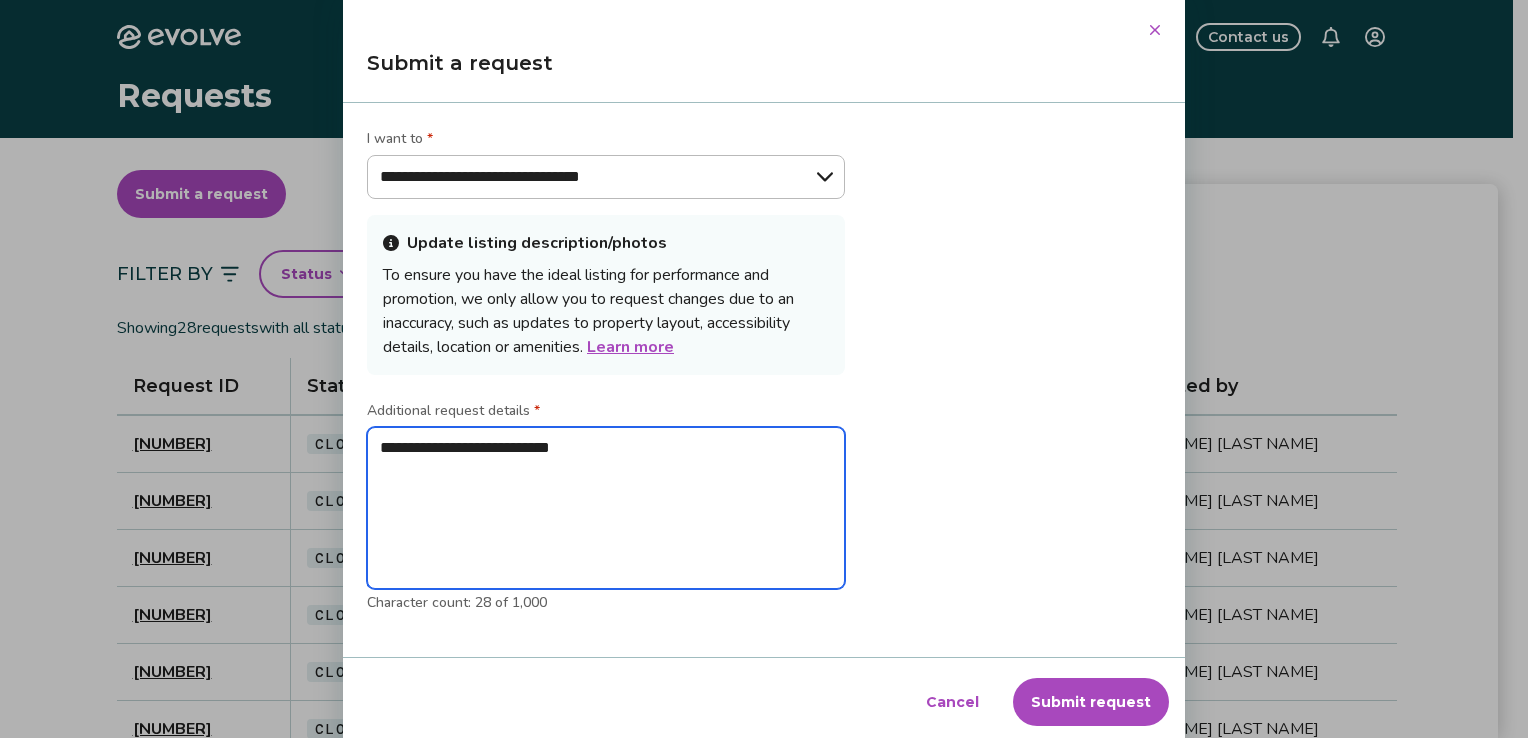 type on "**********" 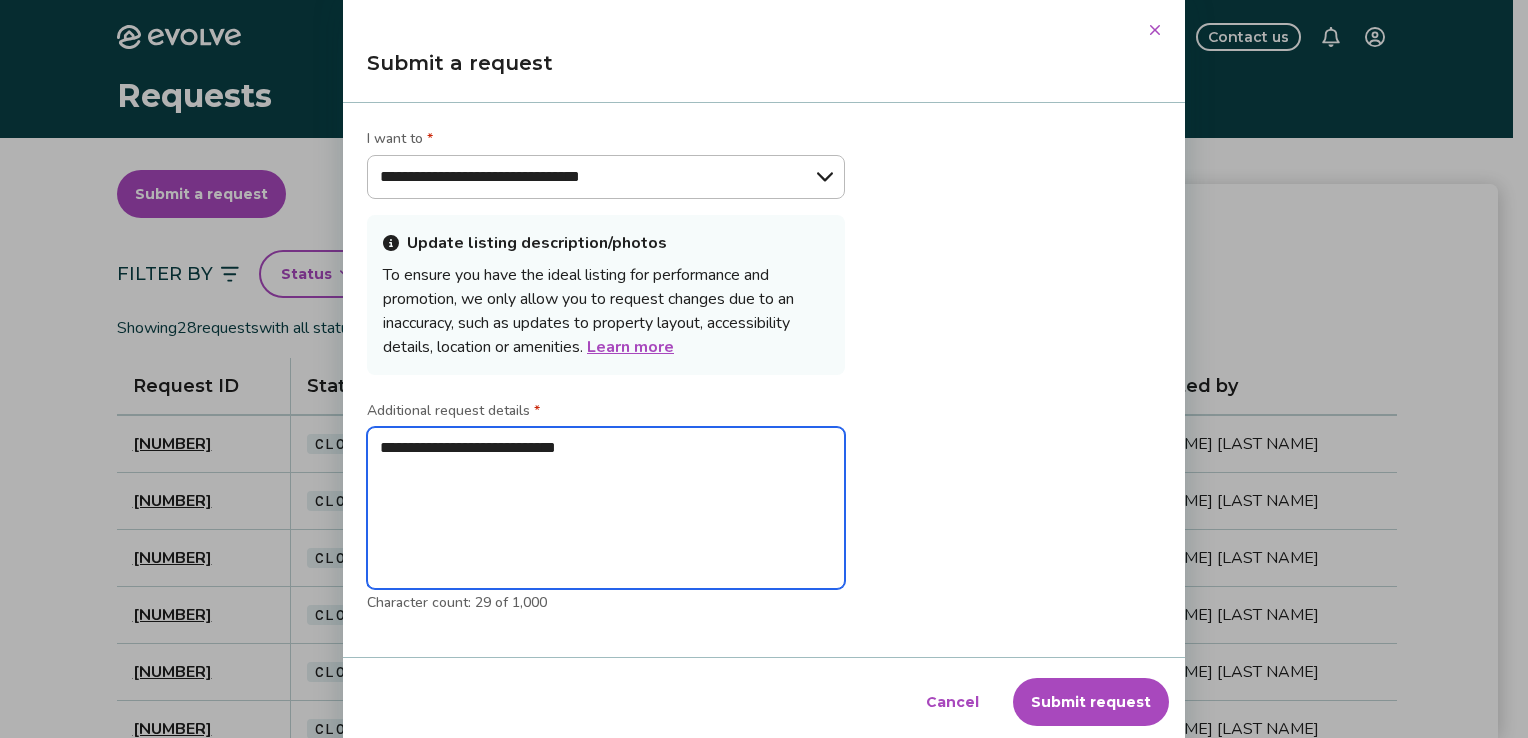 type on "**********" 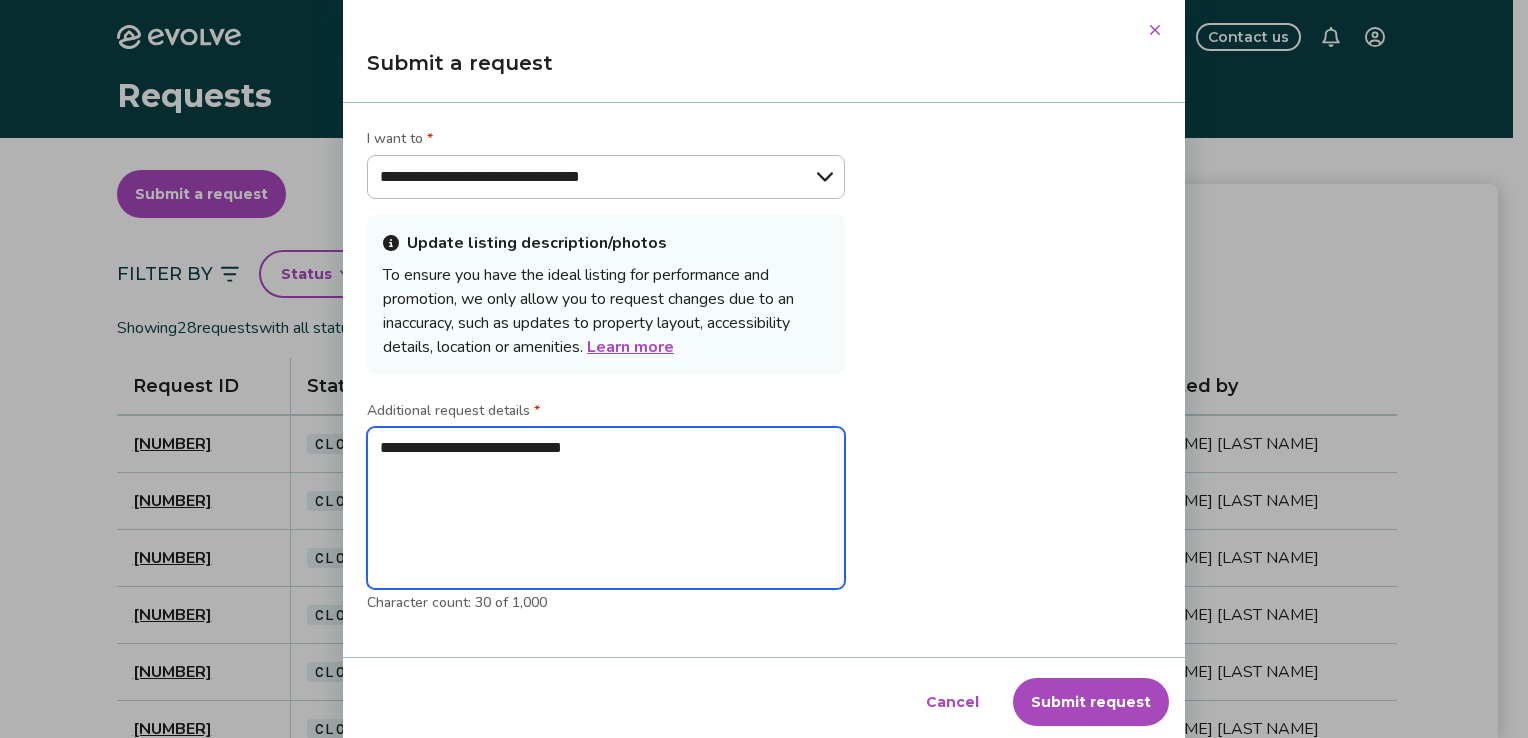 type on "**********" 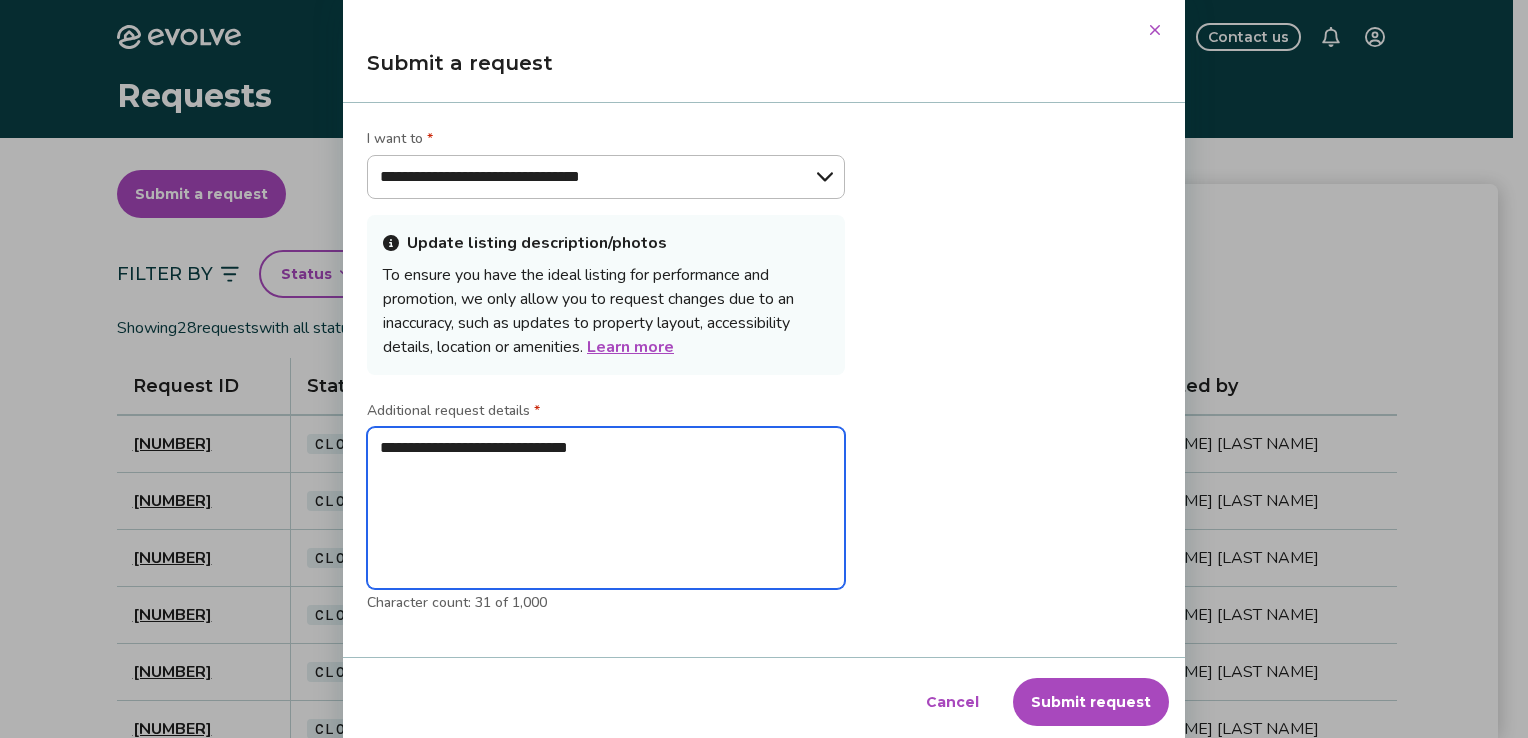 type on "**********" 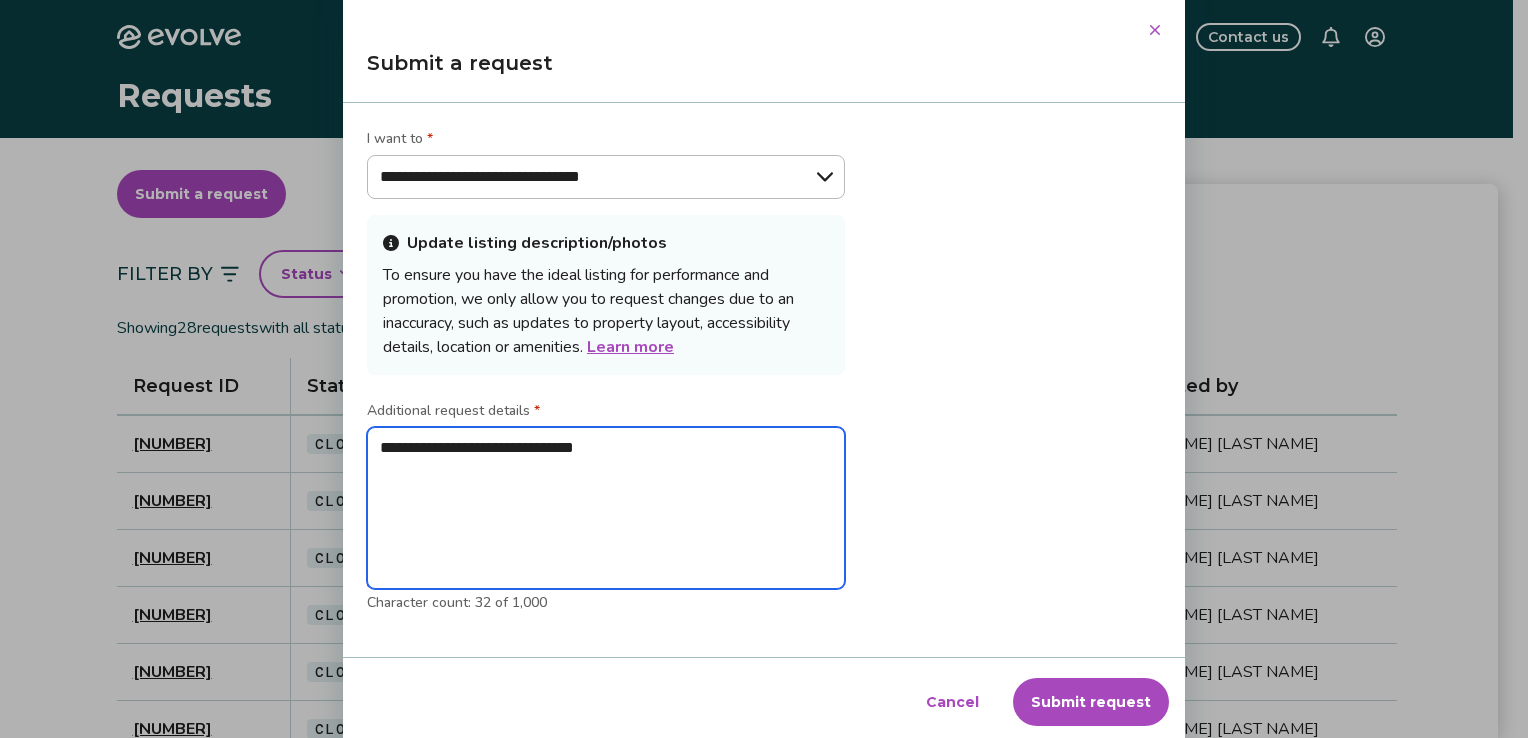 type on "**********" 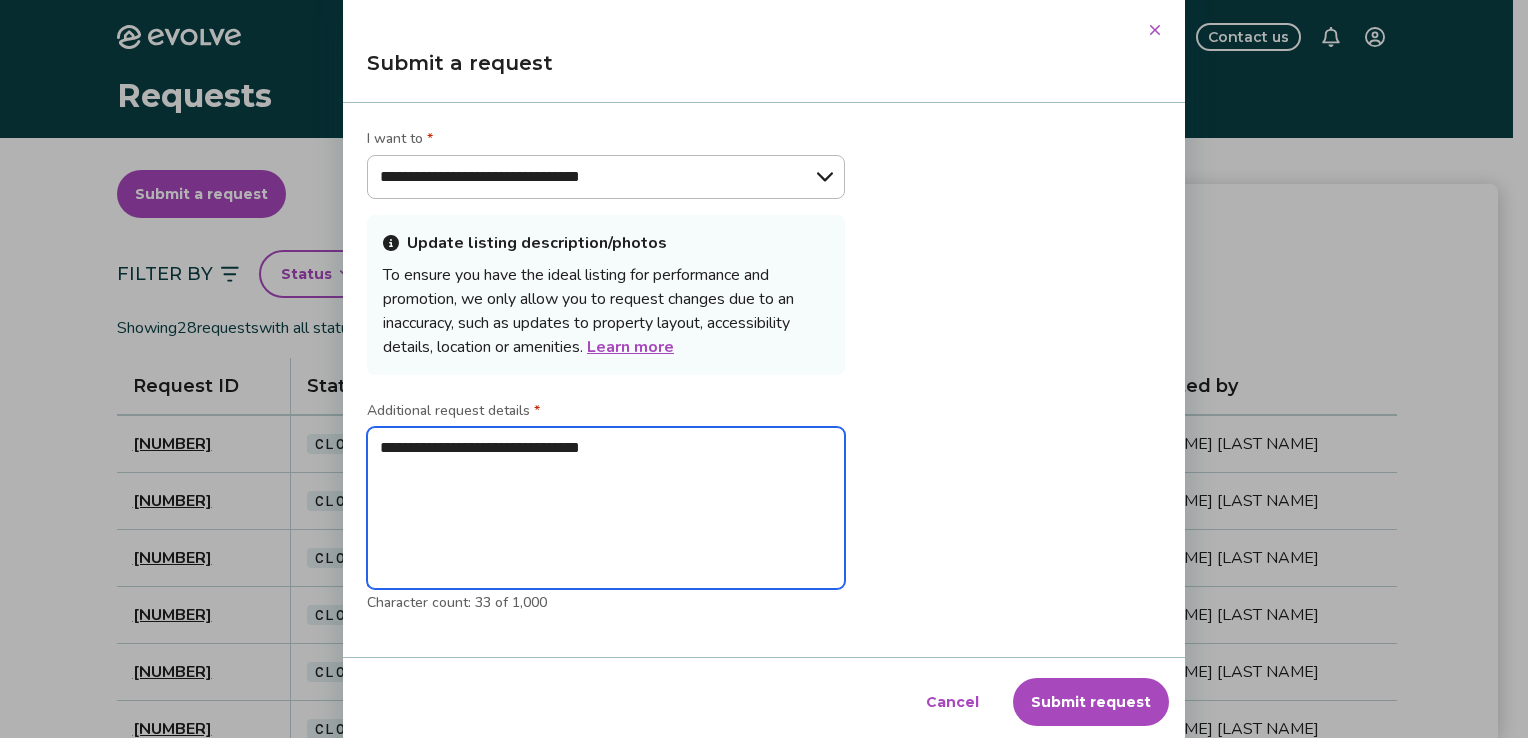 type on "**********" 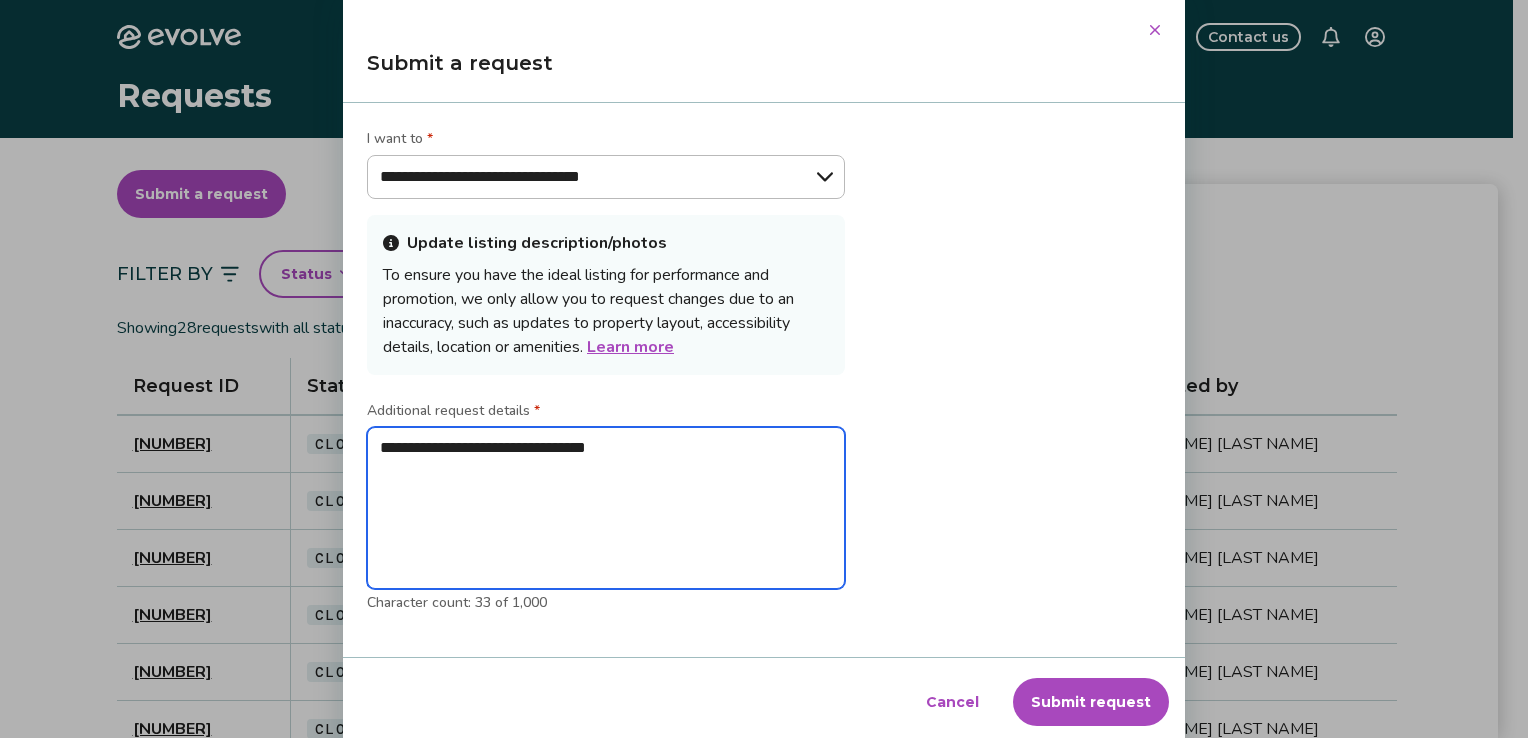 type on "*" 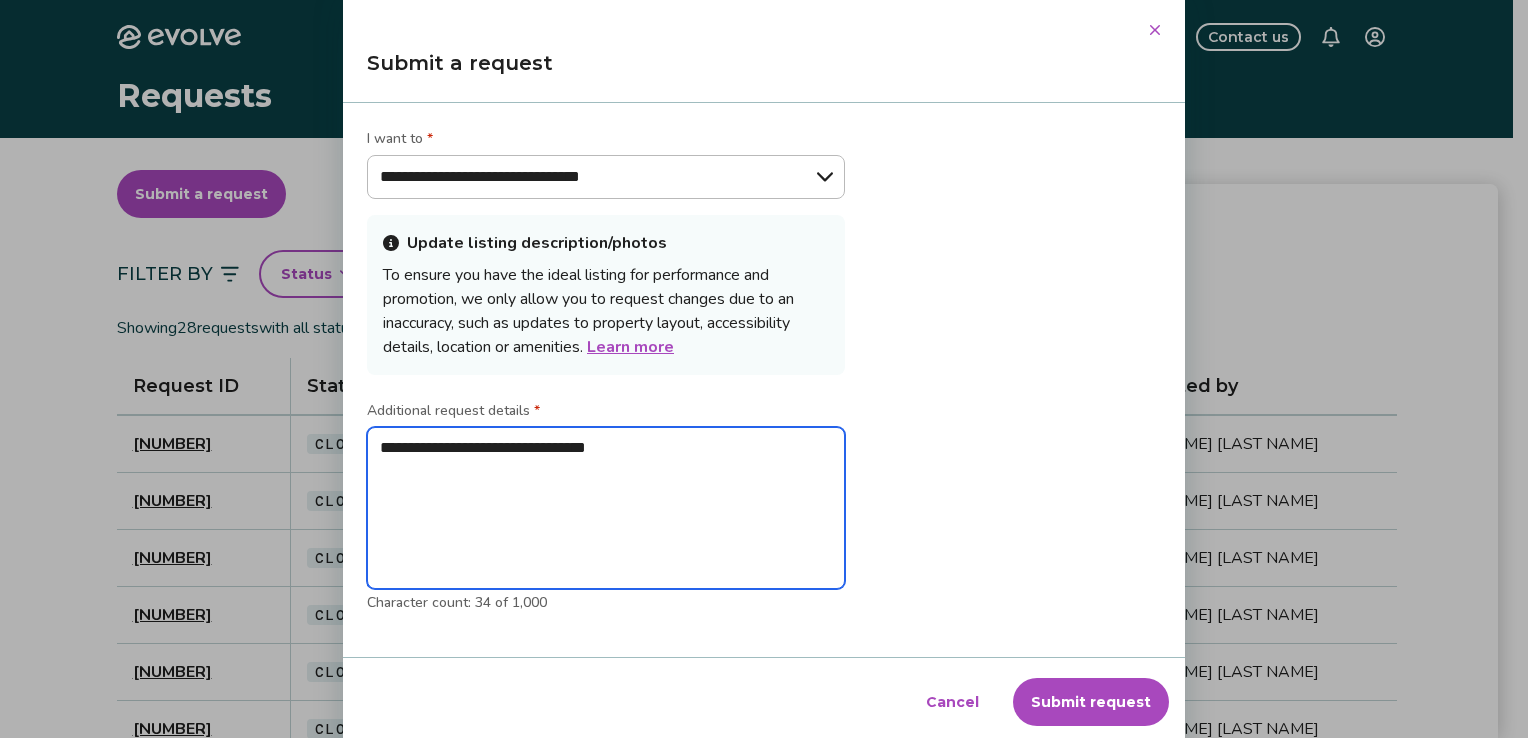 type on "**********" 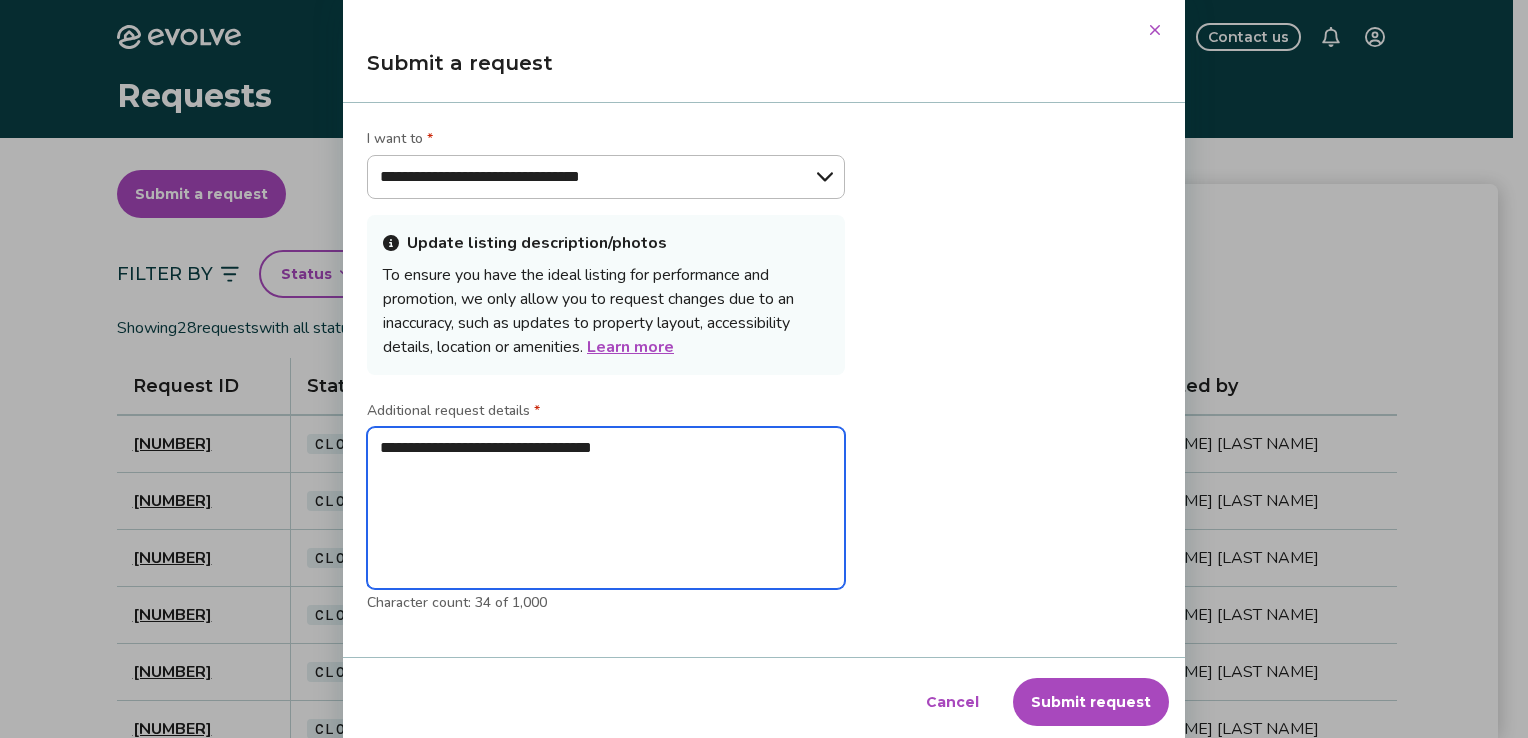 type on "*" 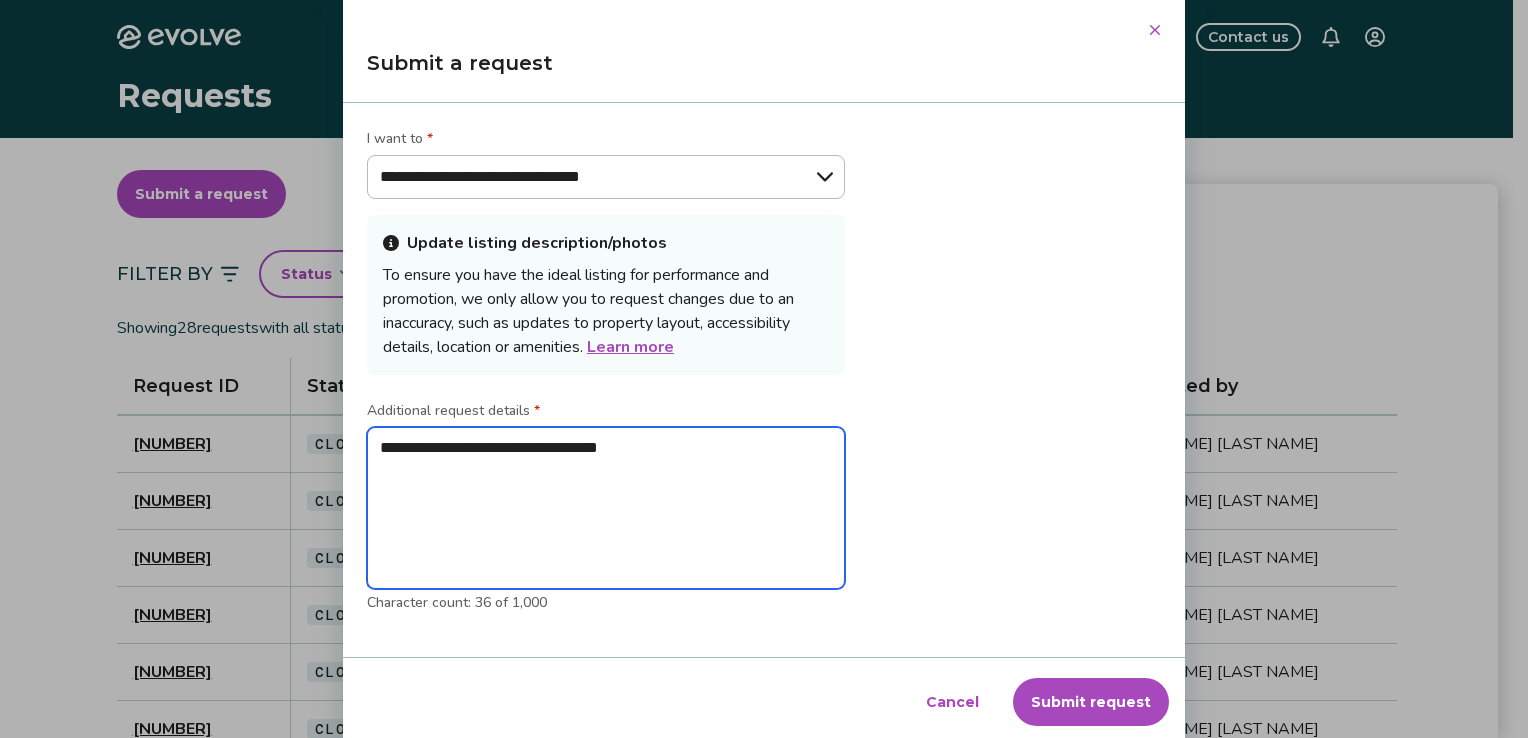 type on "**********" 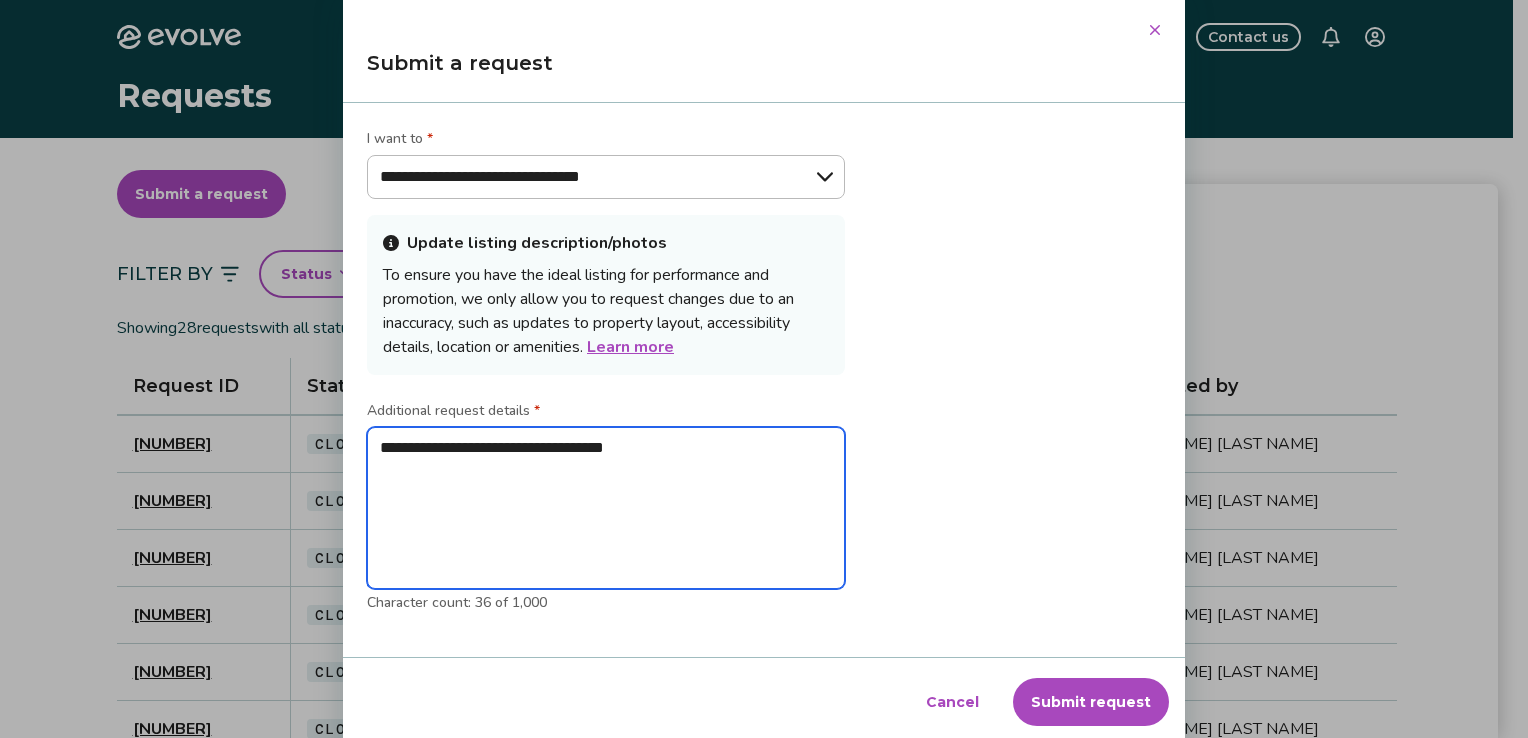 type on "**********" 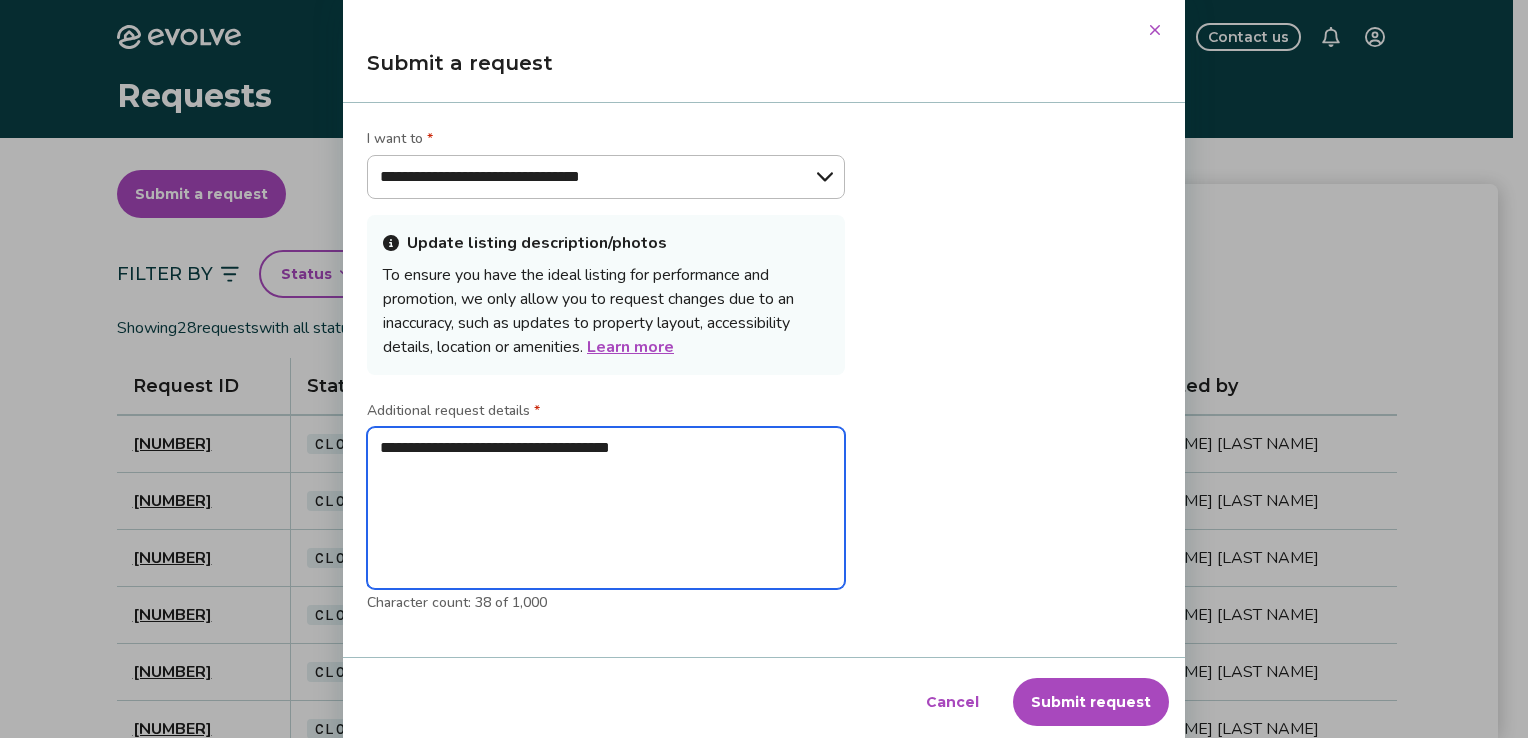 type on "**********" 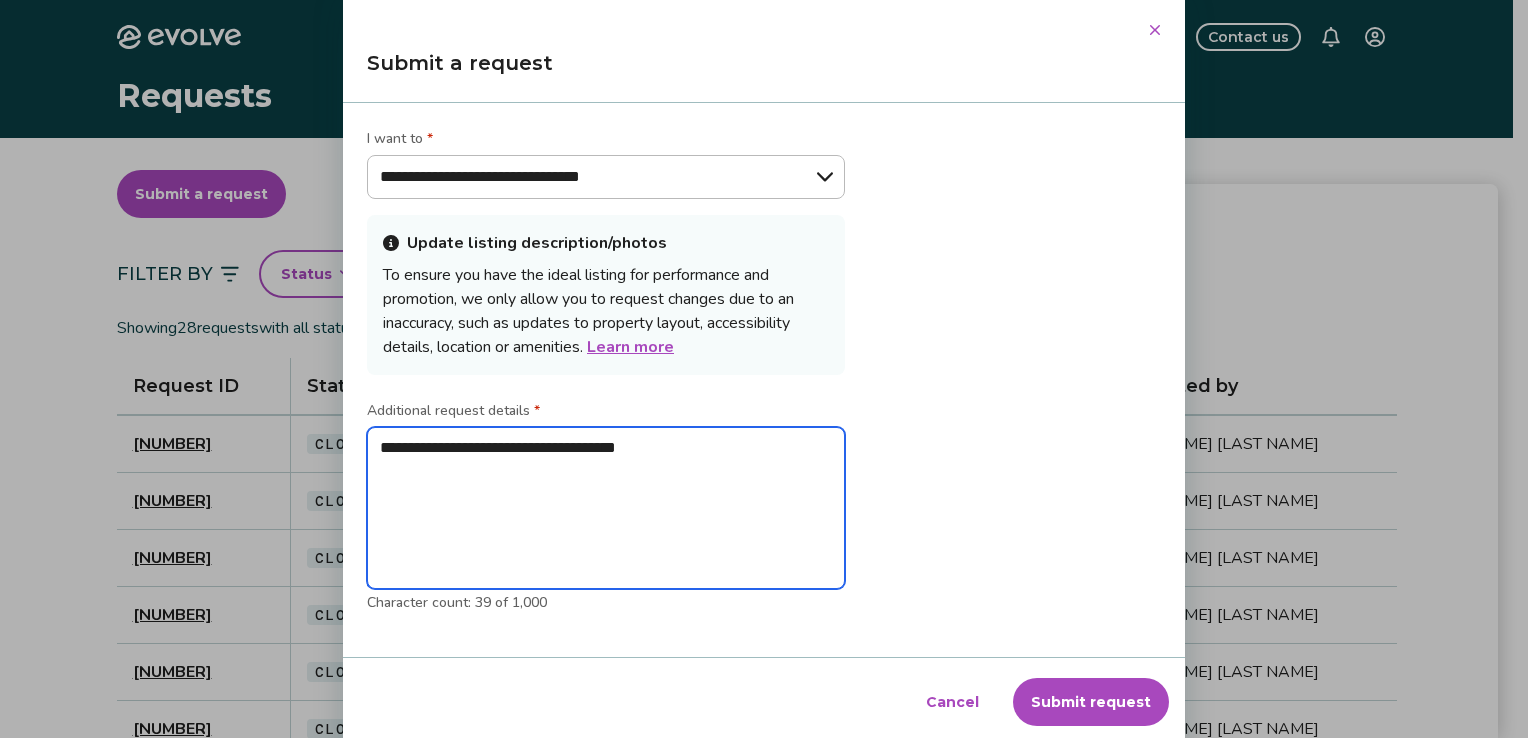 type on "**********" 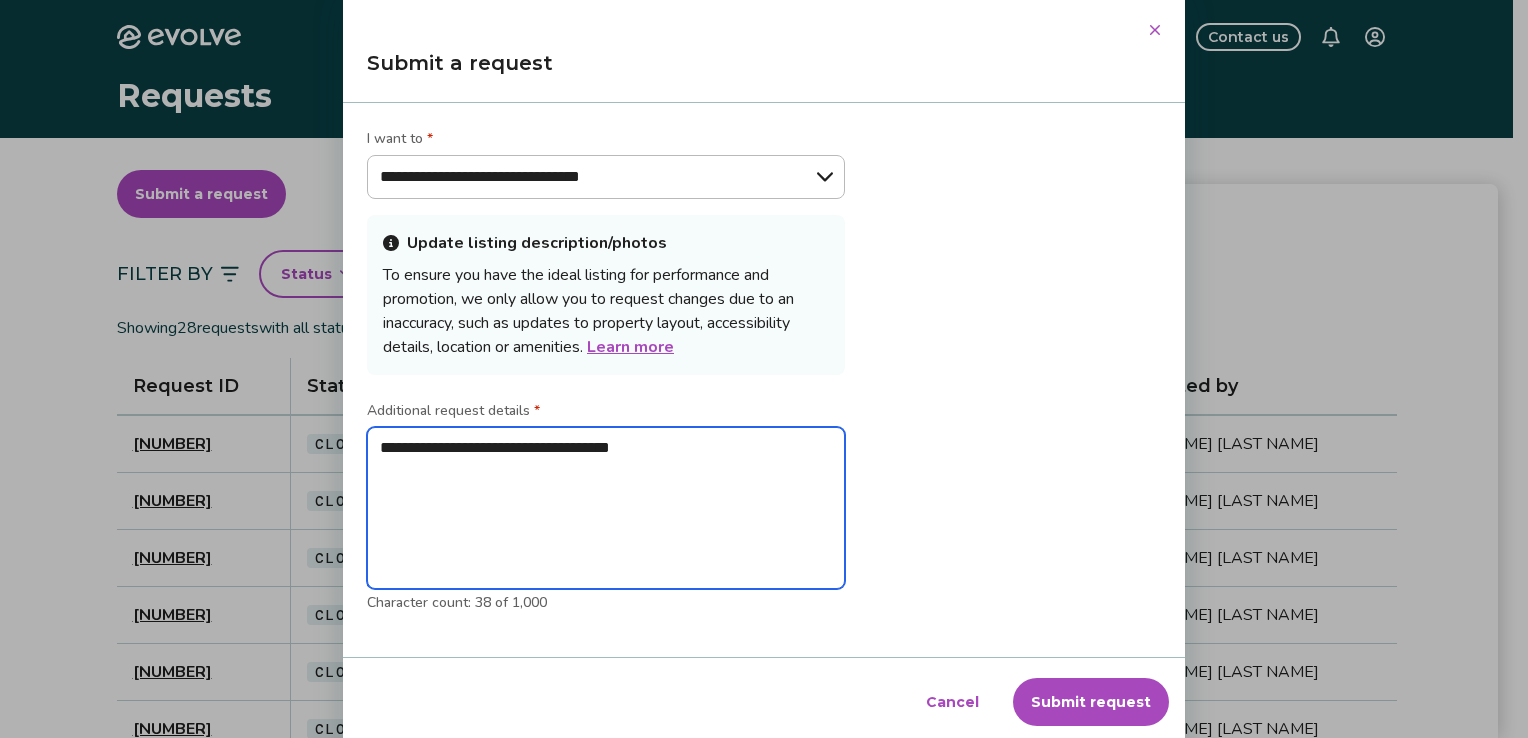 type on "**********" 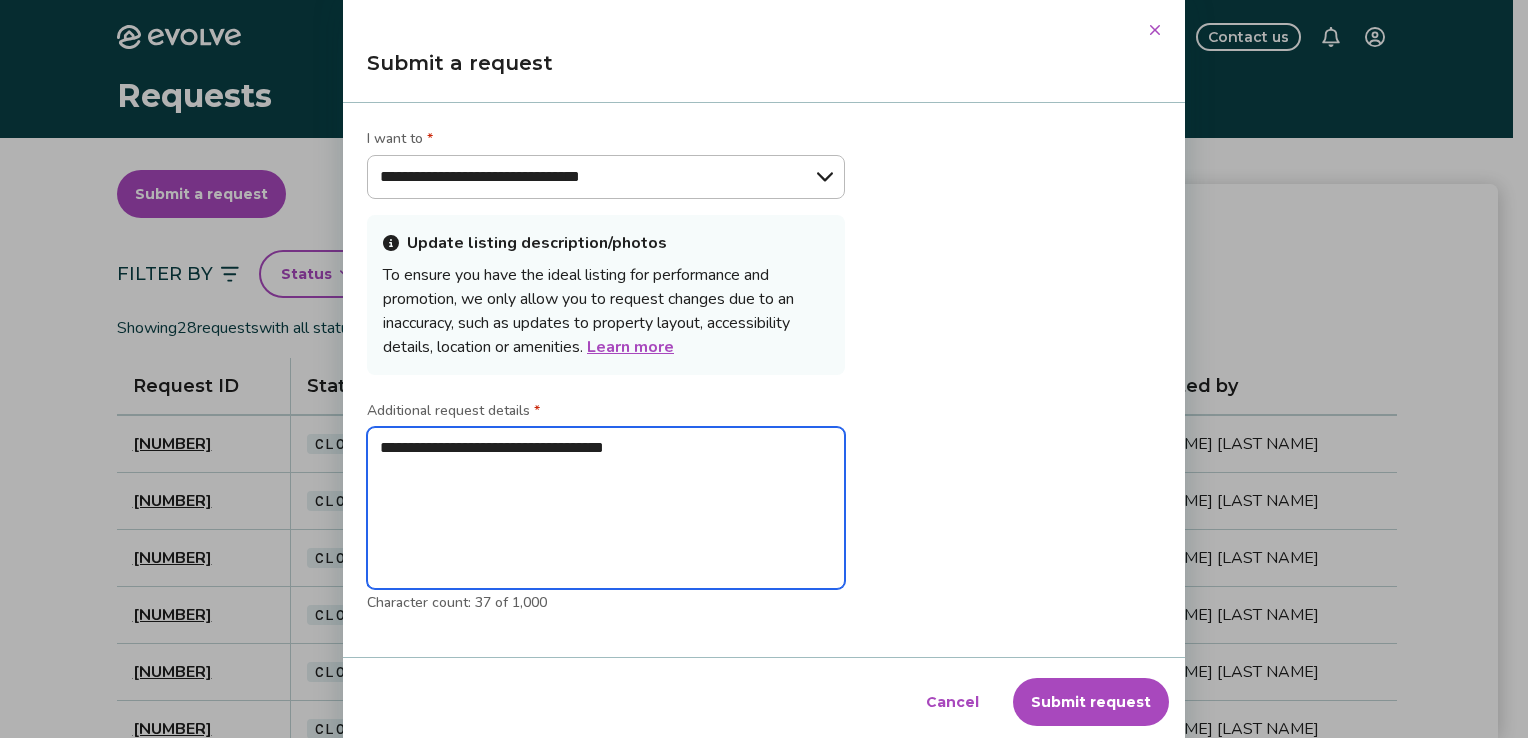 type on "**********" 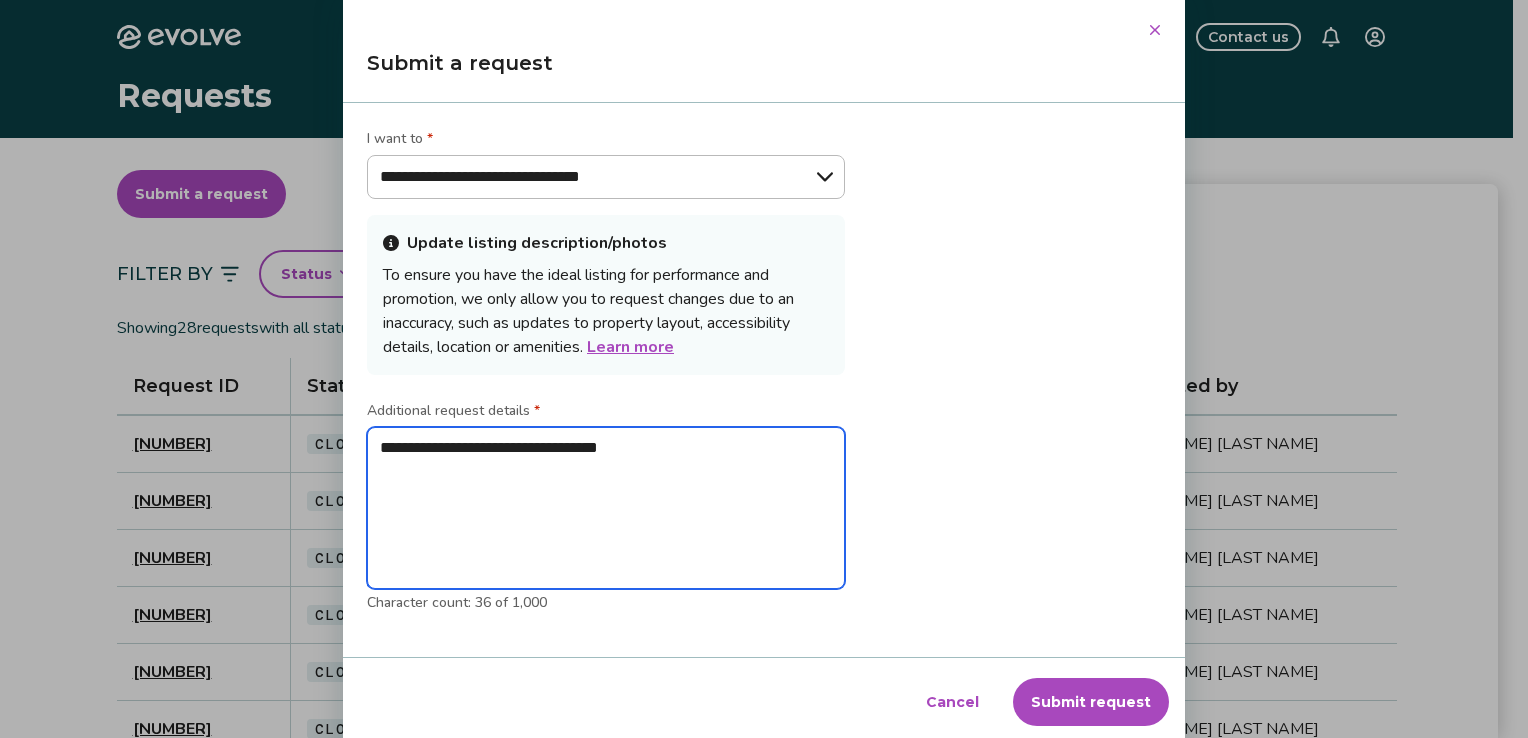 type on "**********" 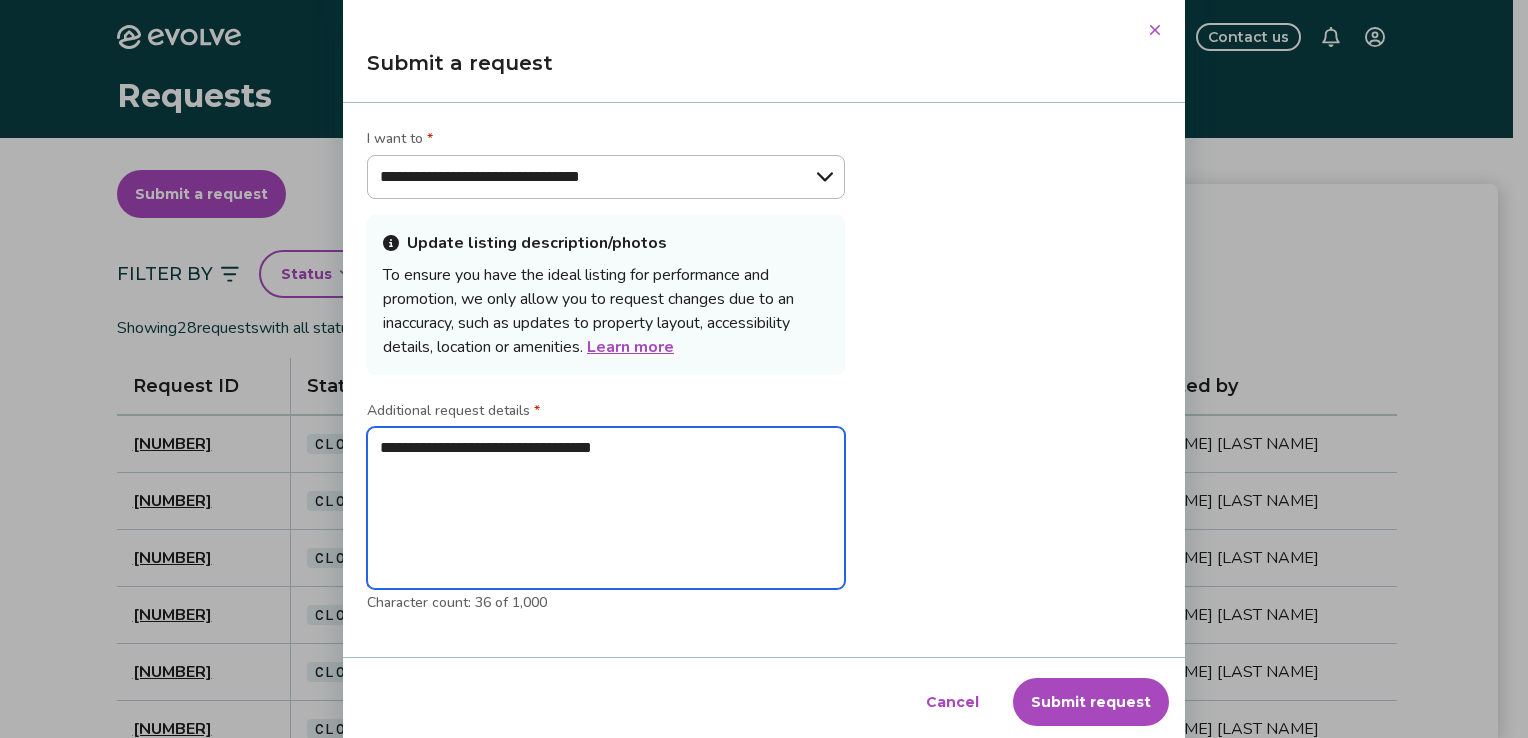 type on "**********" 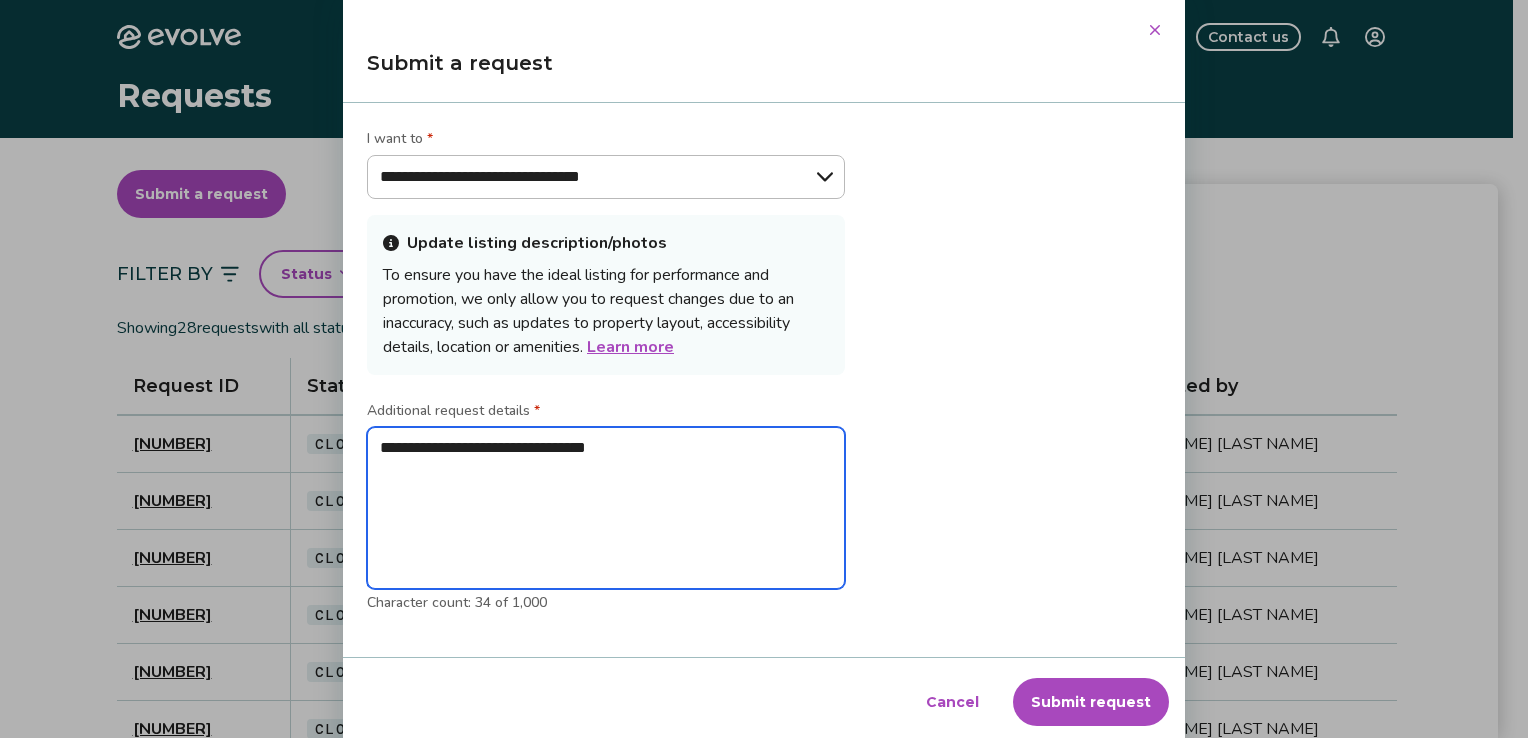 type on "**********" 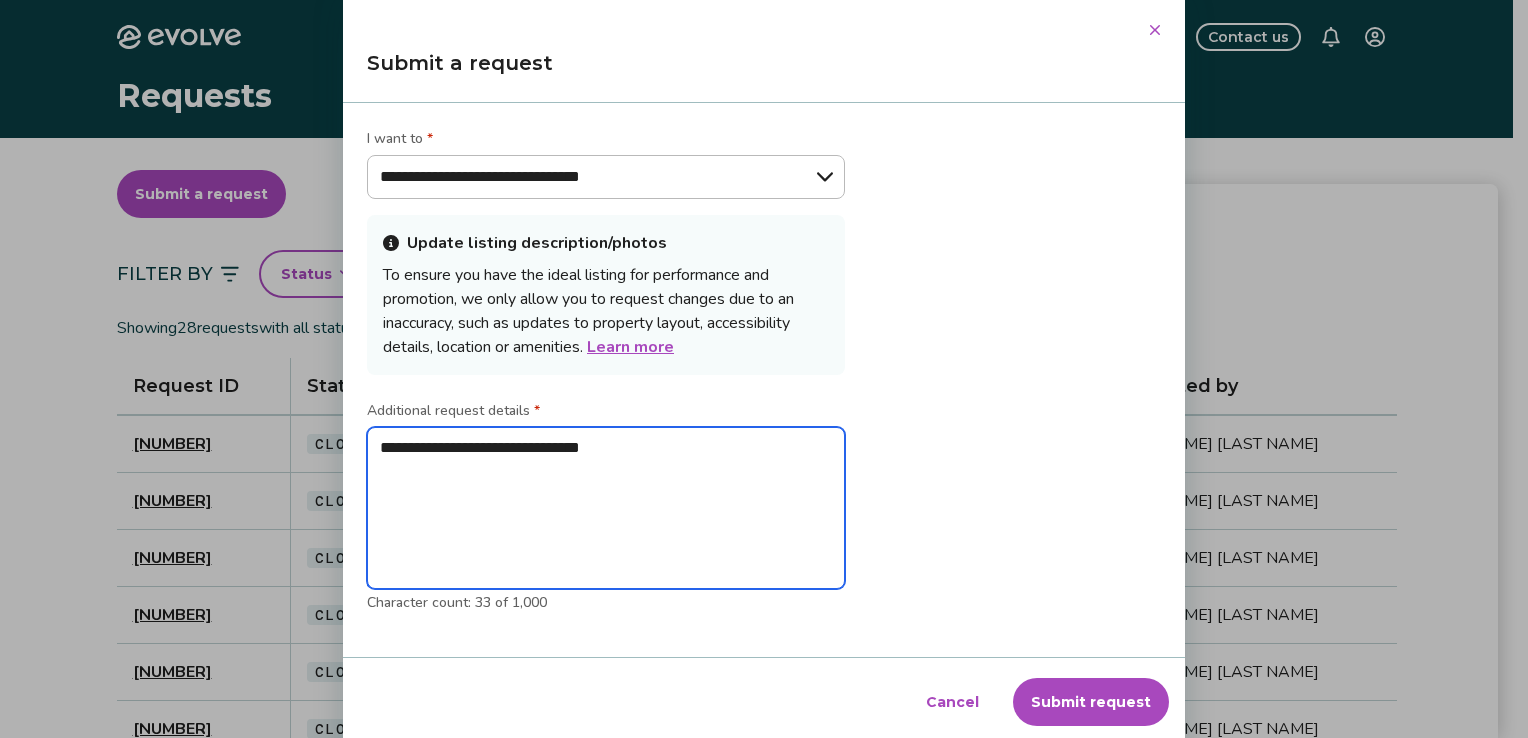 type on "**********" 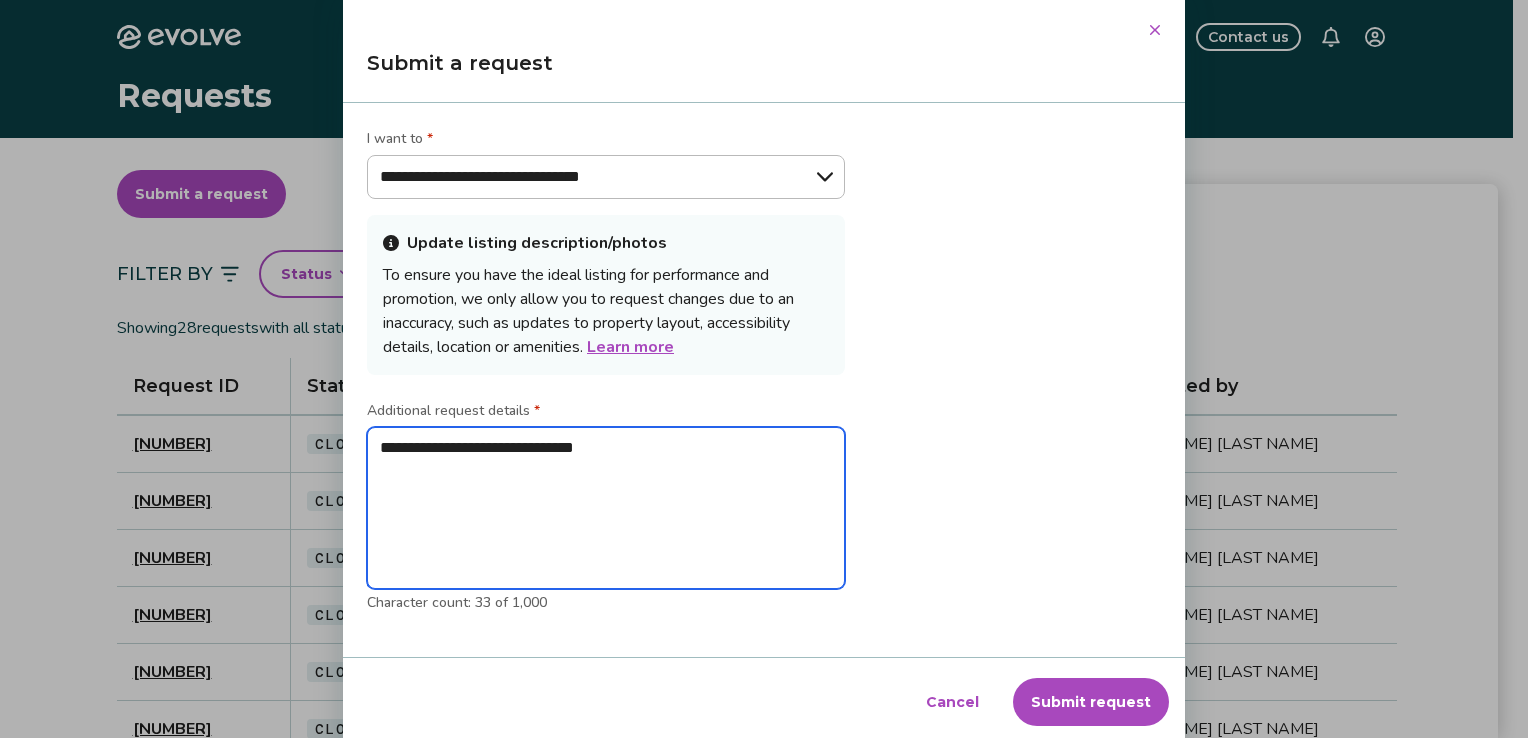 type on "*" 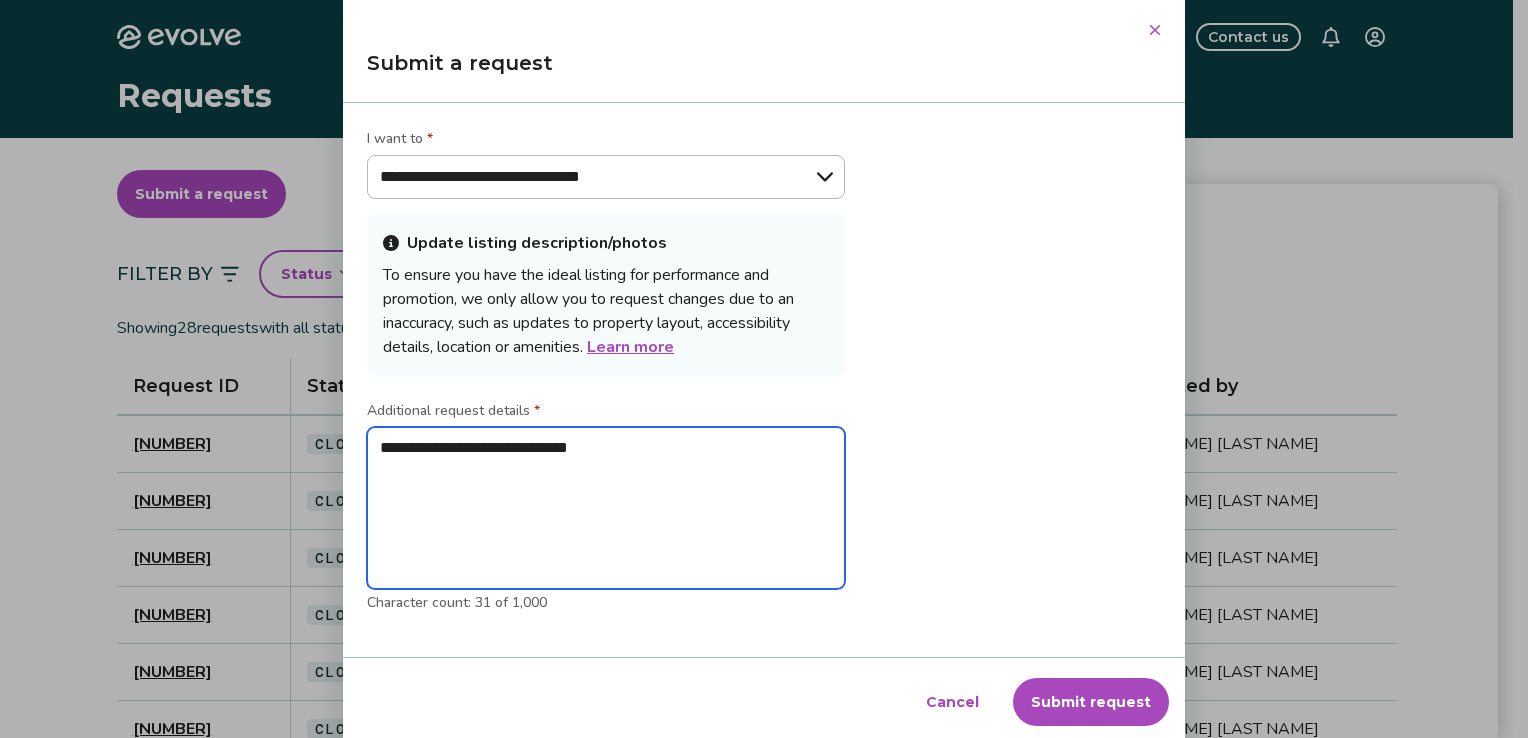 type on "**********" 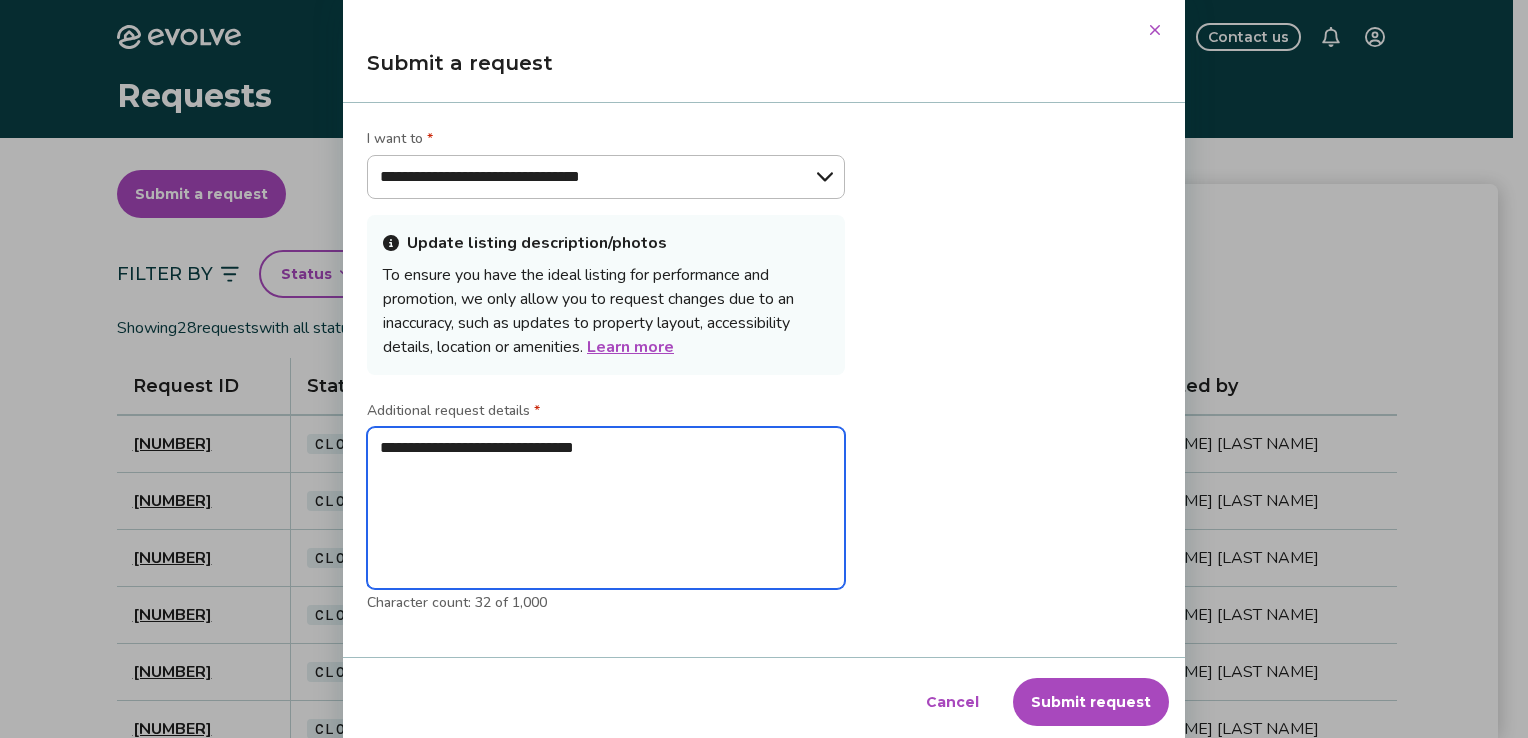 type on "**********" 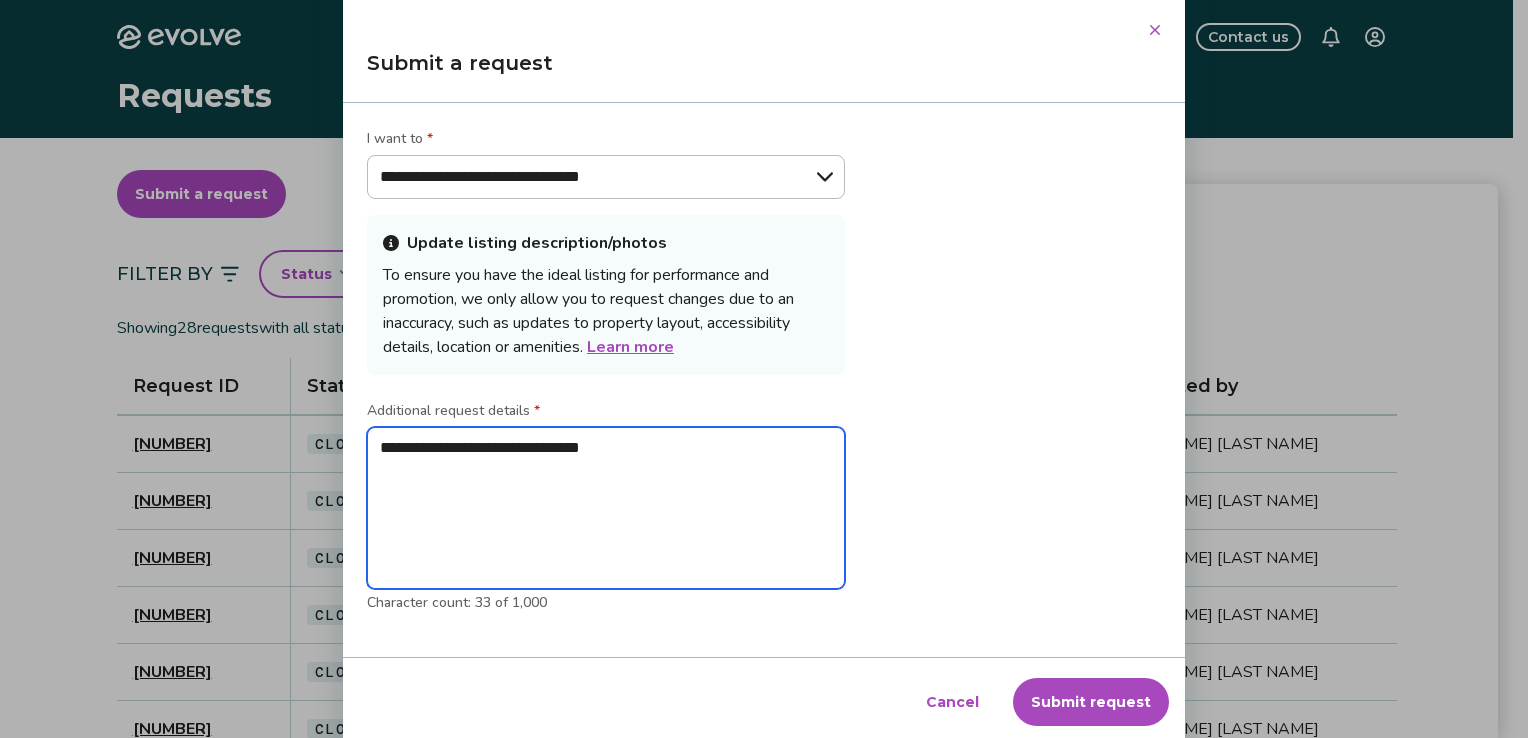 type on "**********" 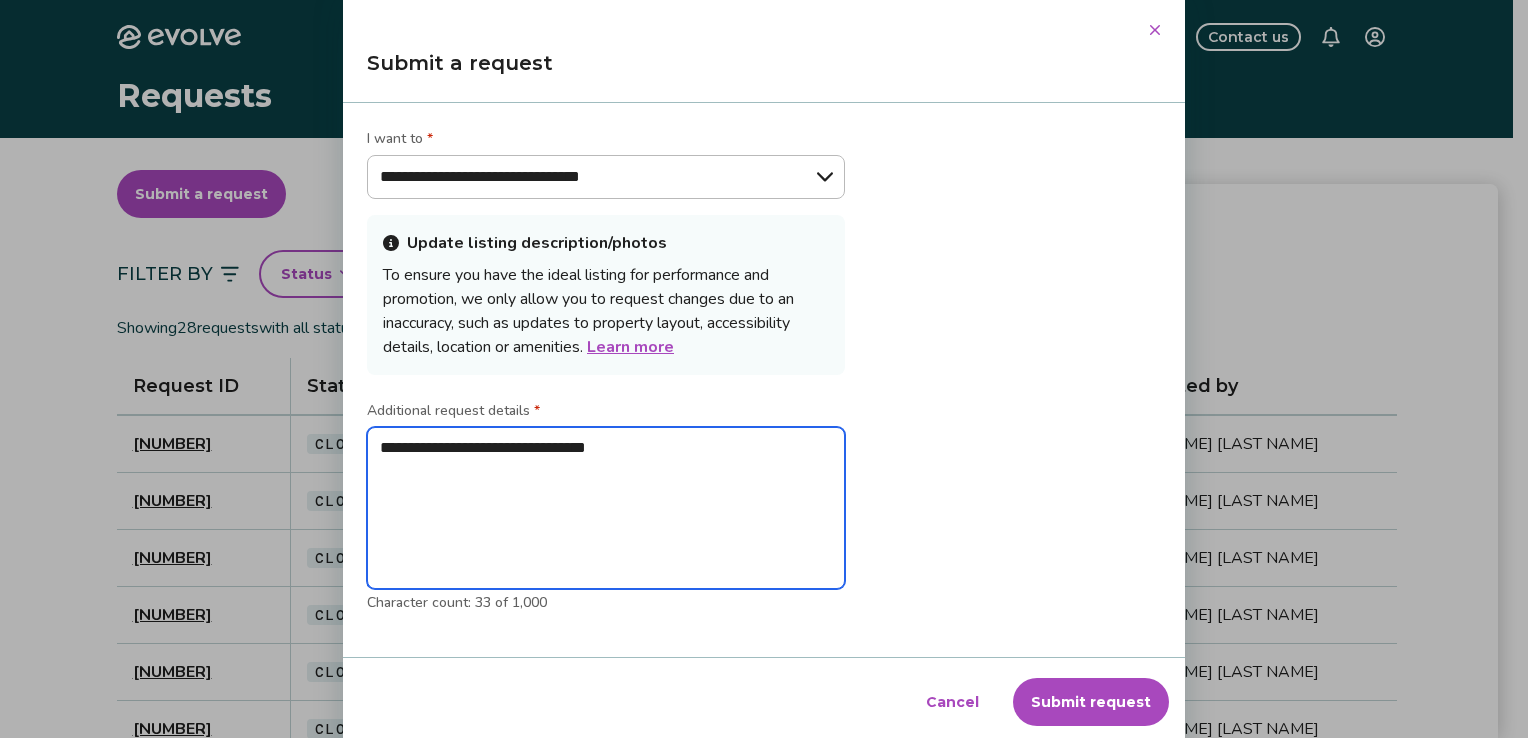 type on "**********" 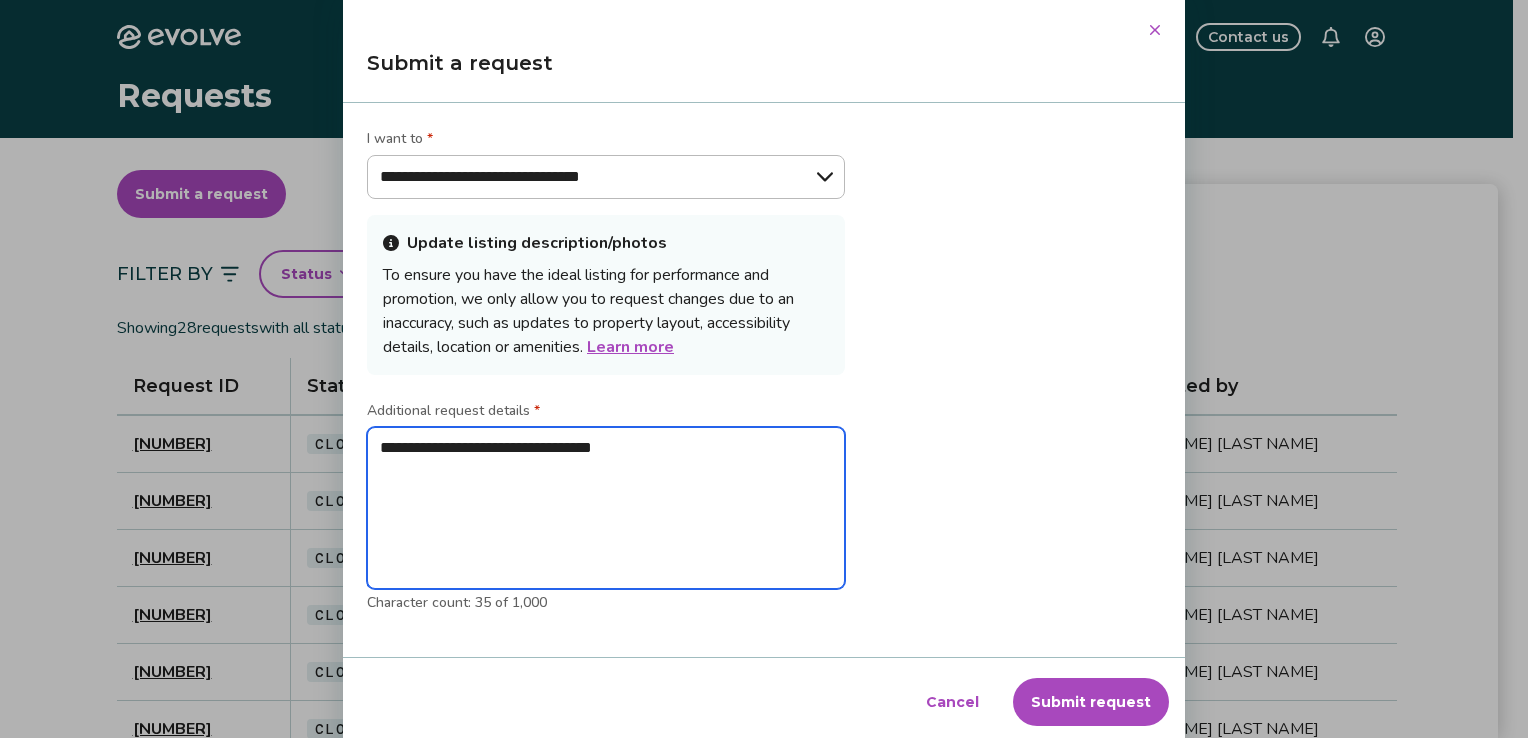 type on "**********" 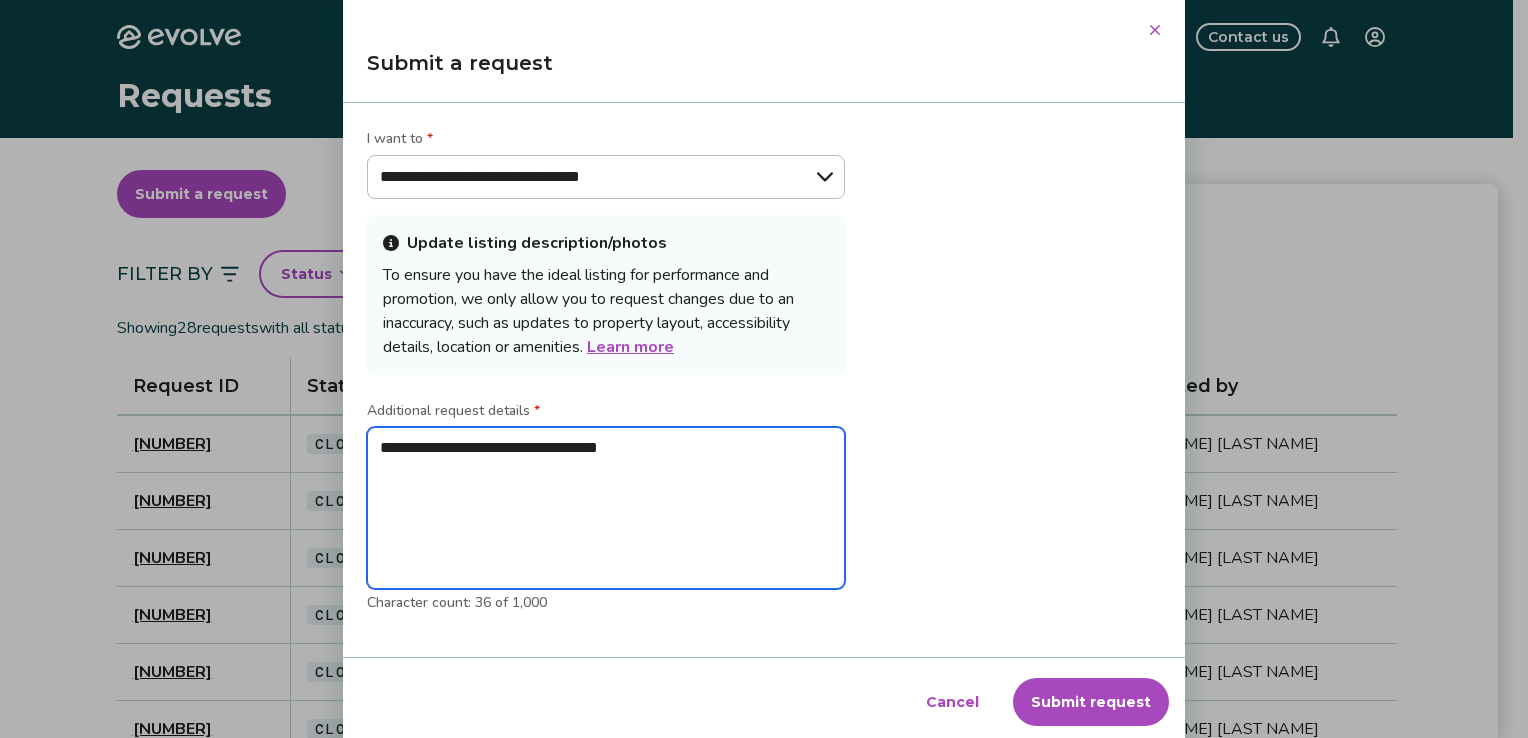 type on "**********" 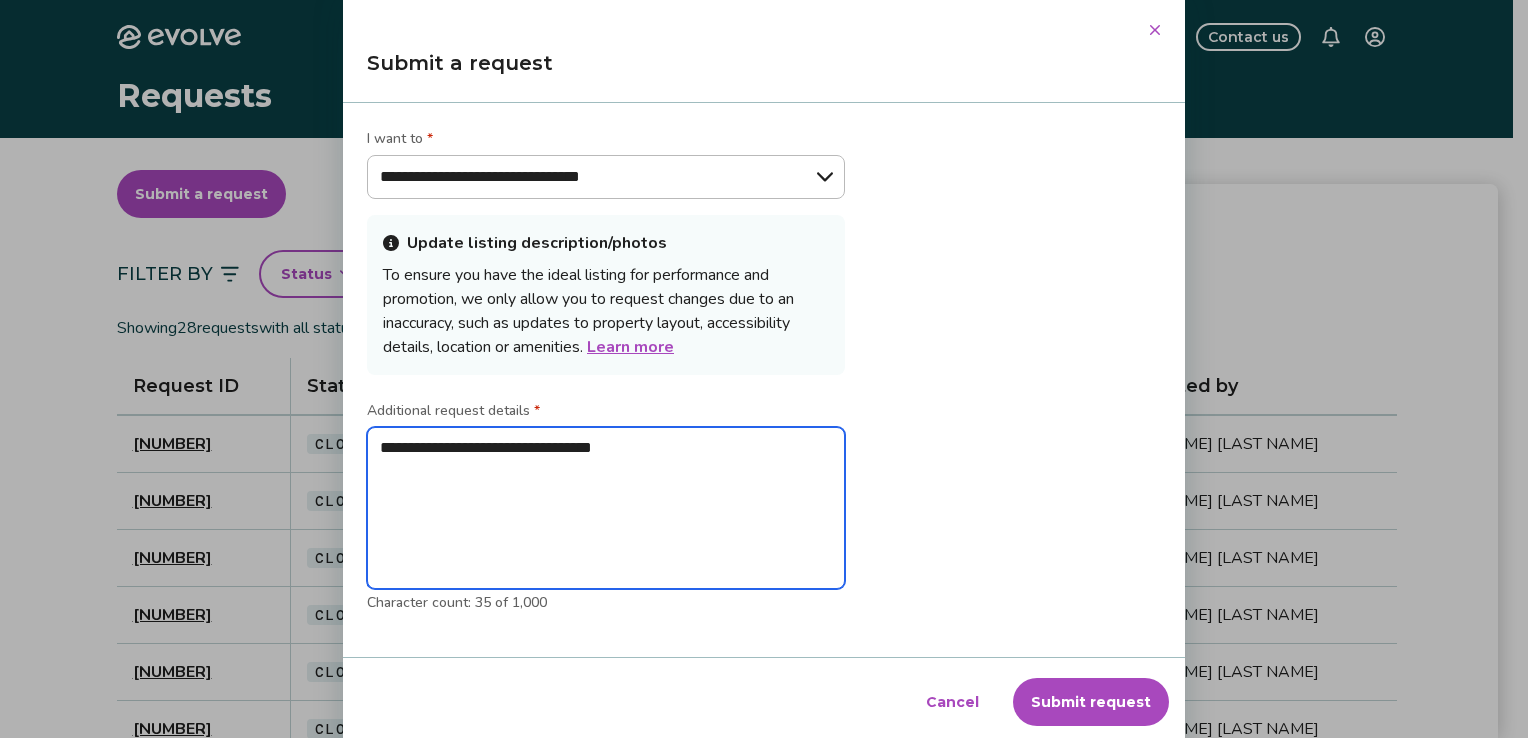 type on "**********" 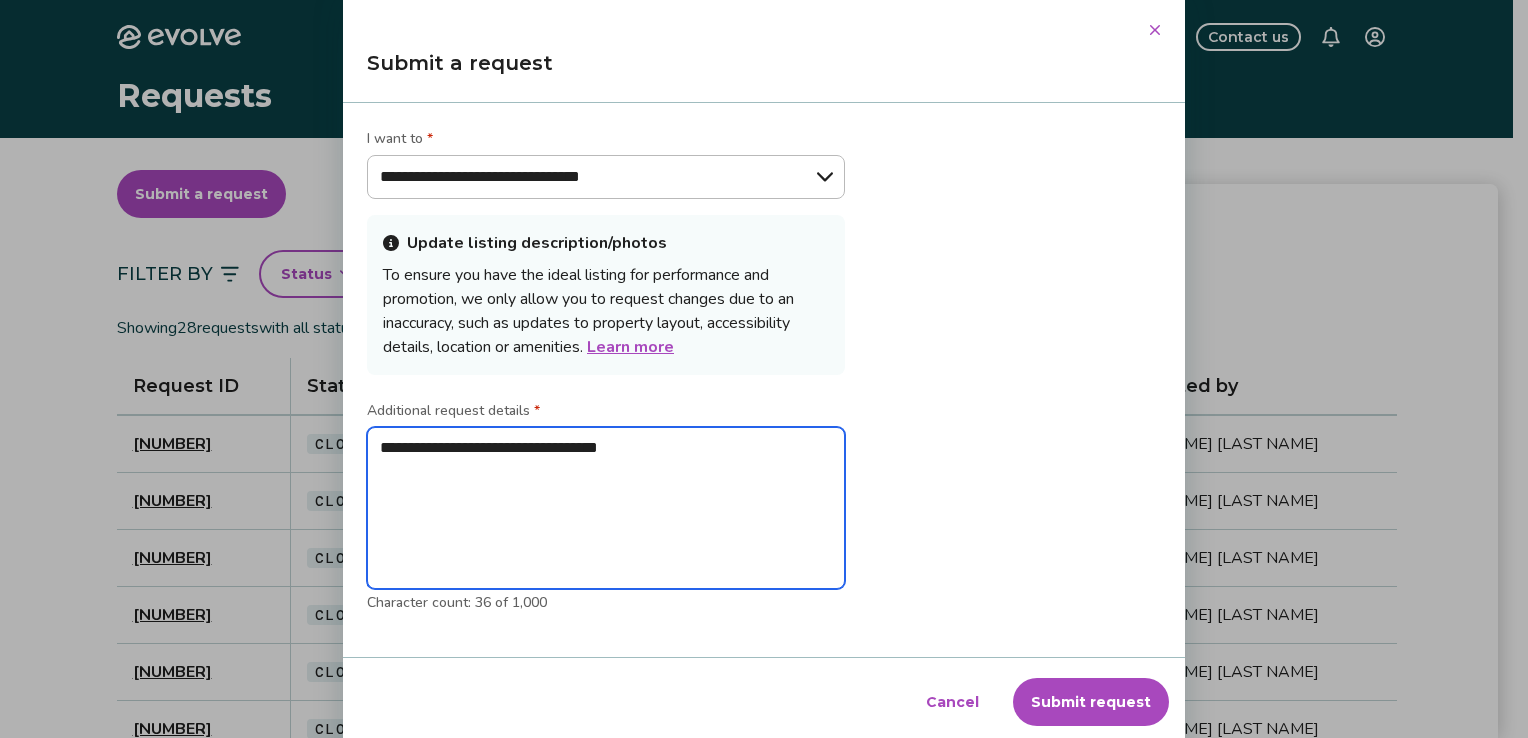 type on "**********" 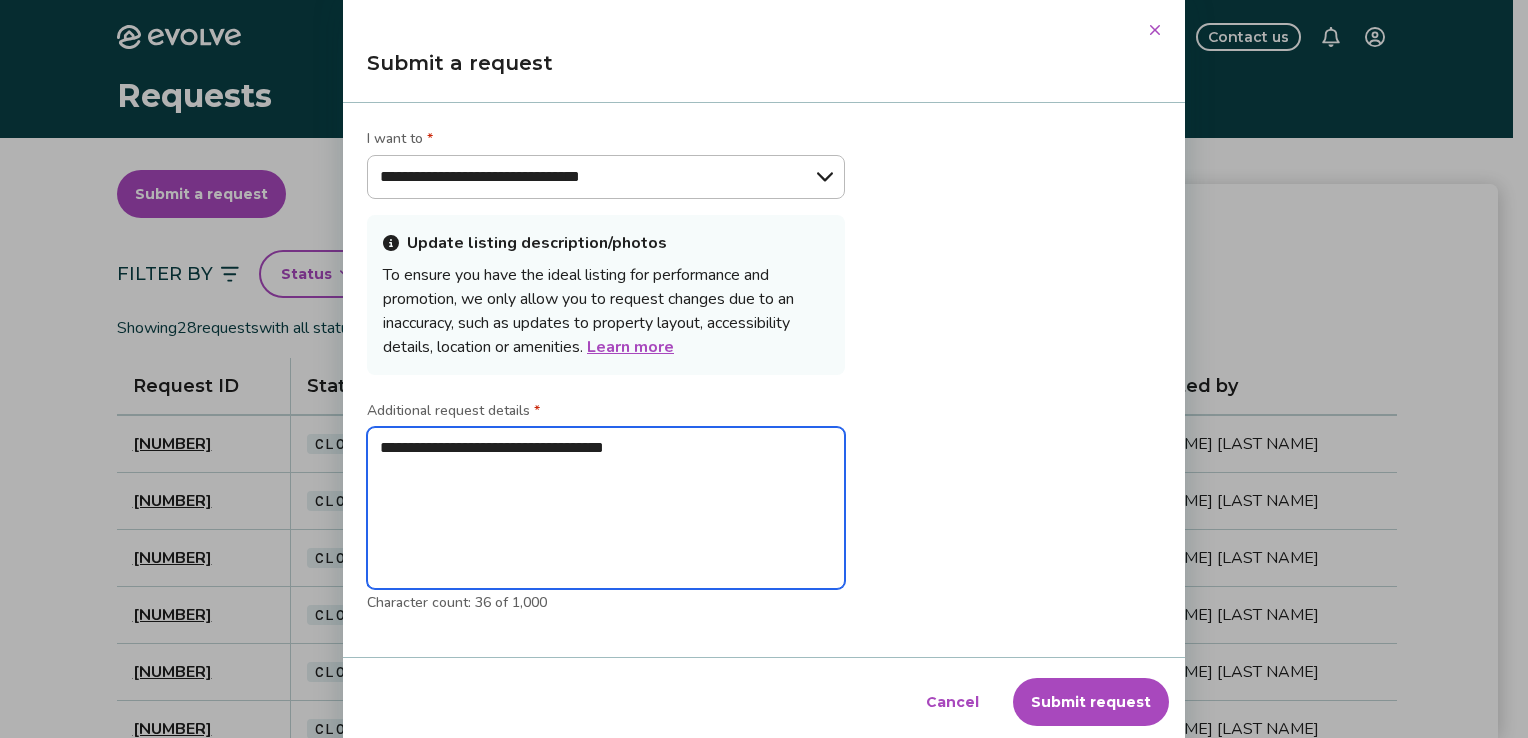 type on "**********" 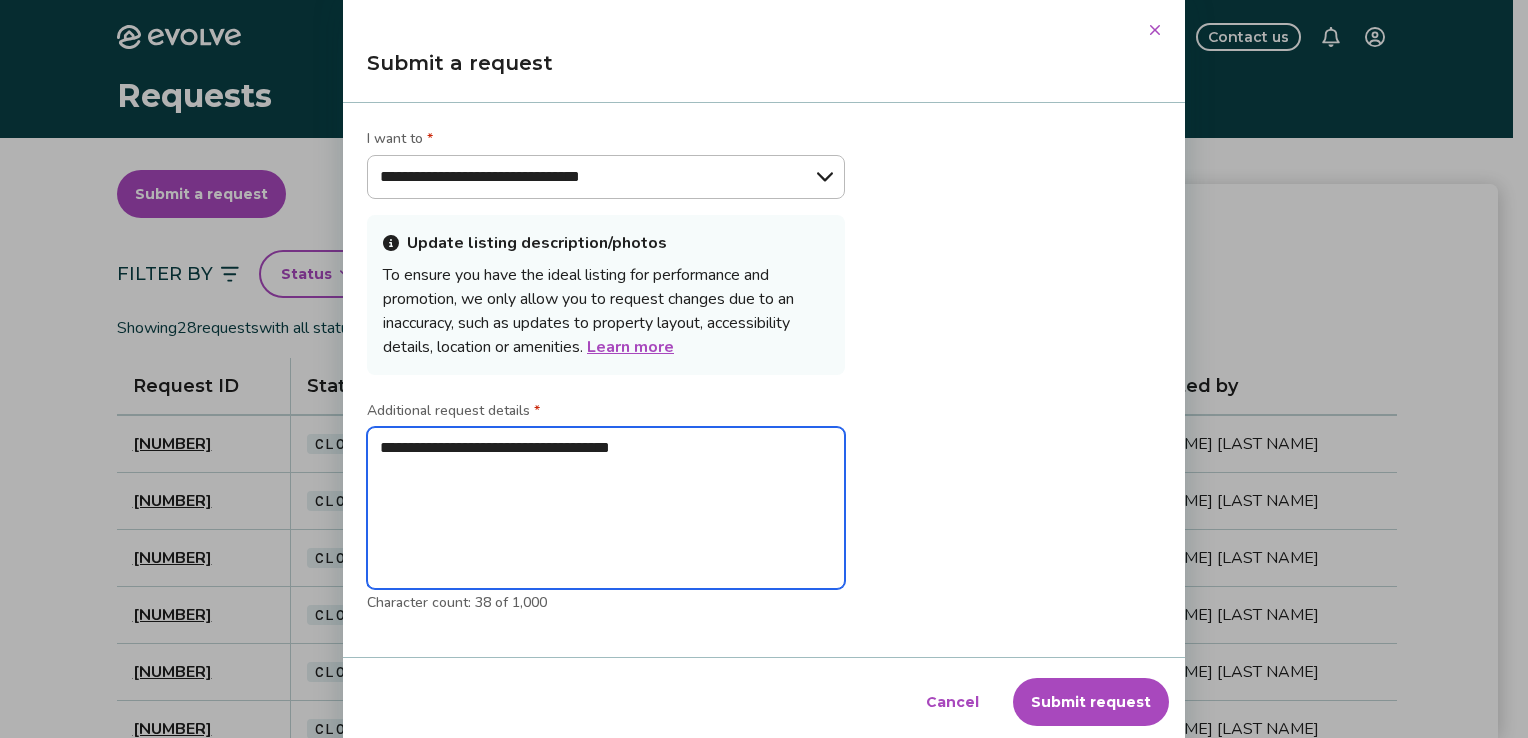 type on "**********" 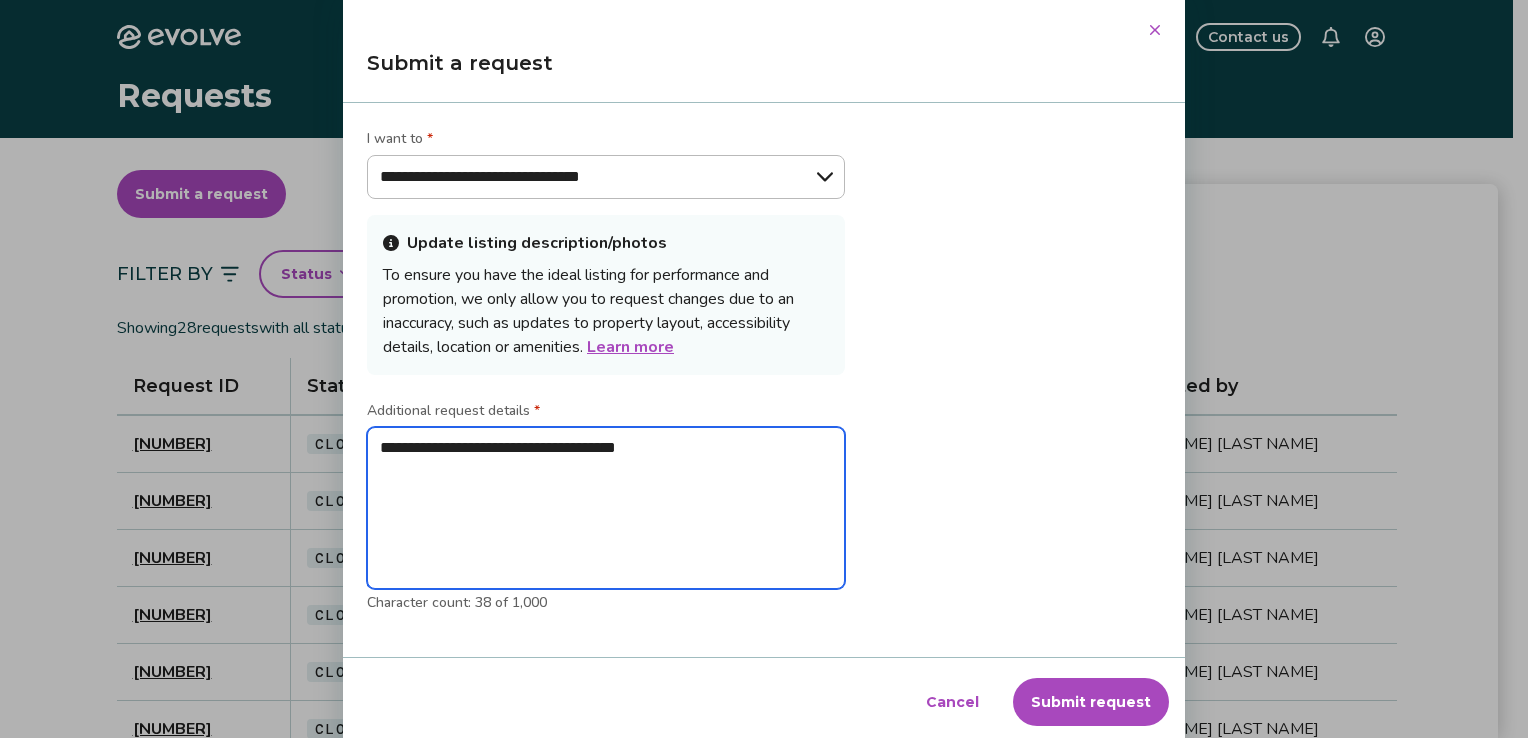 type on "**********" 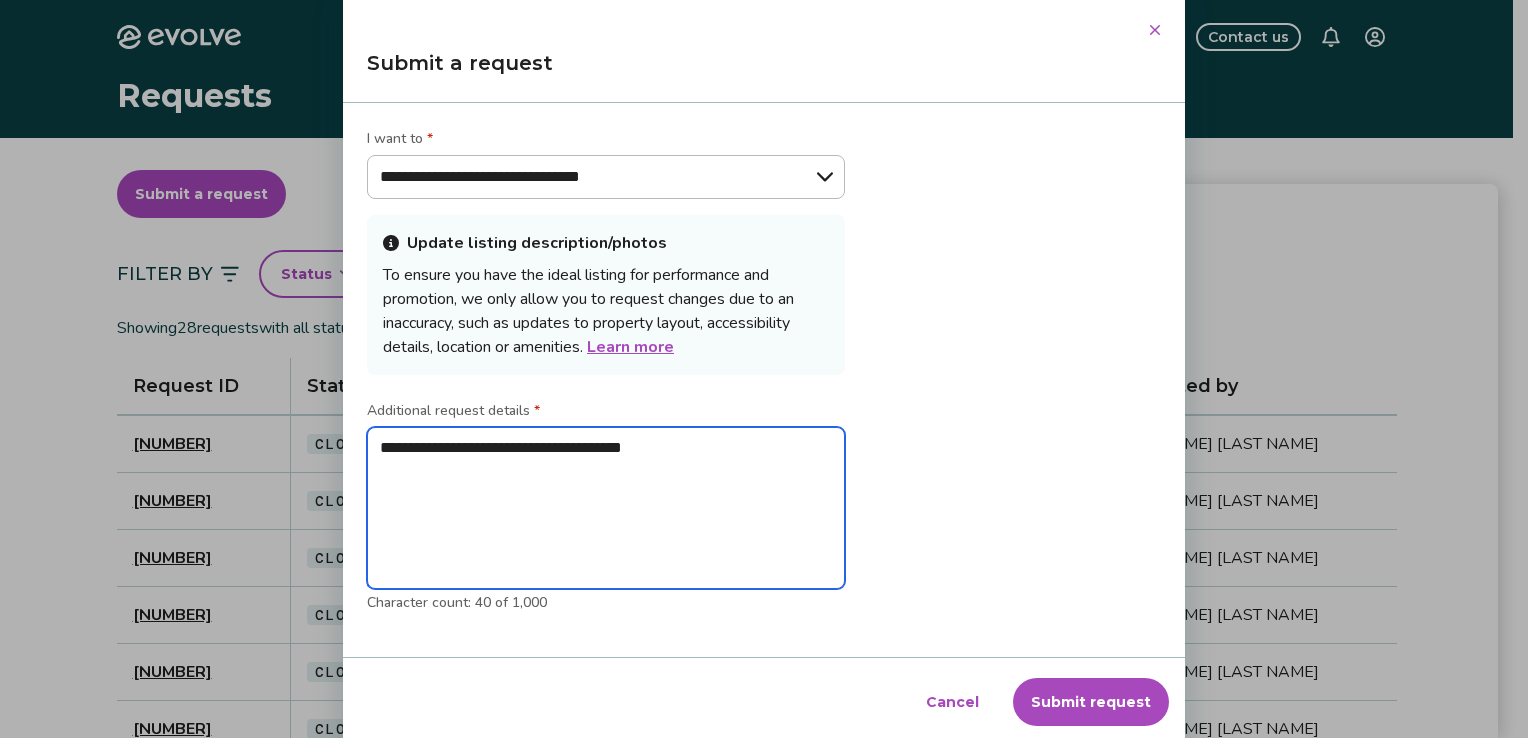 type on "**********" 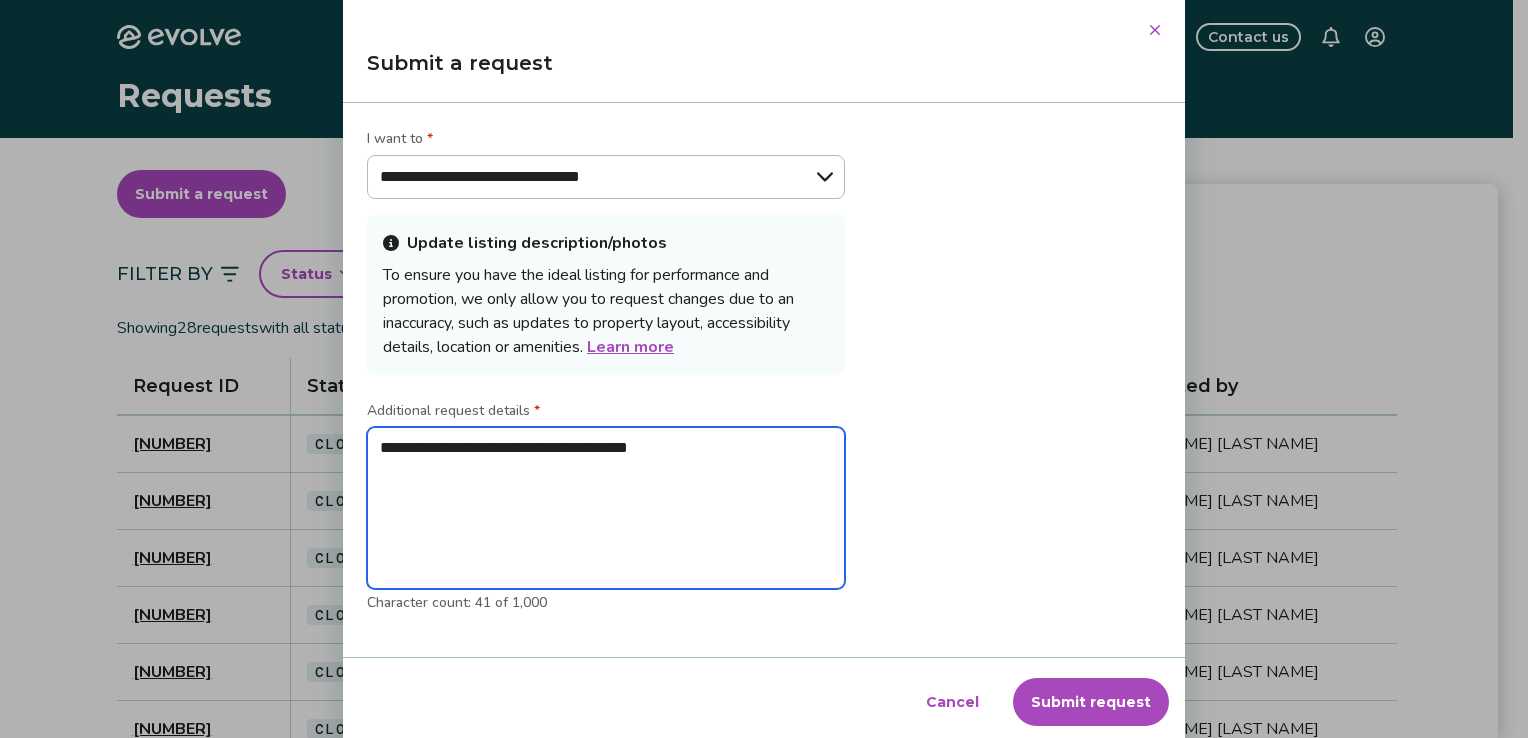 type on "**********" 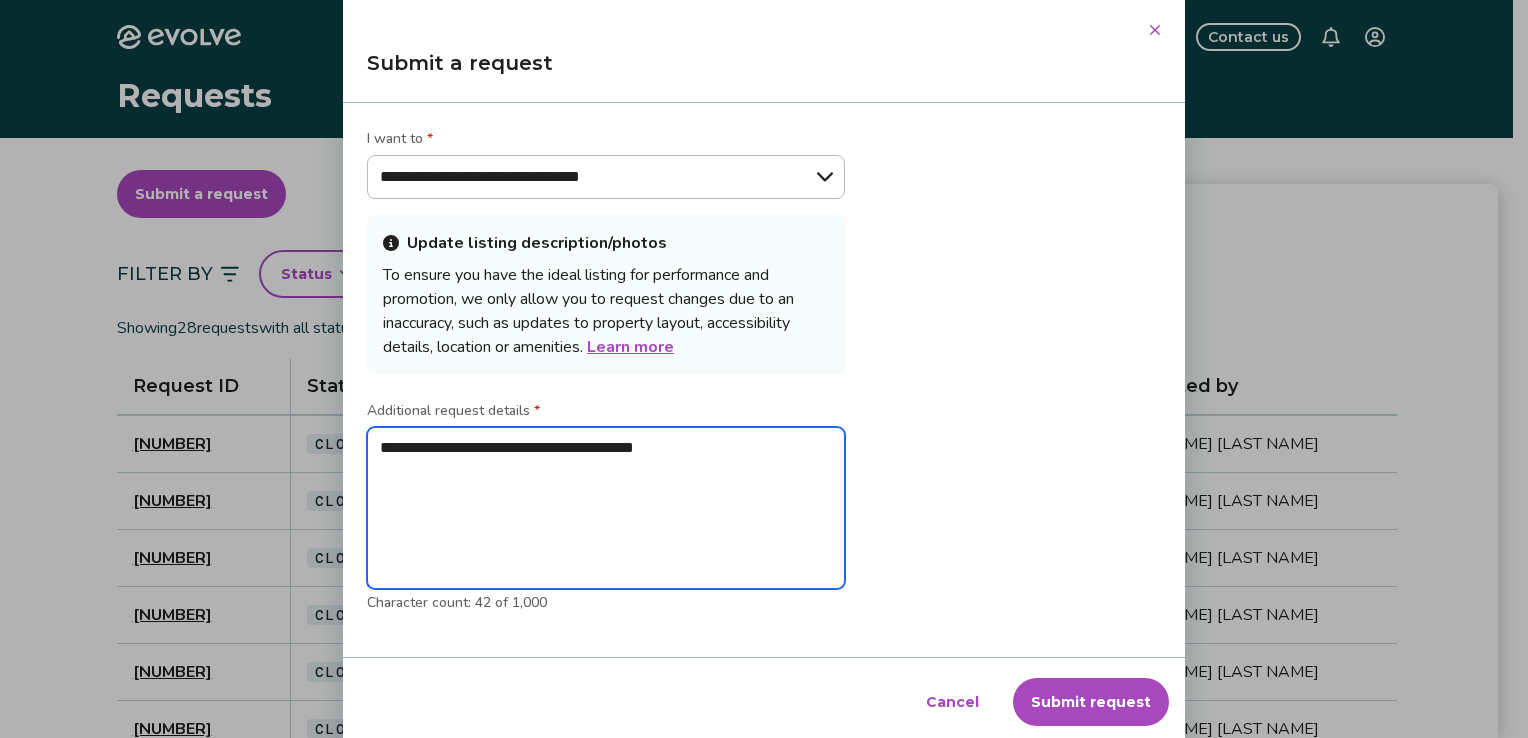 type on "**********" 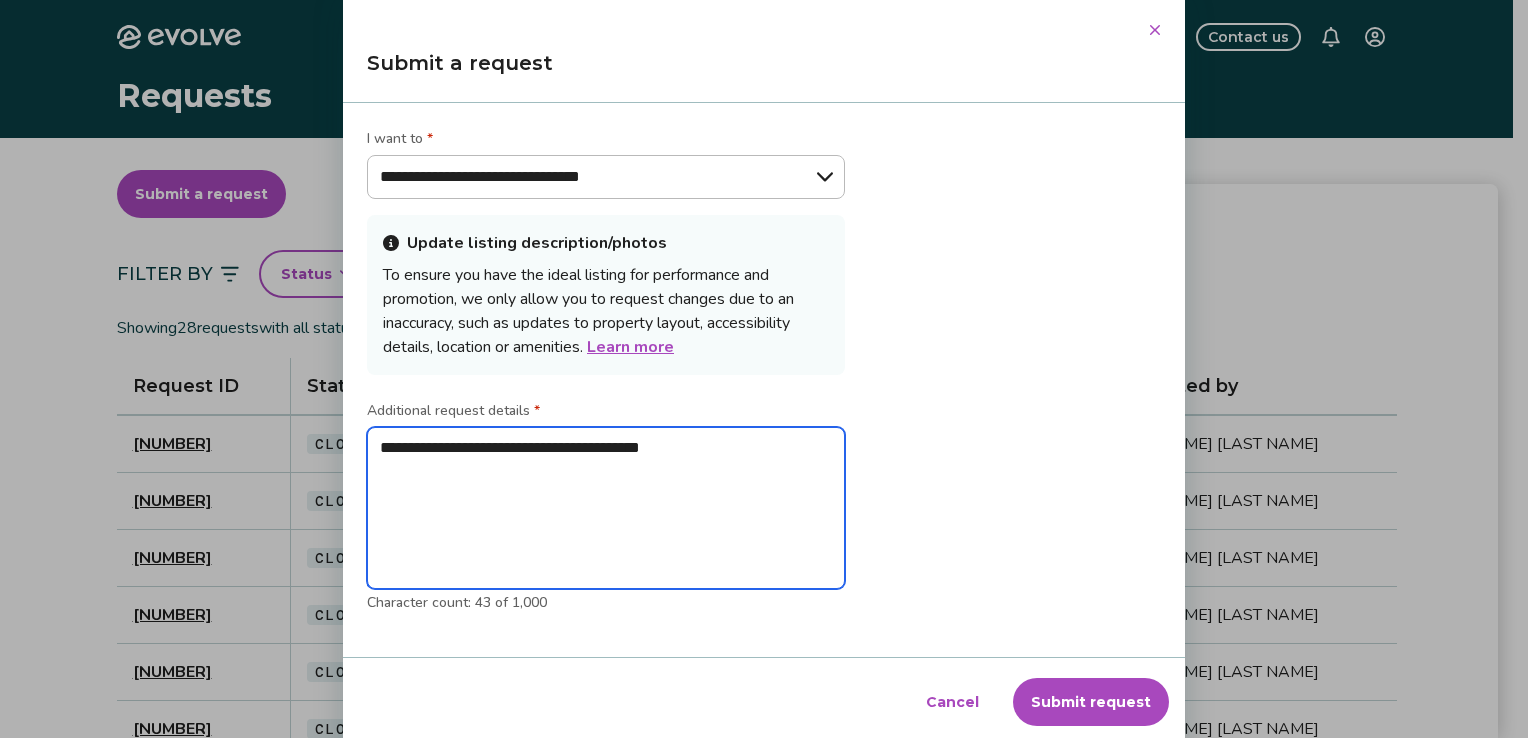type on "**********" 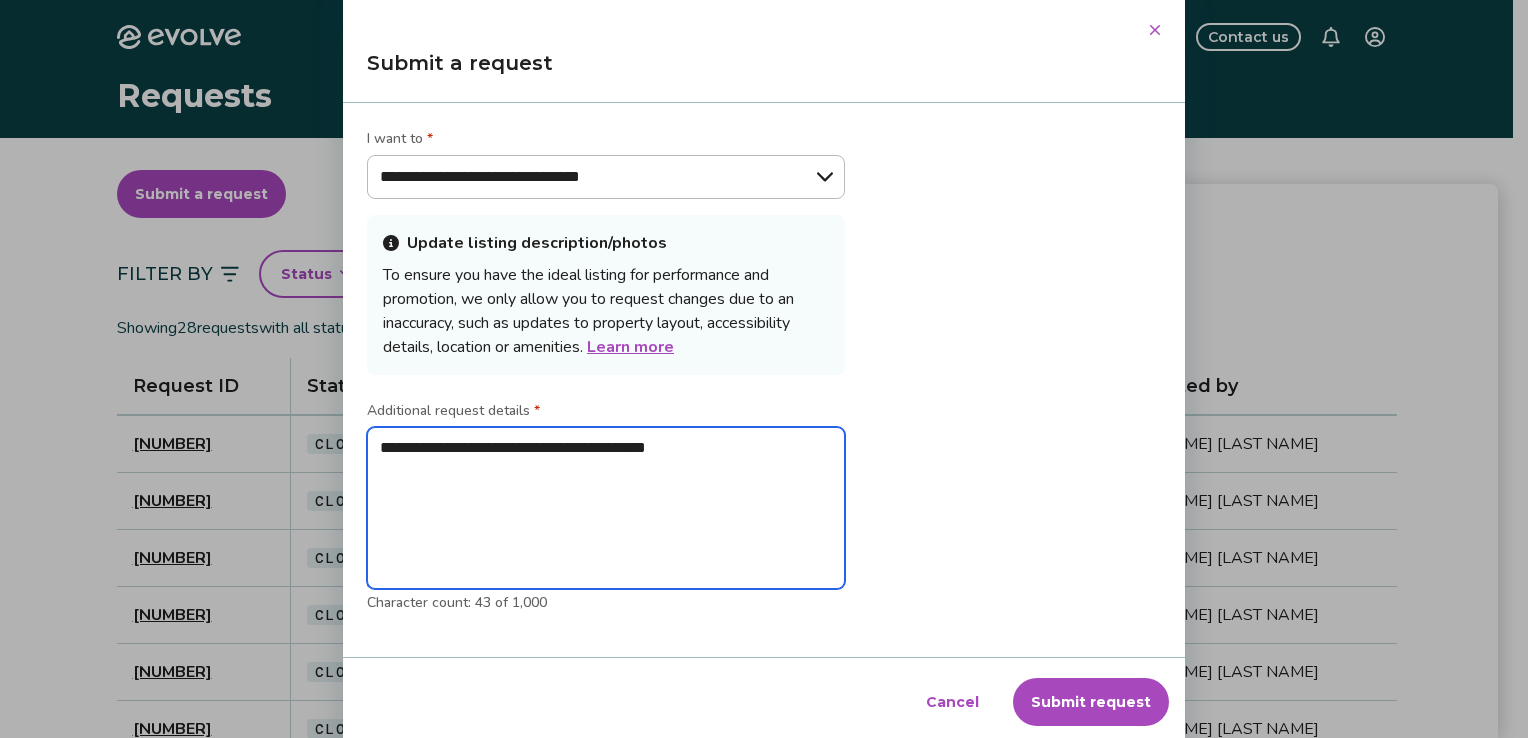 type on "**********" 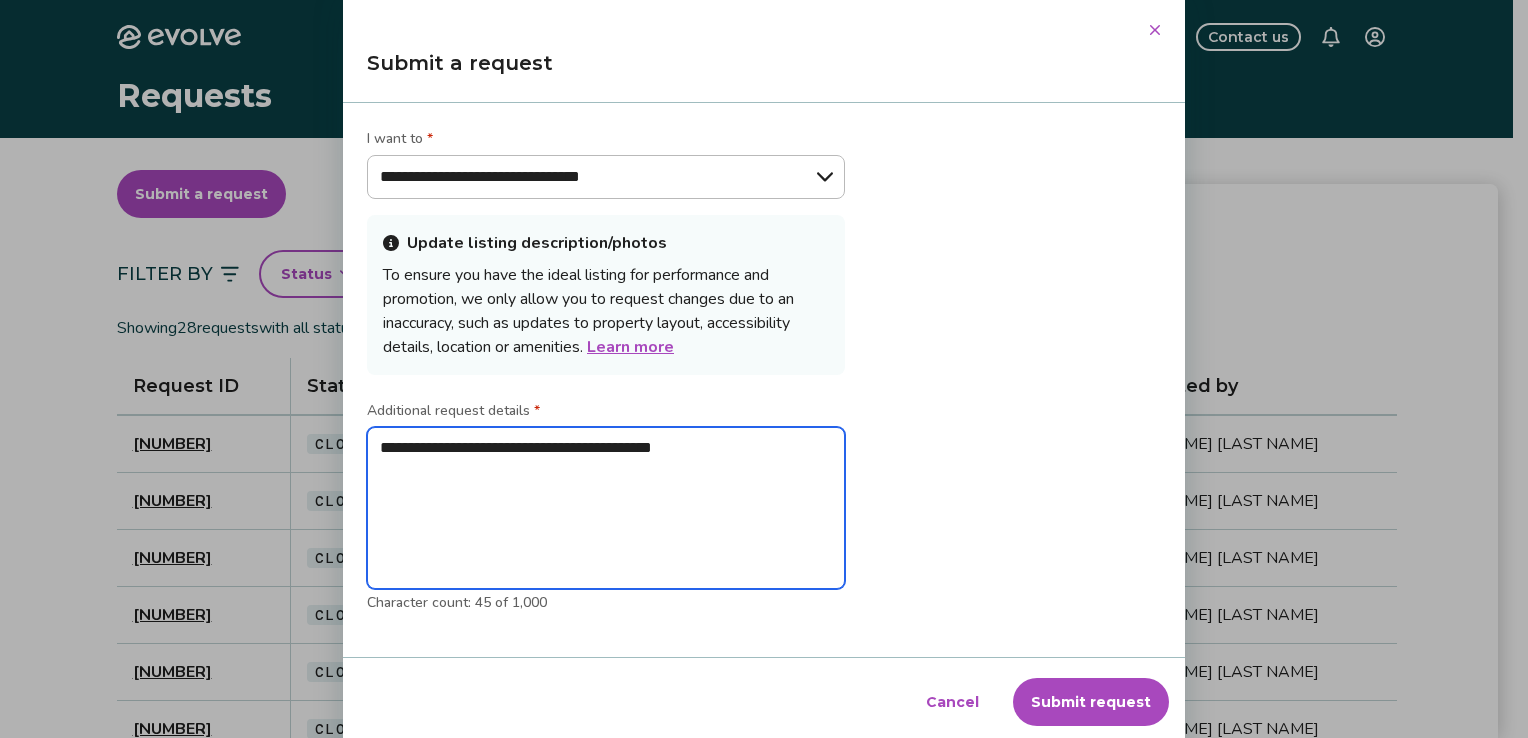 type on "**********" 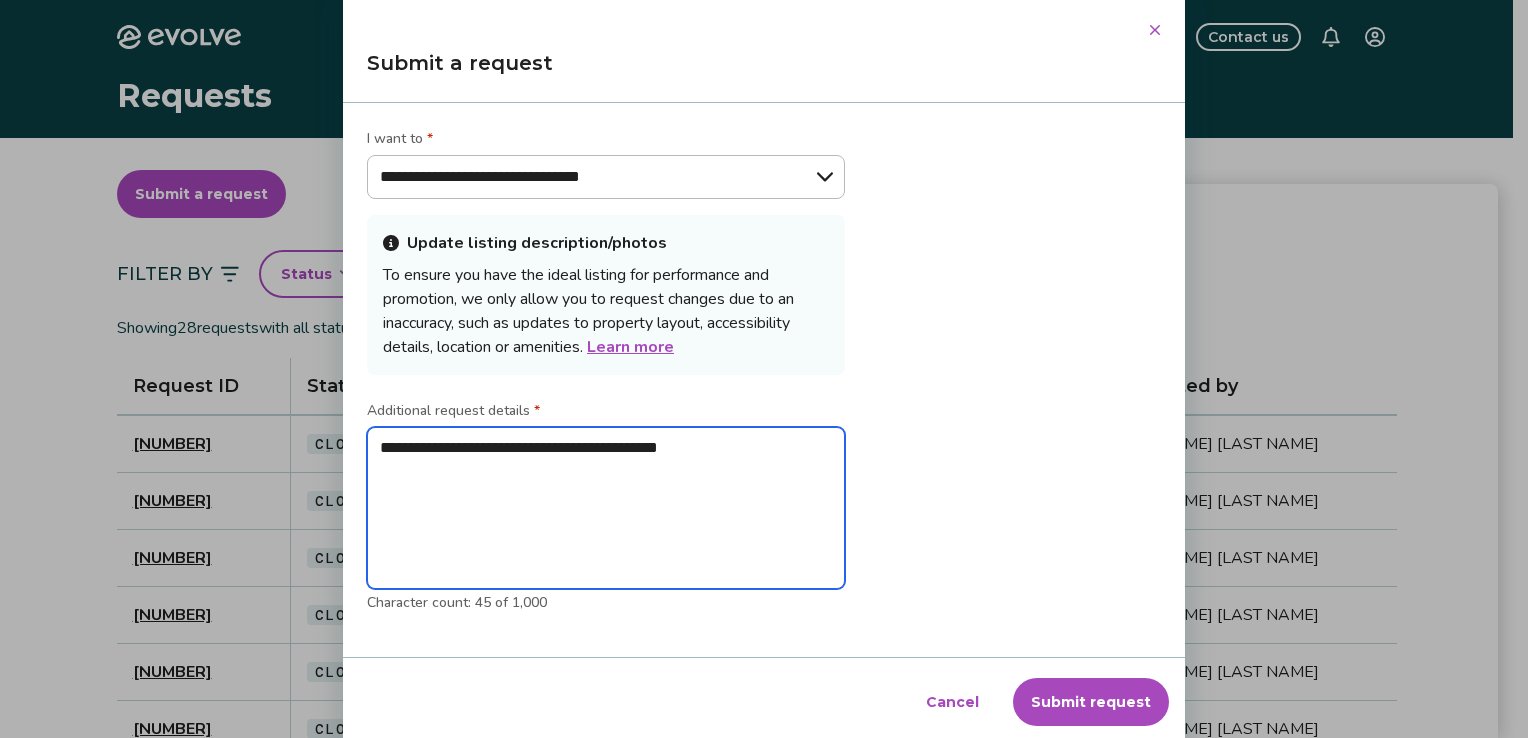 type on "*" 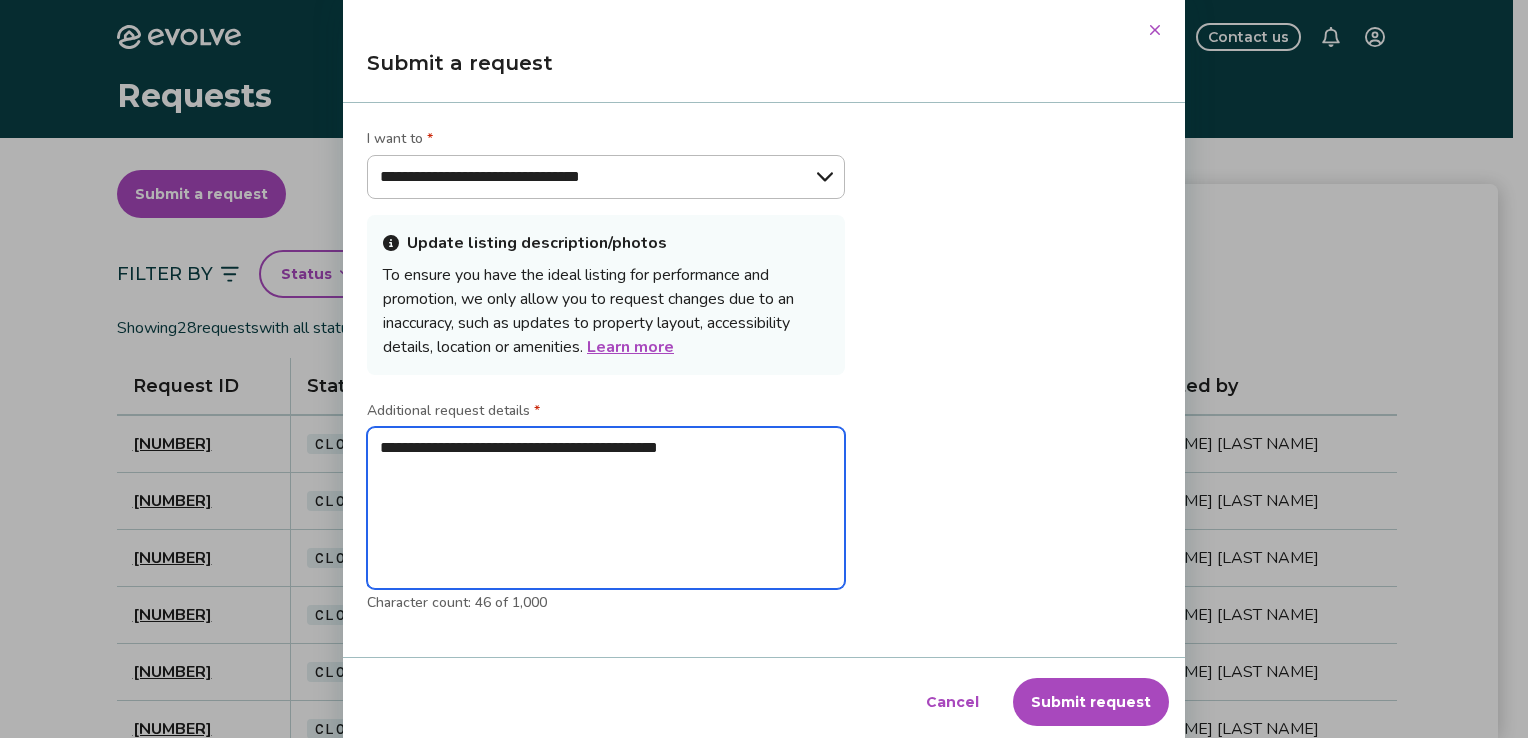 type on "**********" 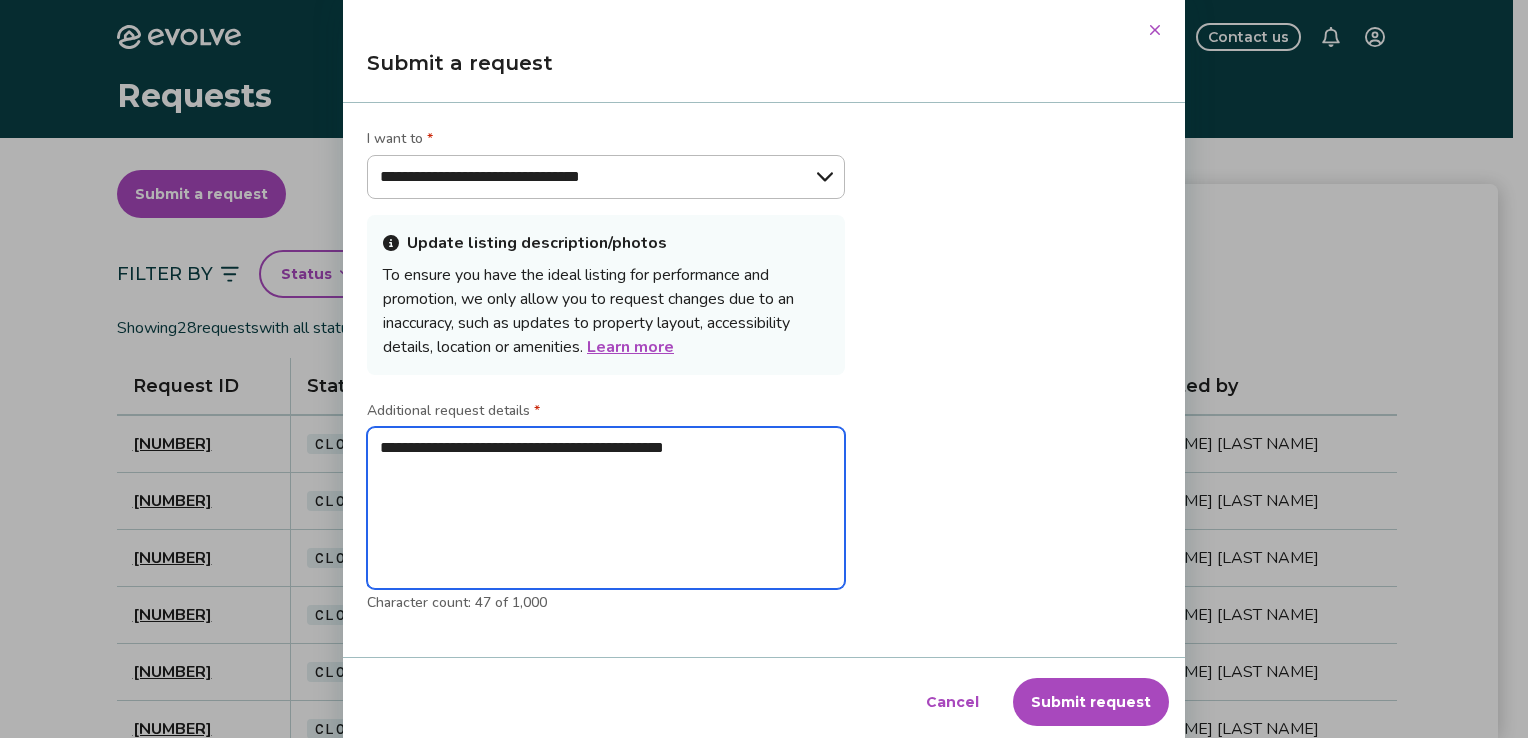type on "**********" 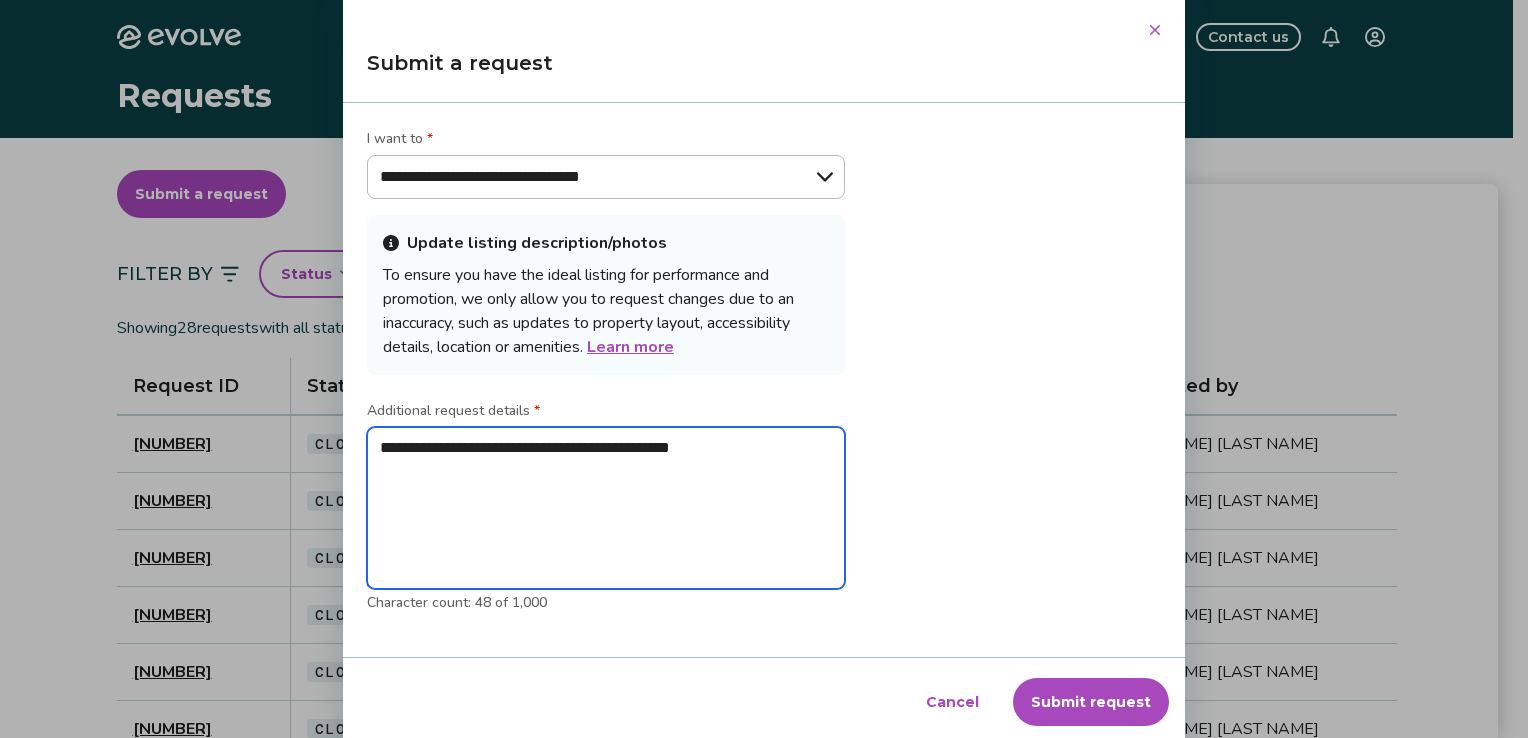 type on "**********" 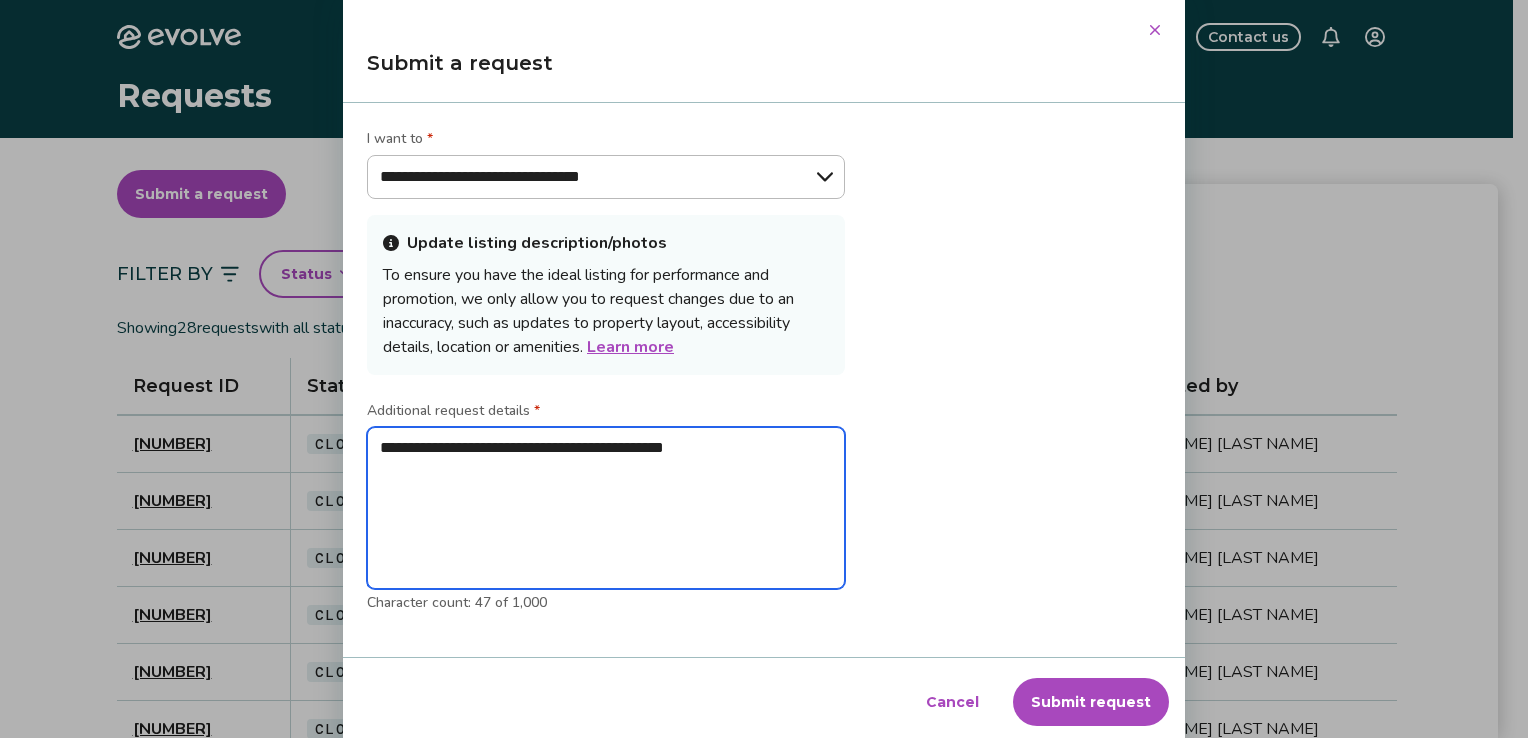 type on "**********" 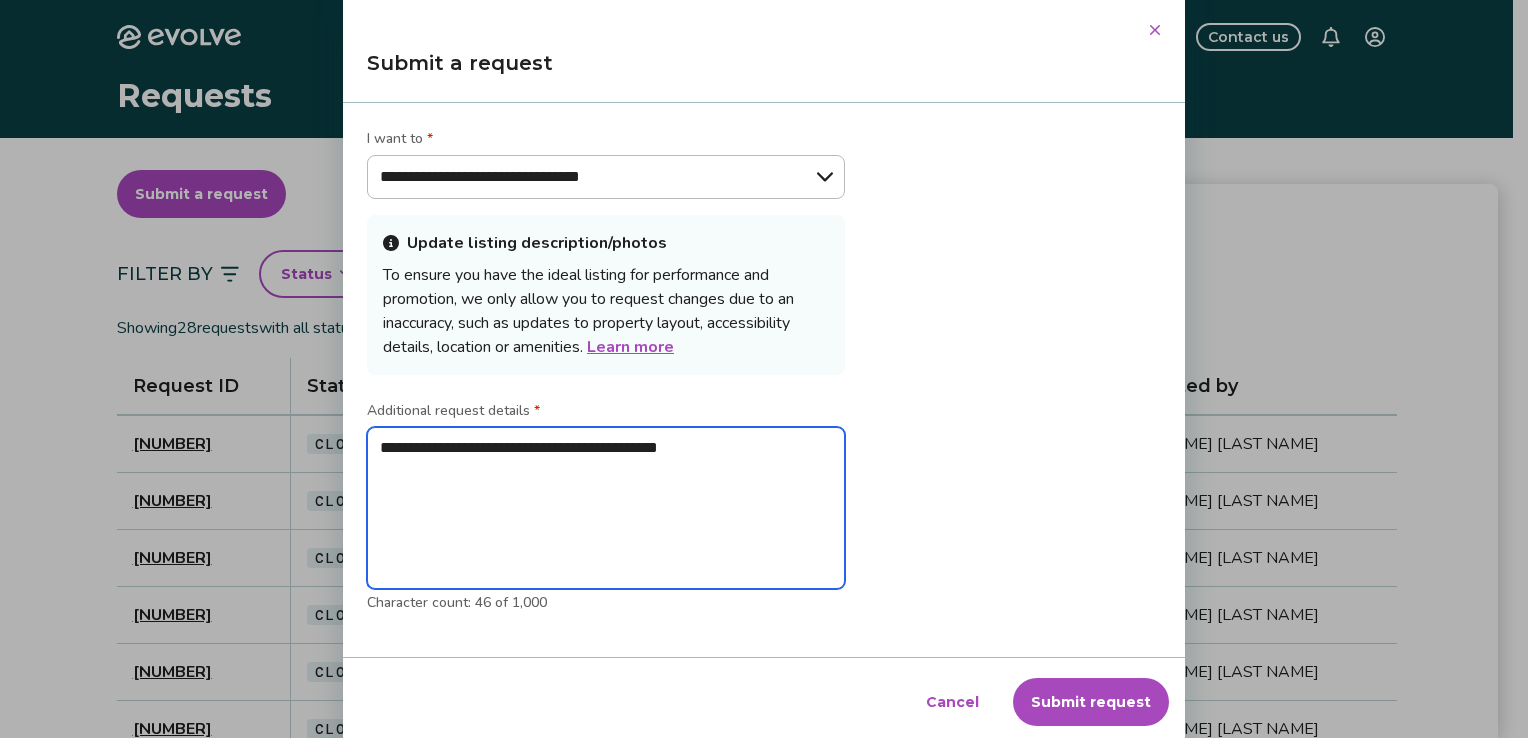 type on "**********" 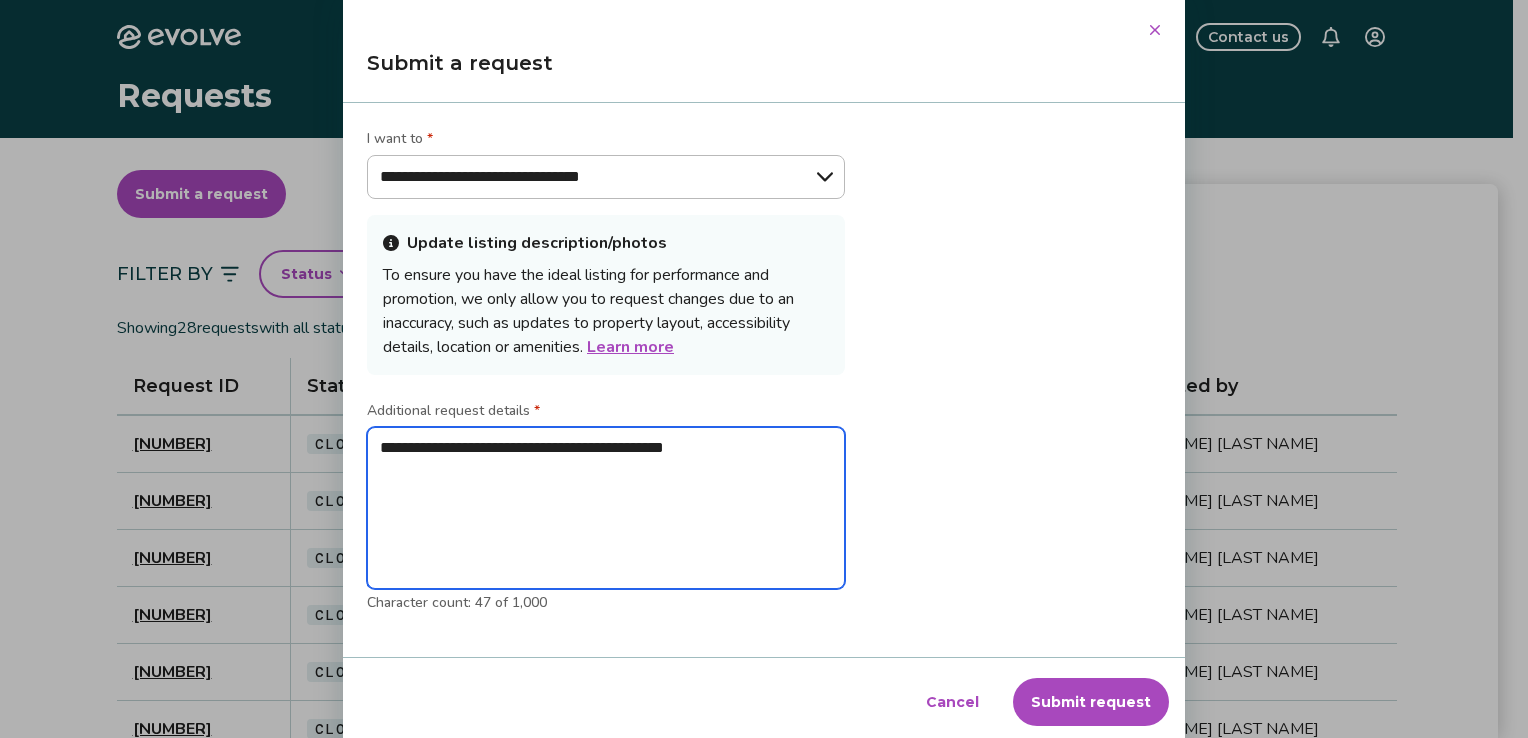 type on "**********" 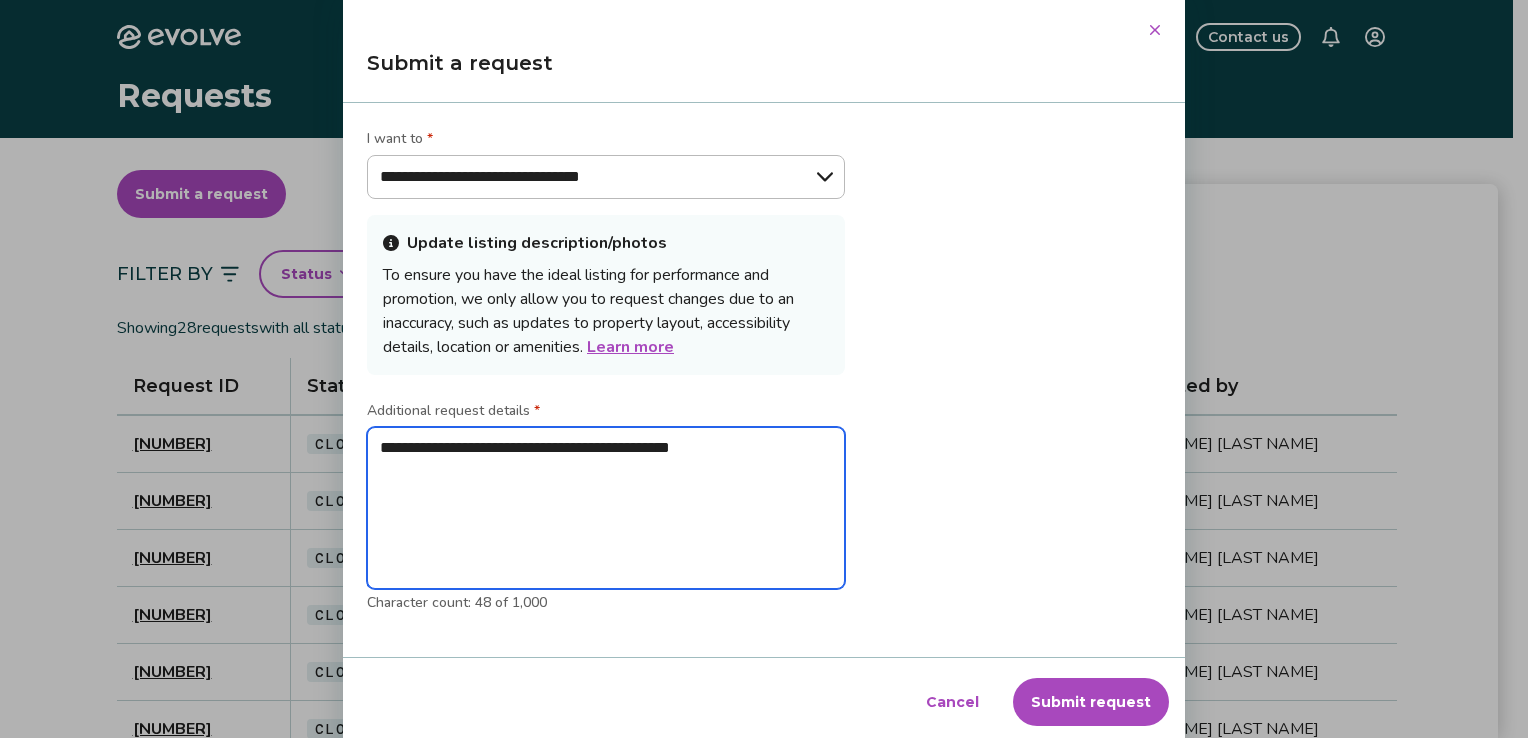 type on "**********" 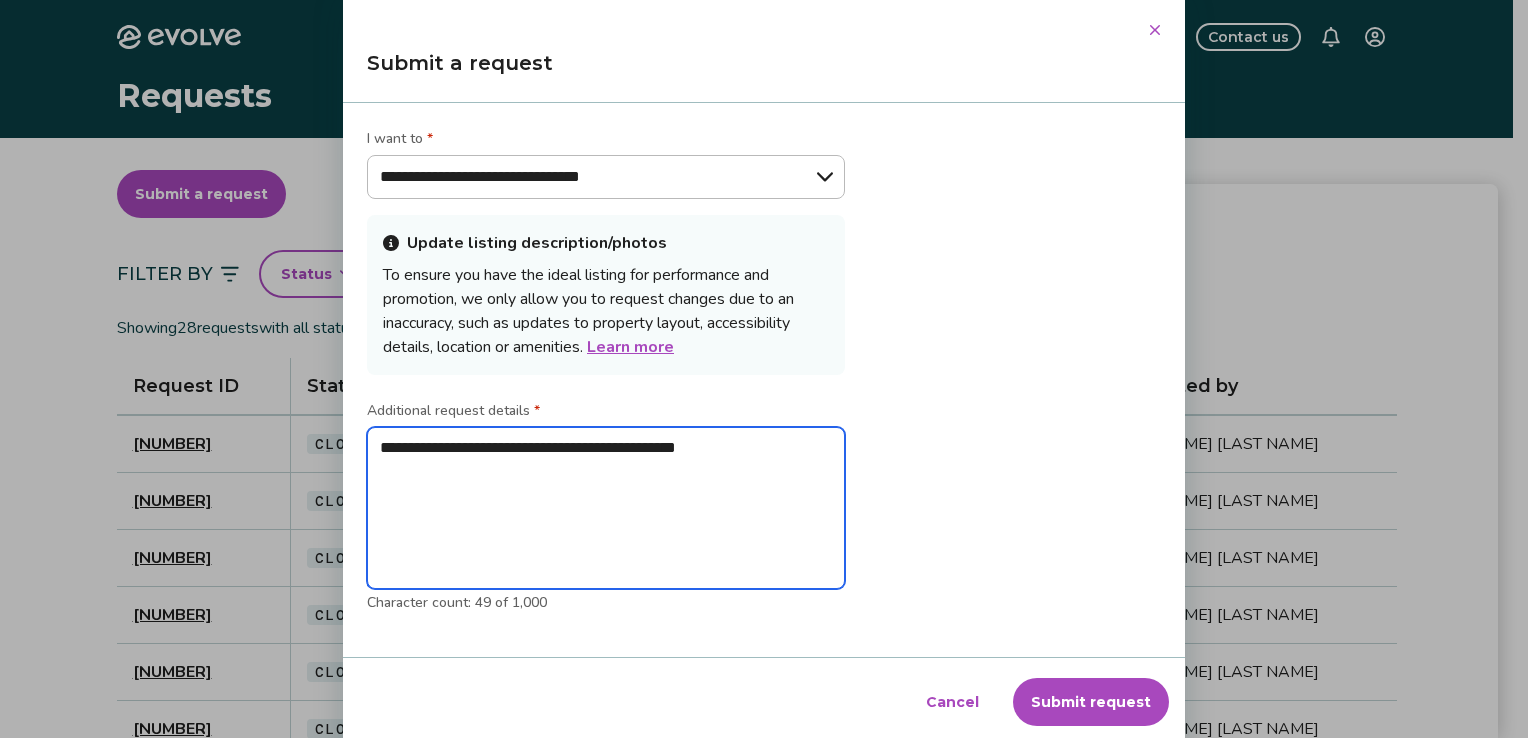 type on "**********" 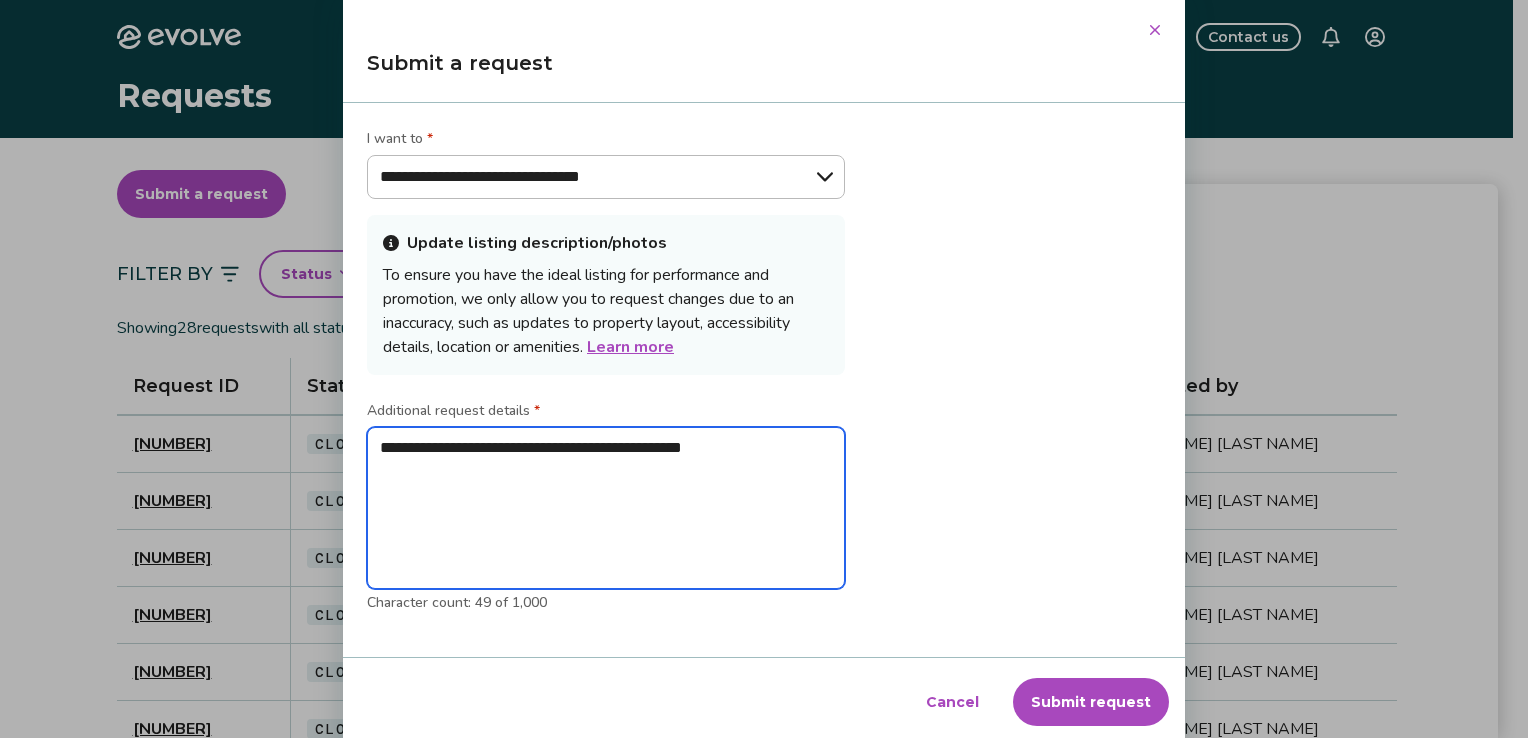 type on "**********" 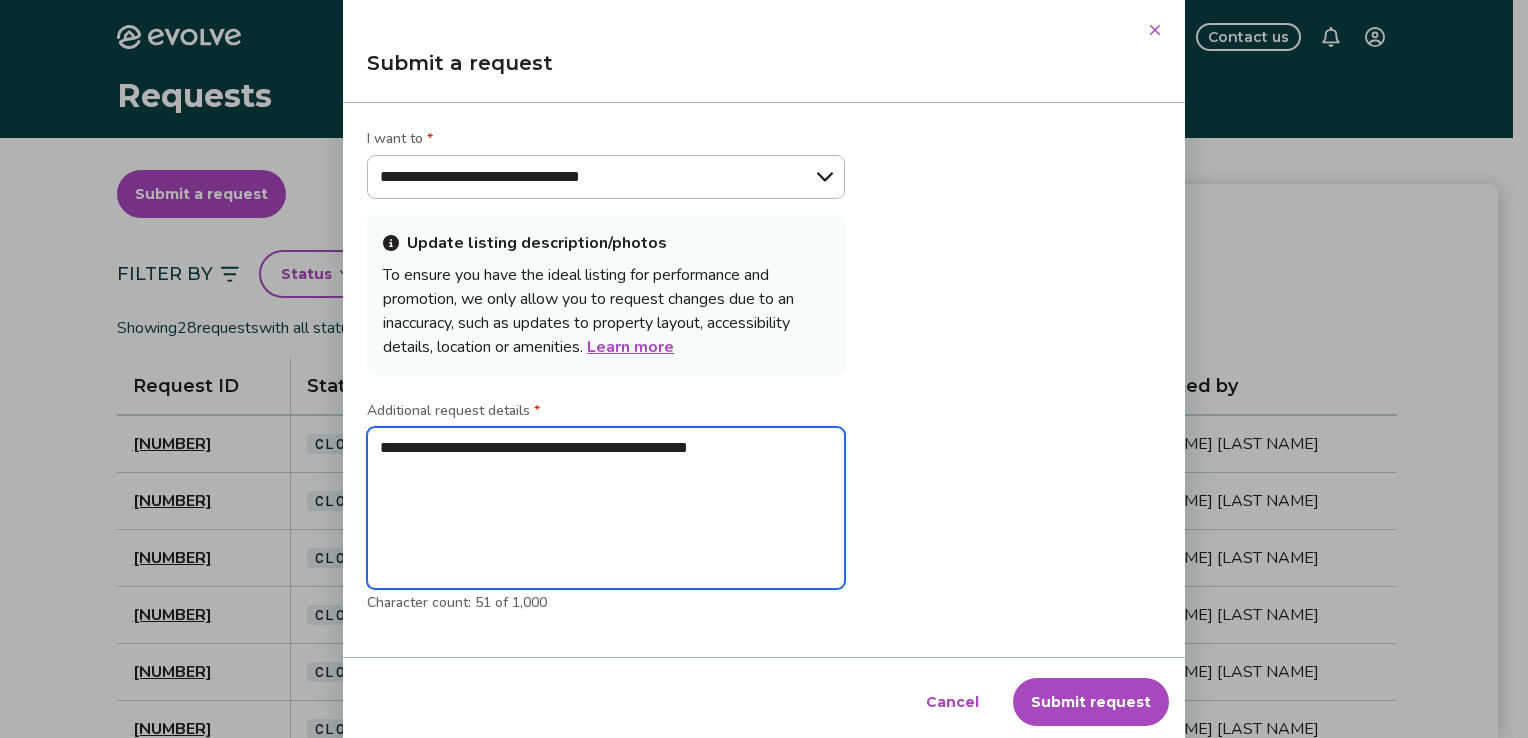 type on "**********" 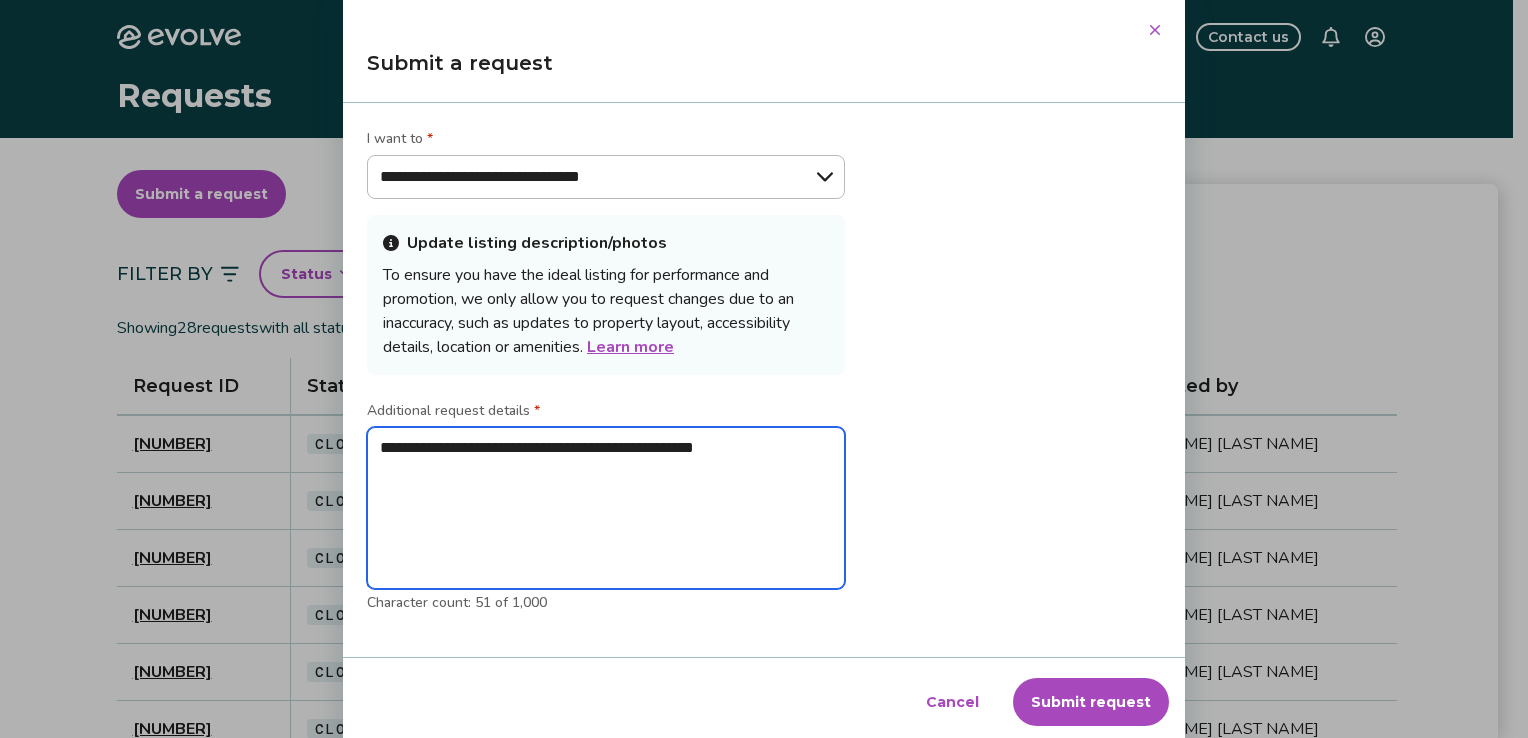 type on "*" 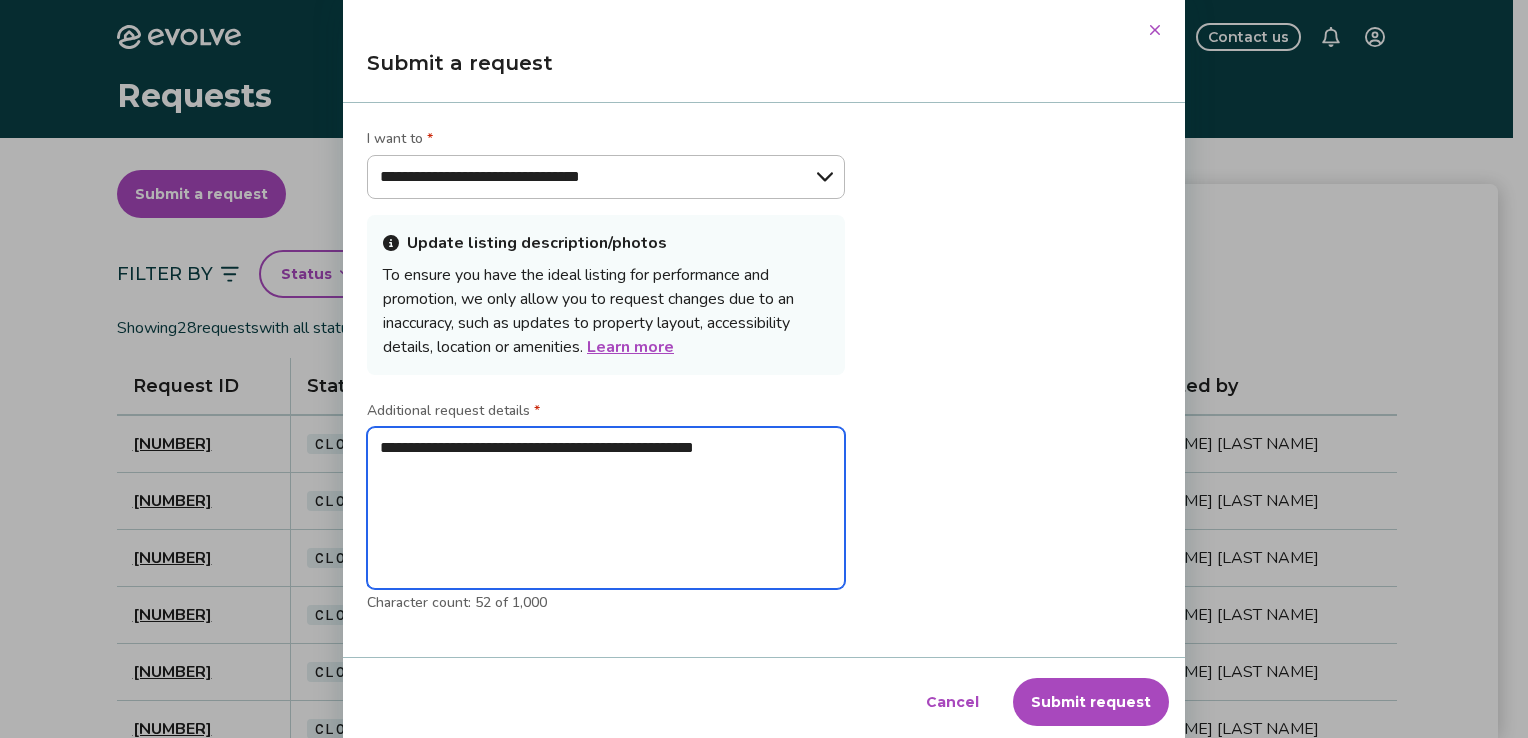 type on "**********" 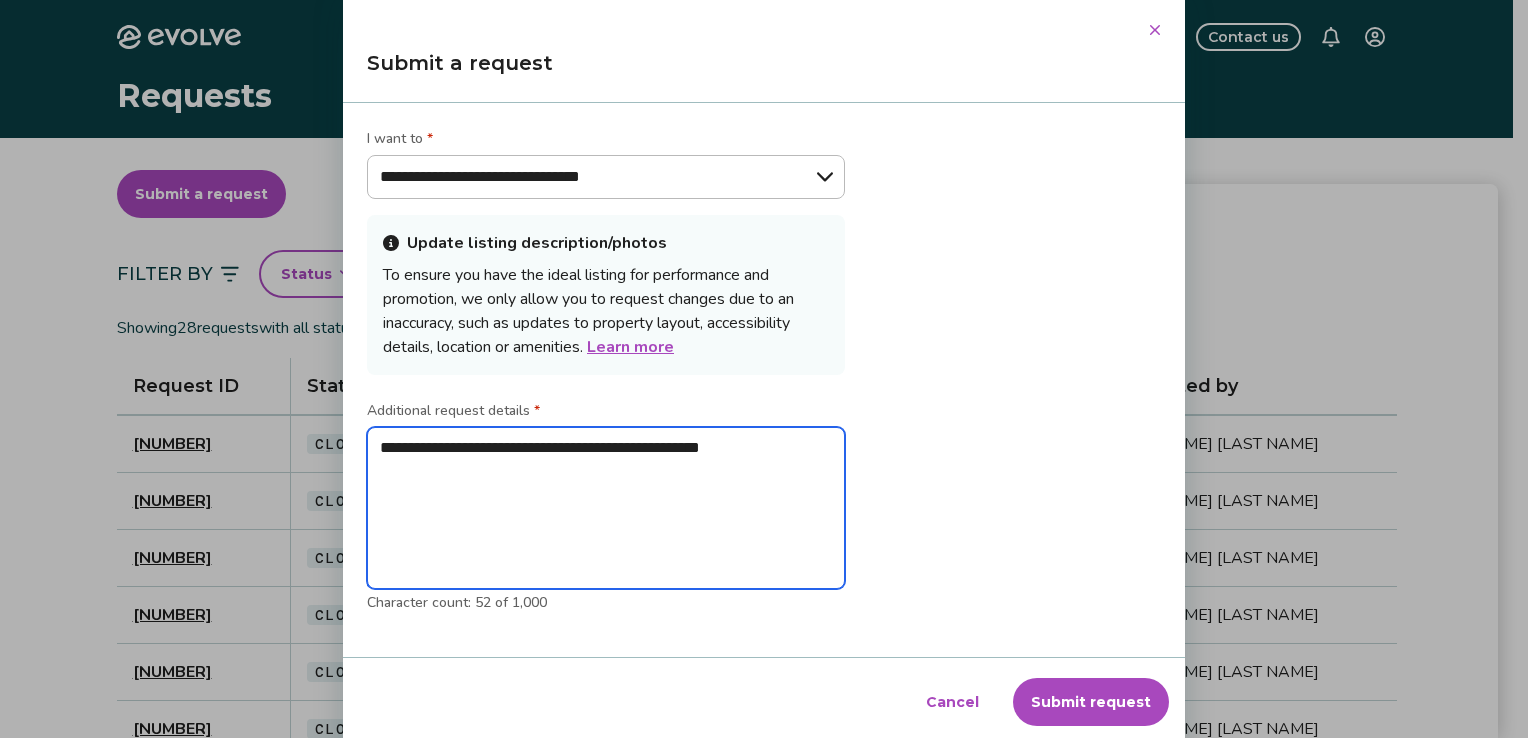 type on "**********" 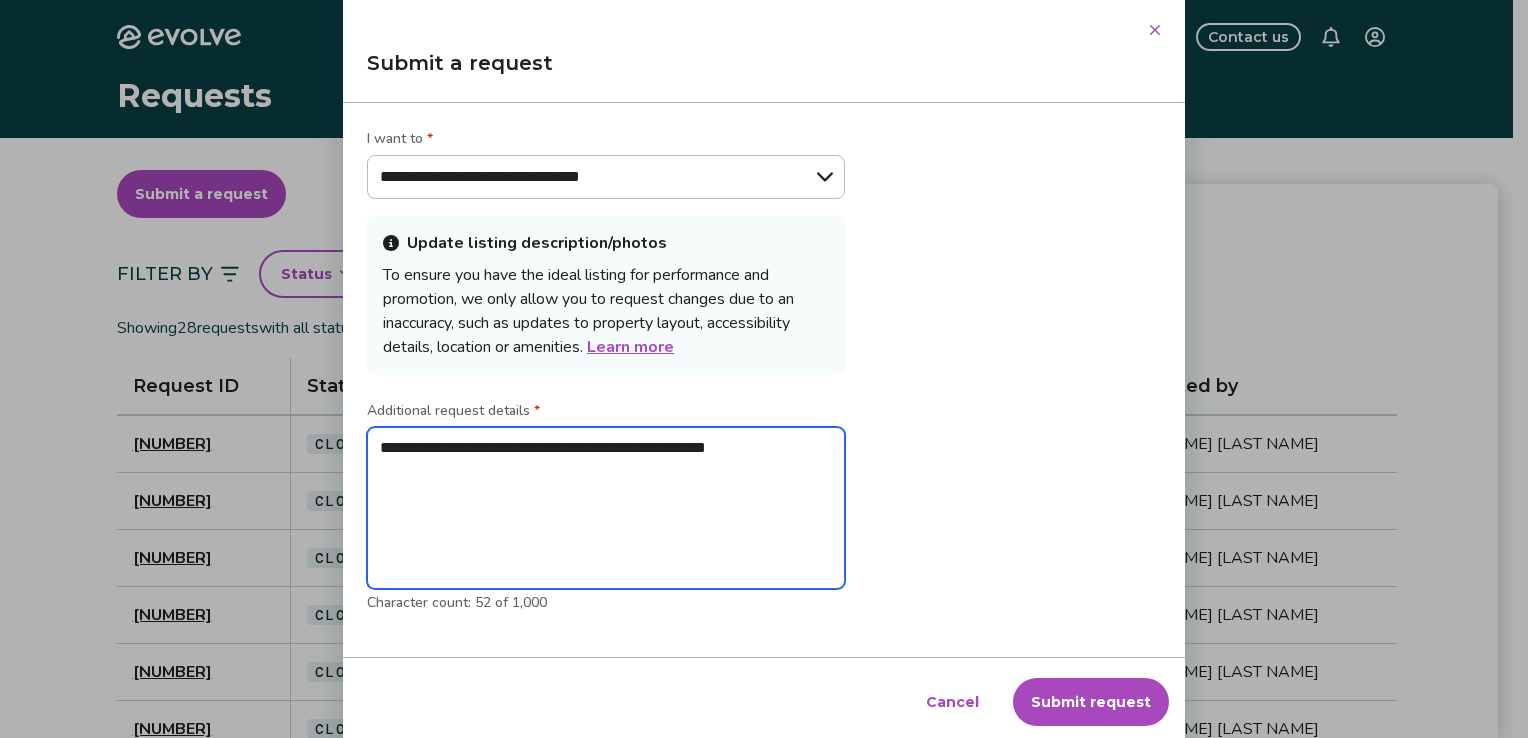 type on "**********" 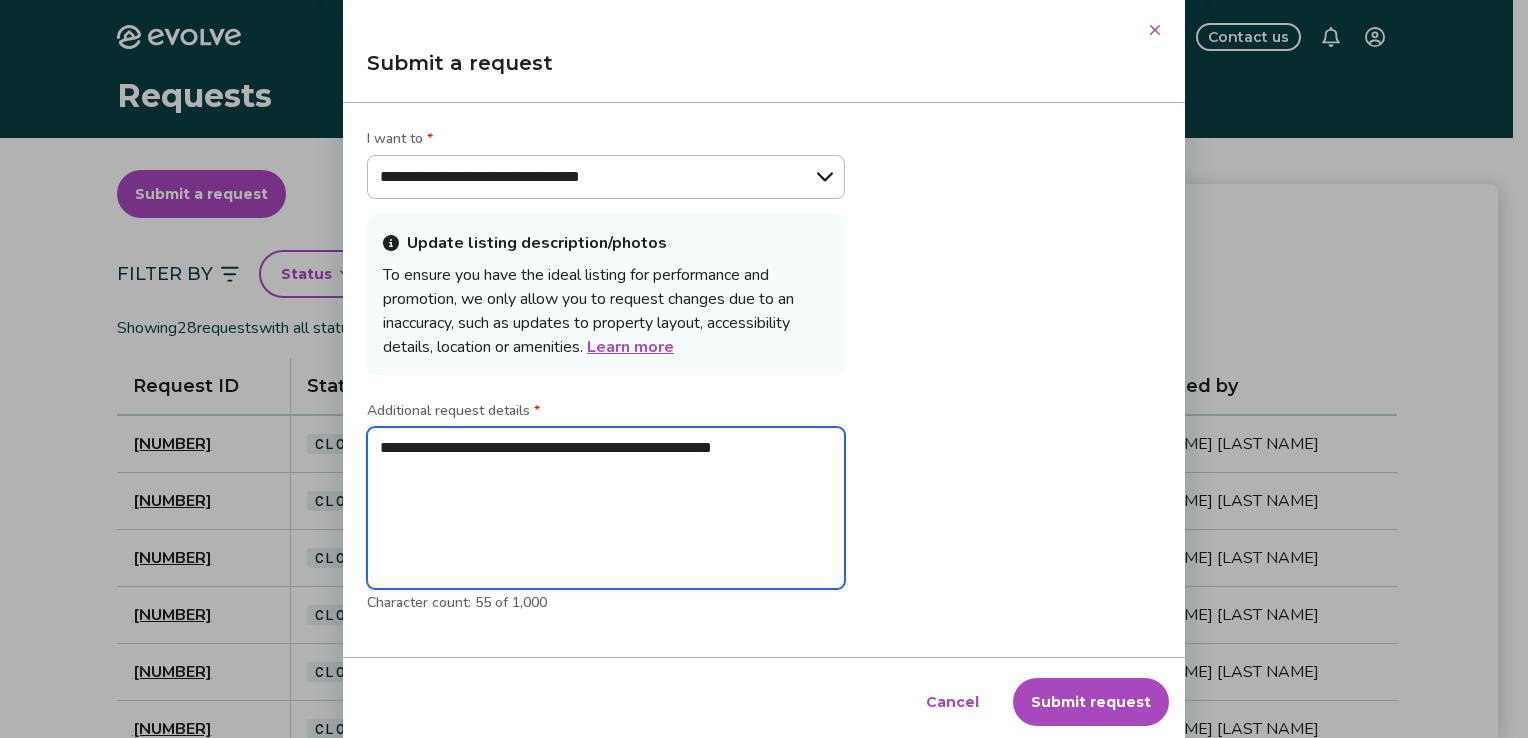 type on "**********" 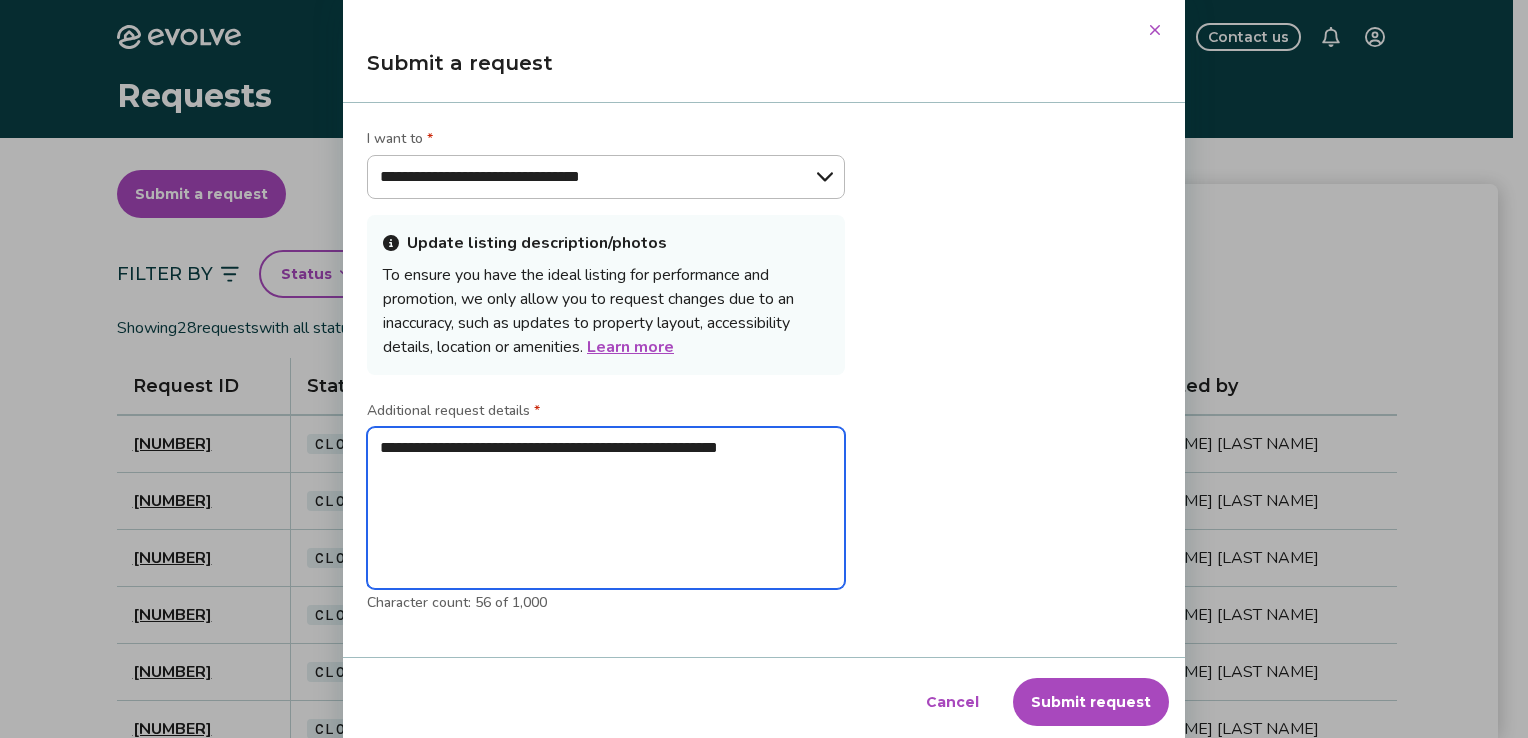type on "**********" 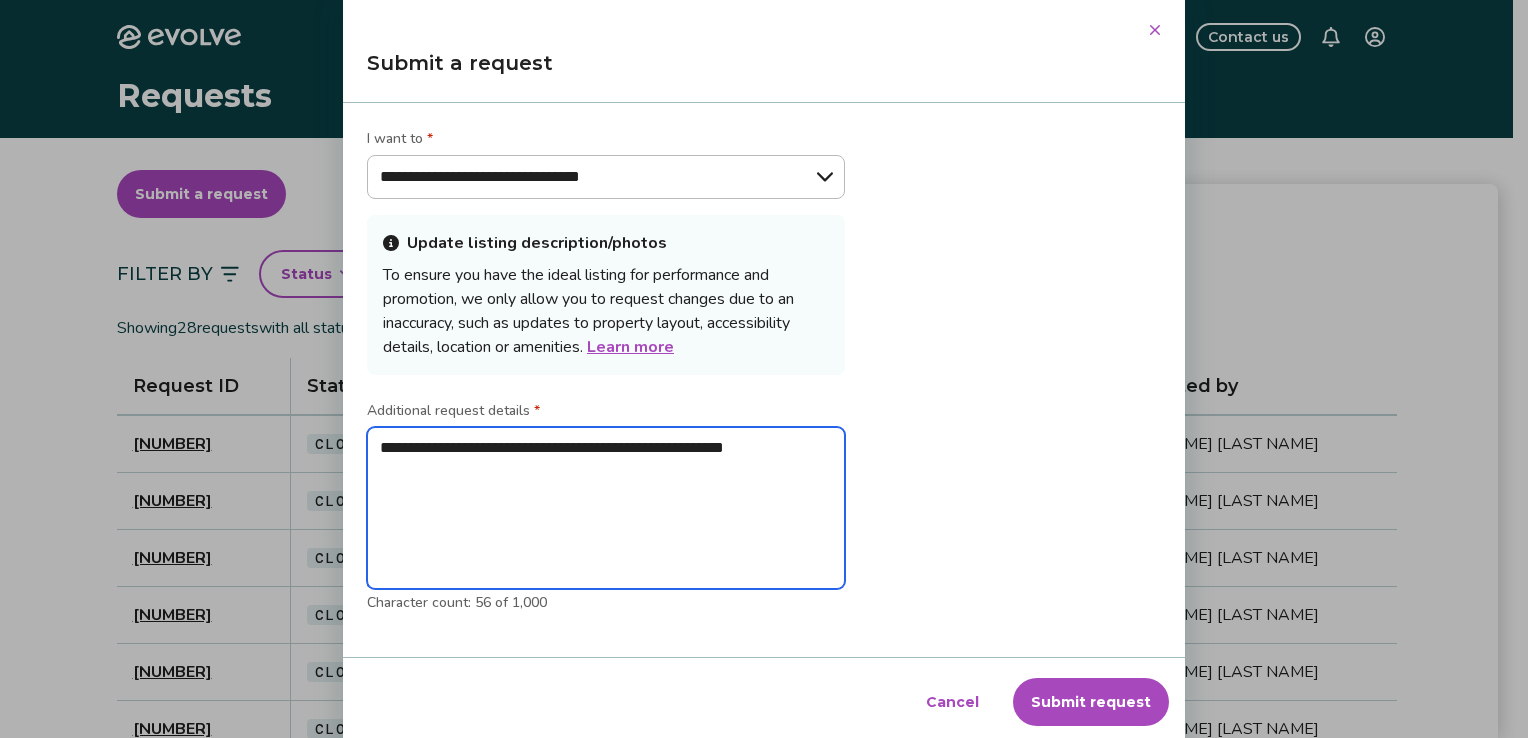type on "**********" 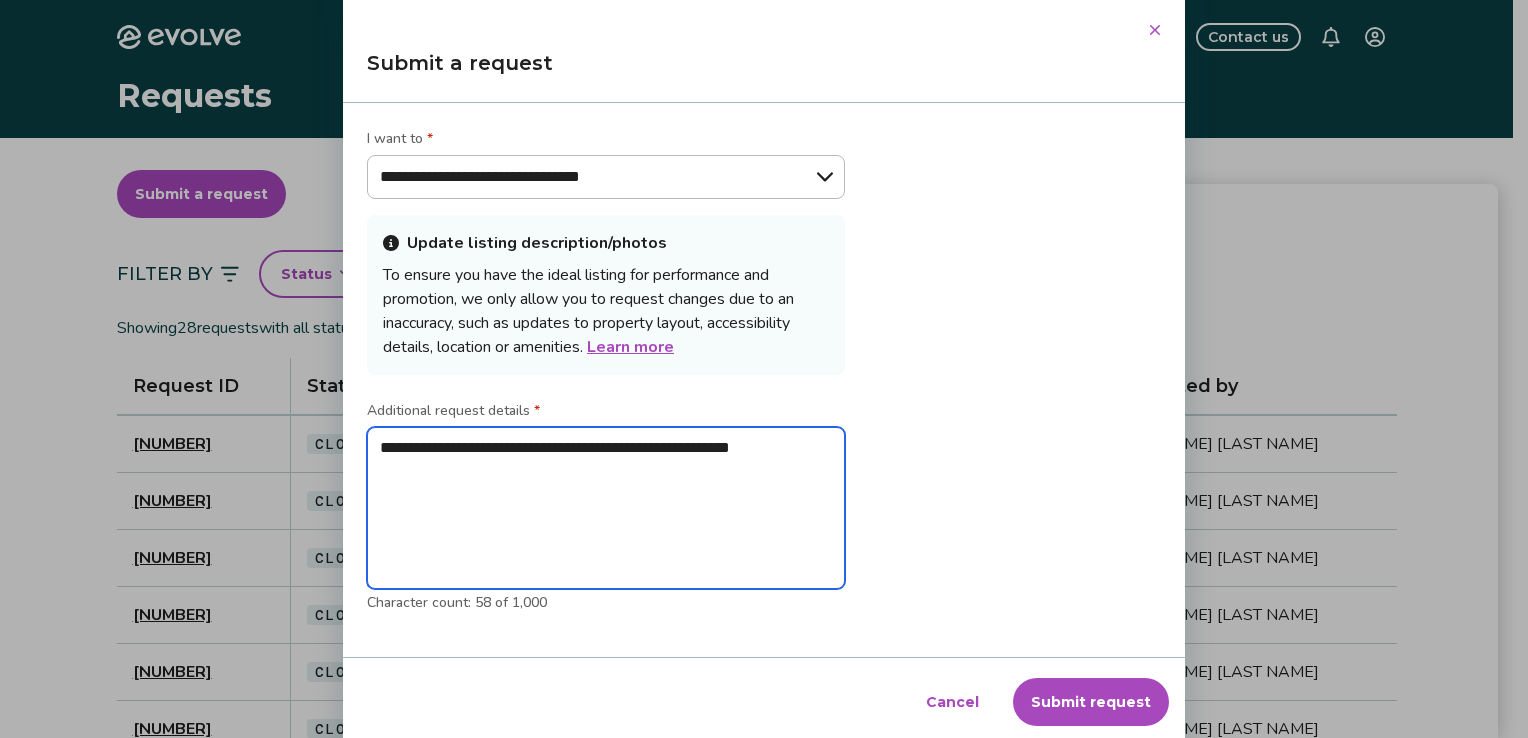 type on "**********" 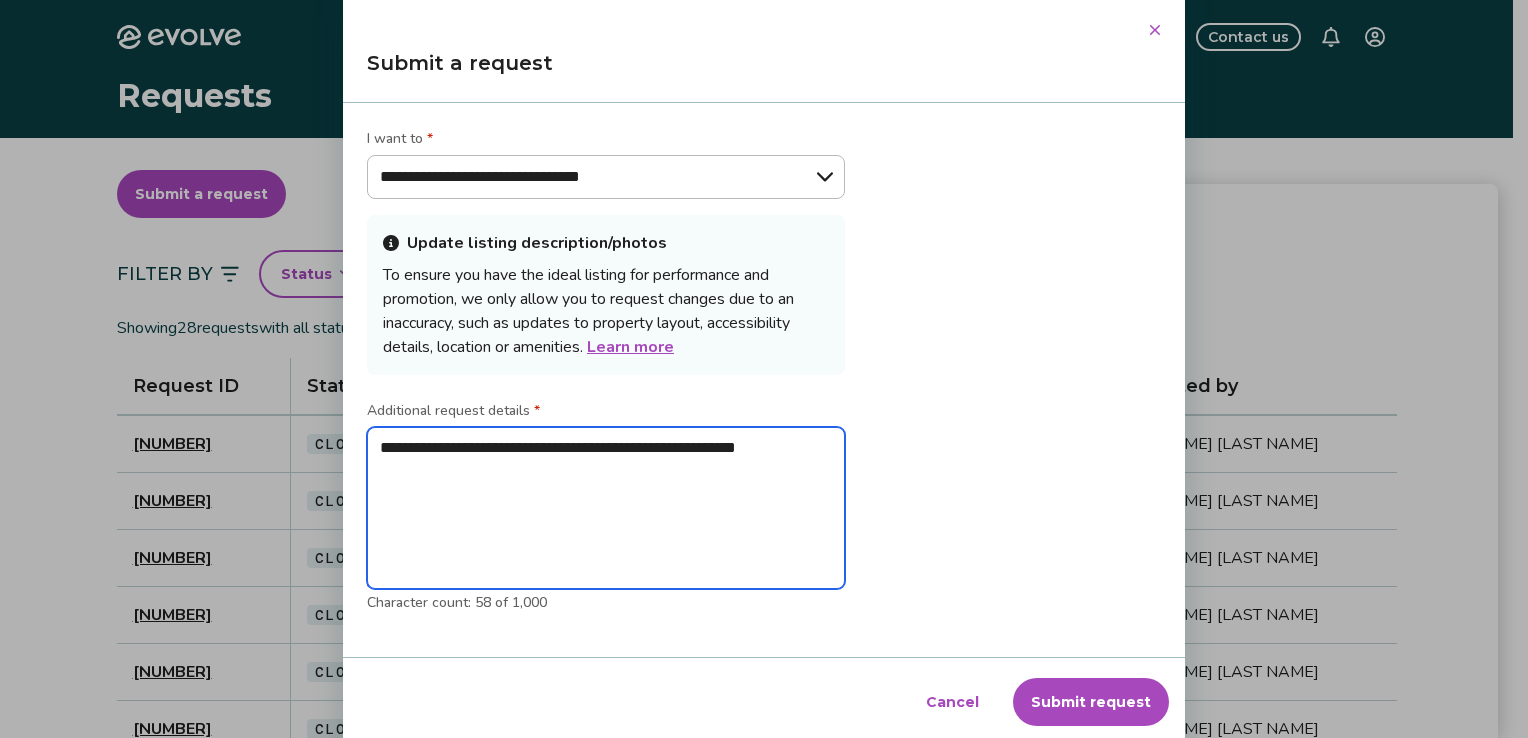 type on "*" 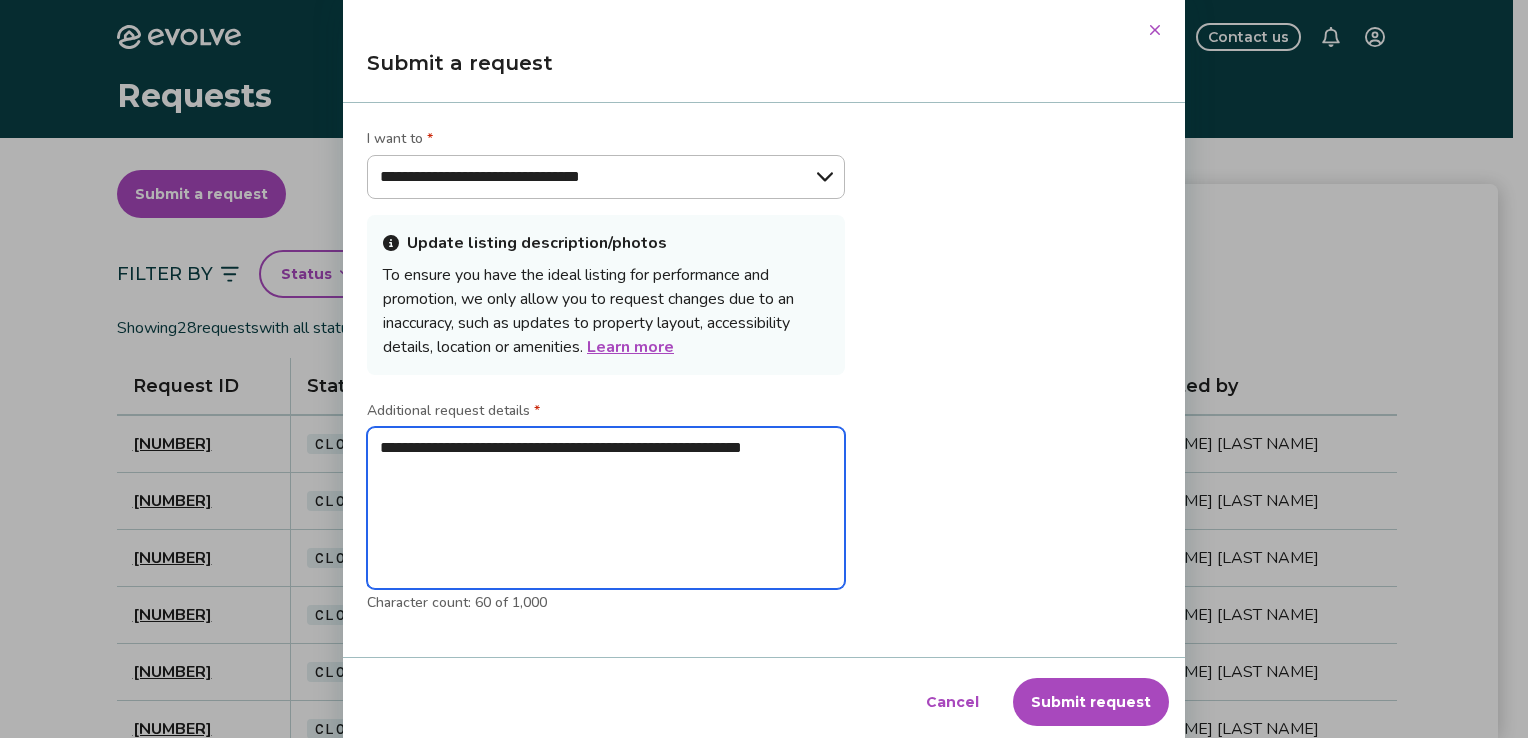 type on "**********" 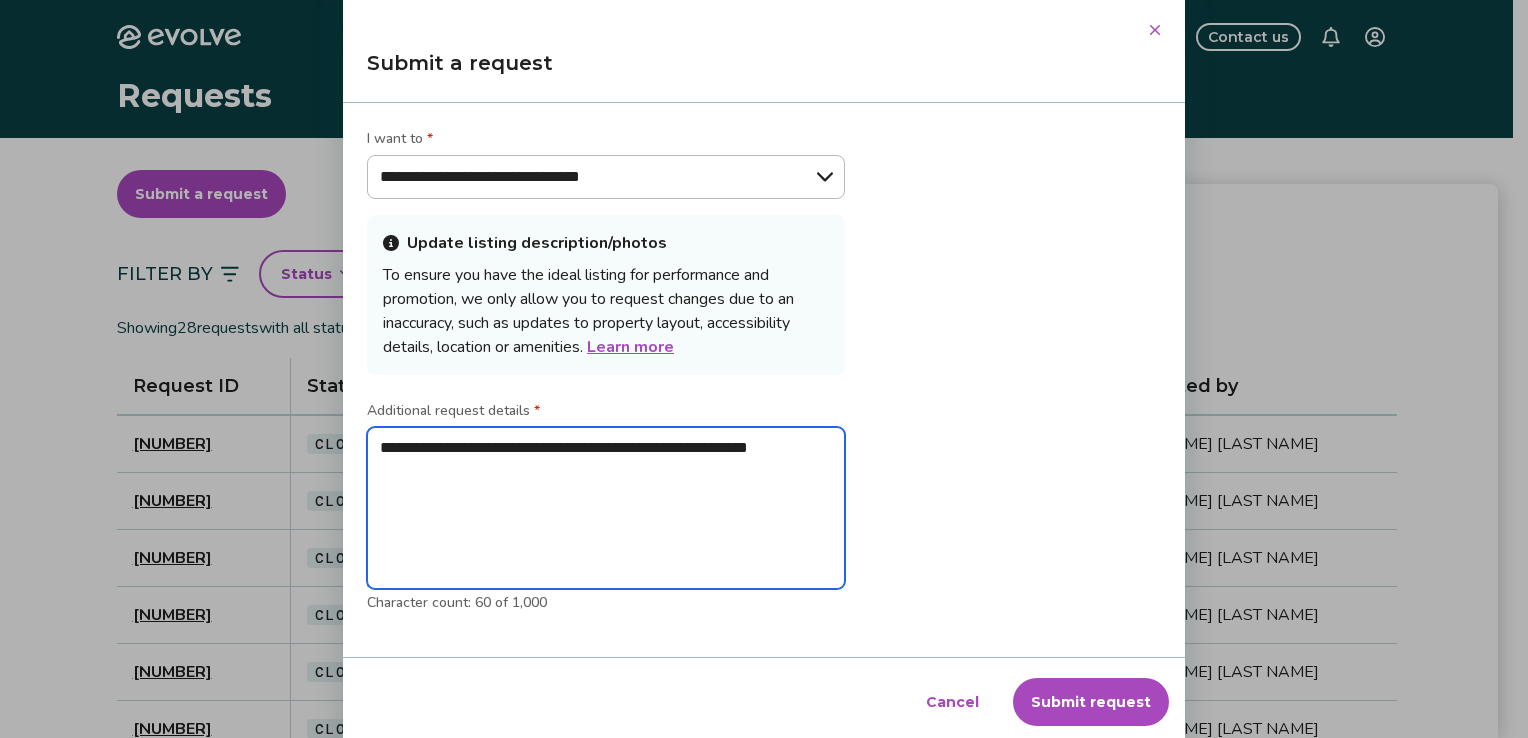 type on "**********" 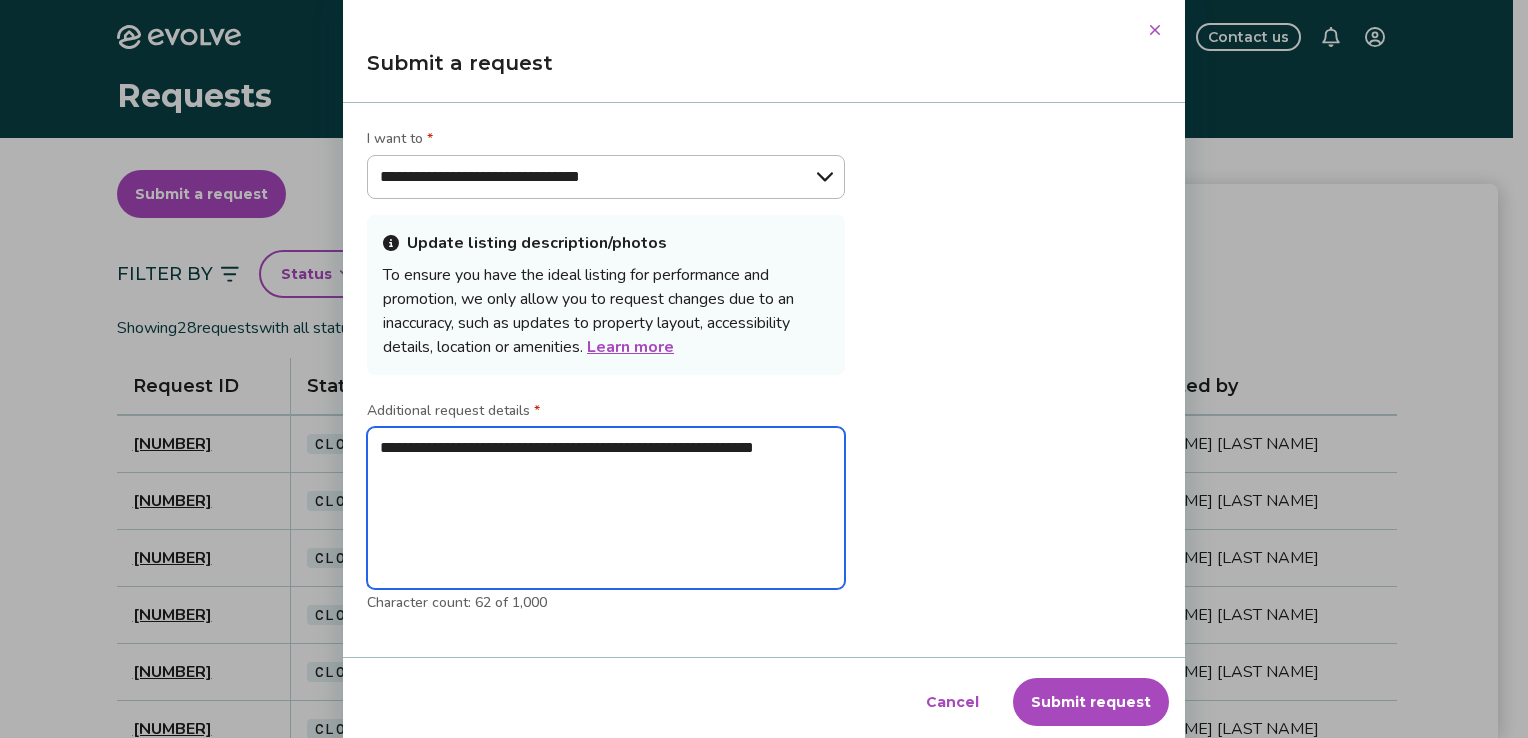 type on "**********" 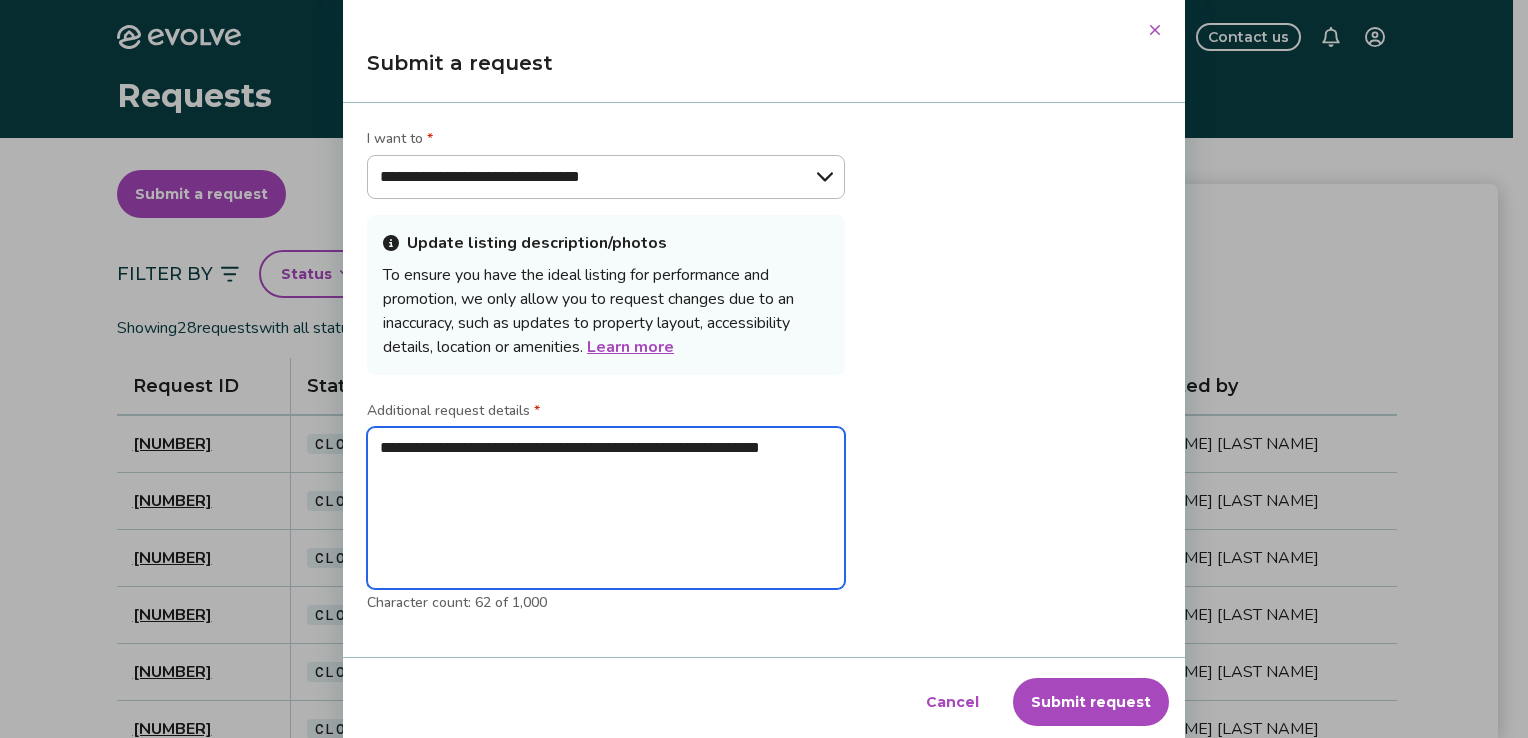 type on "*" 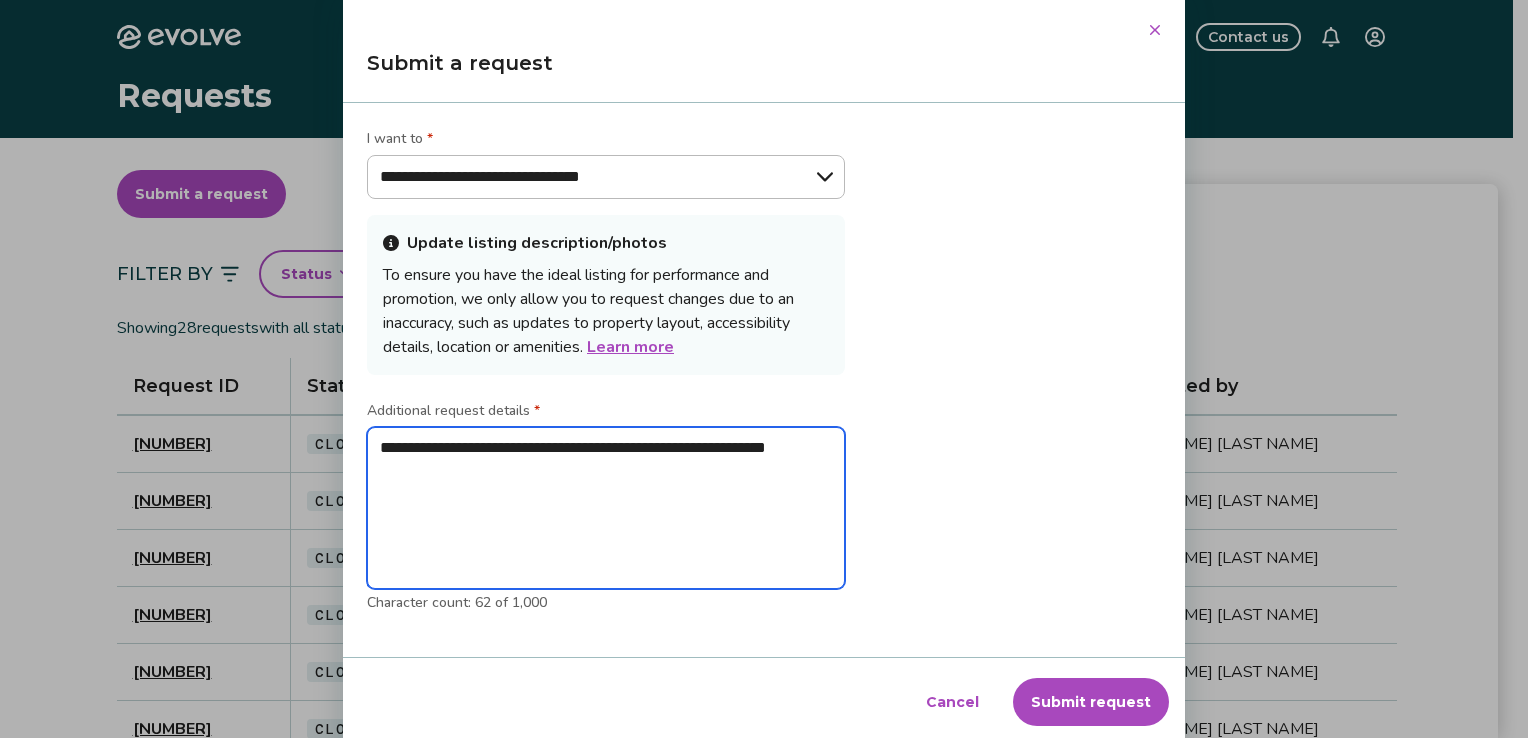 type on "**********" 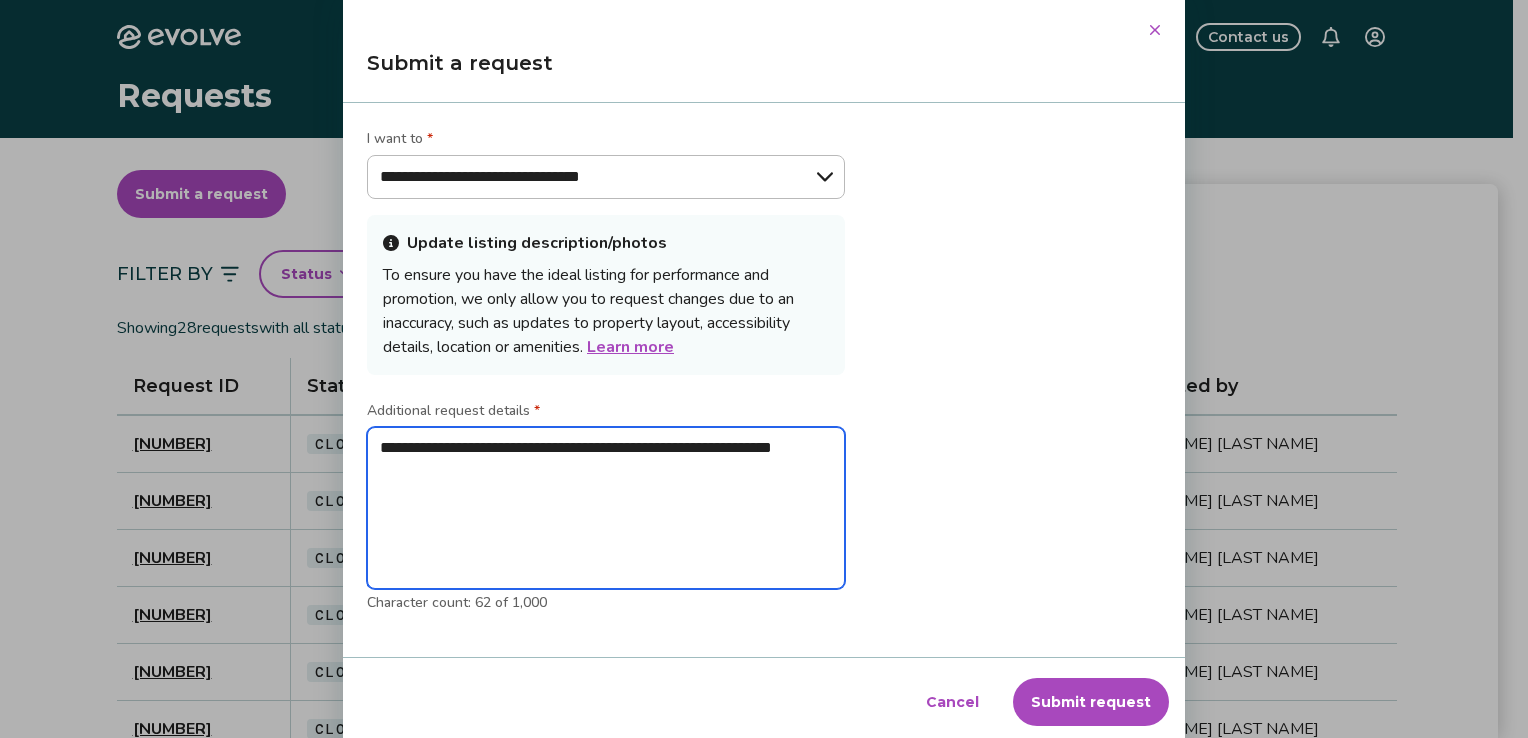 type on "*" 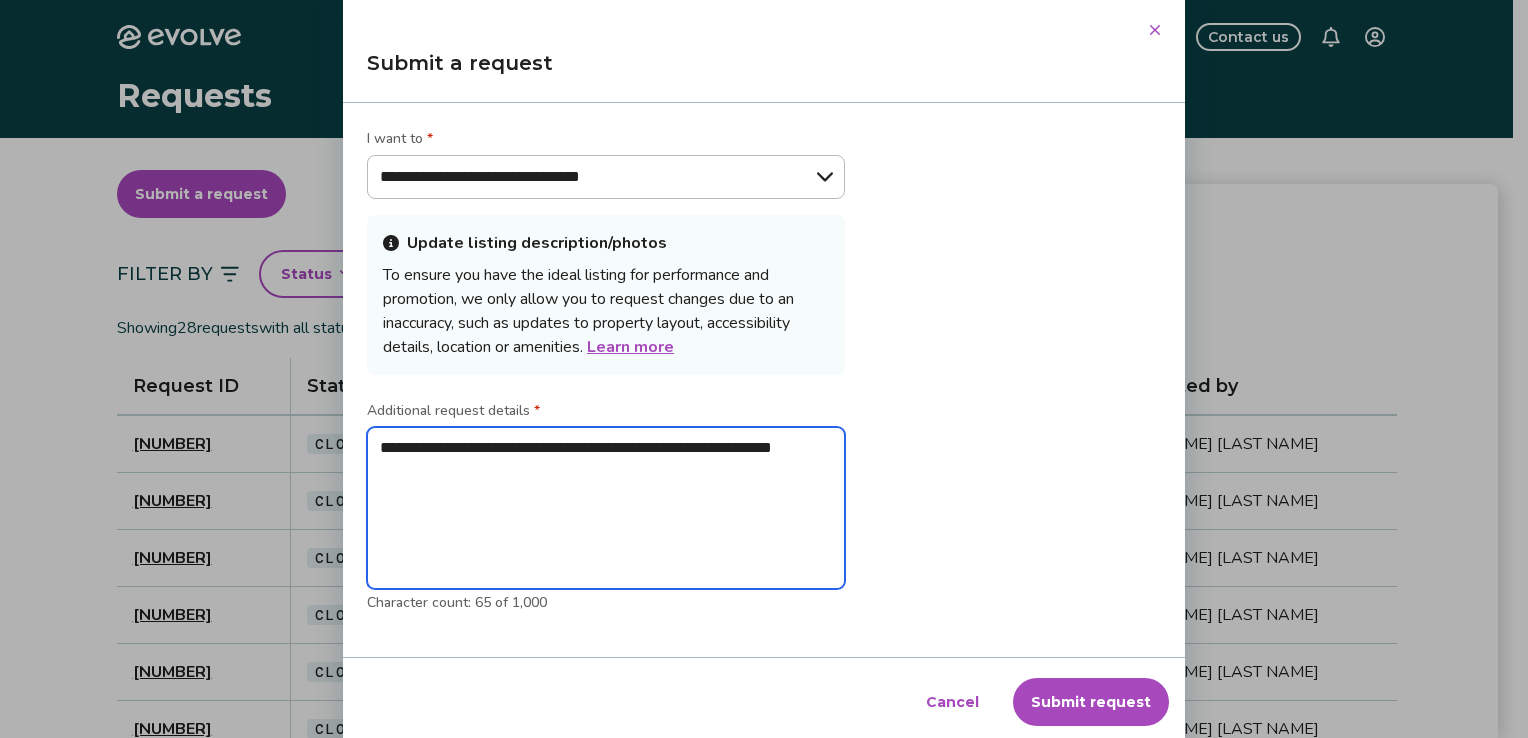 type on "**********" 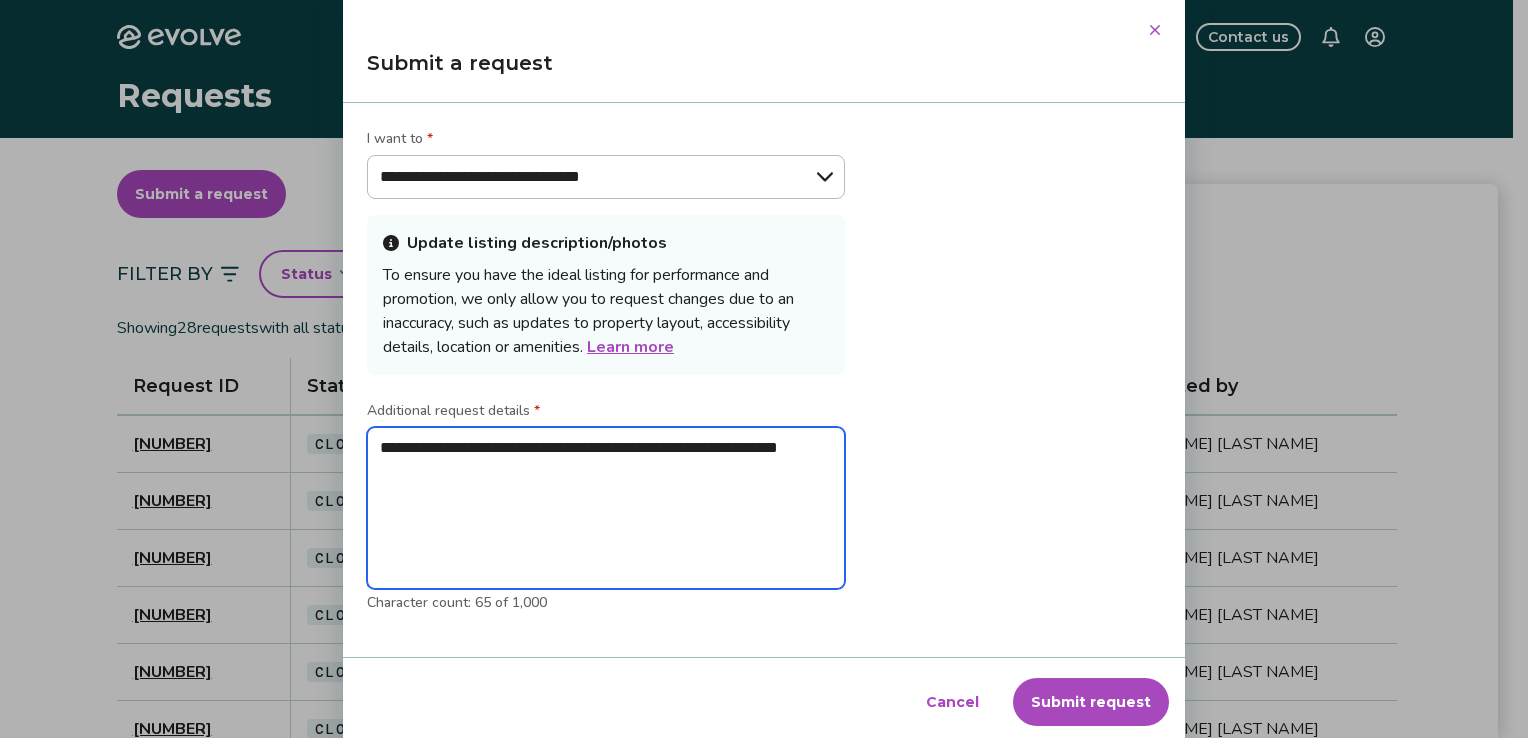type on "**********" 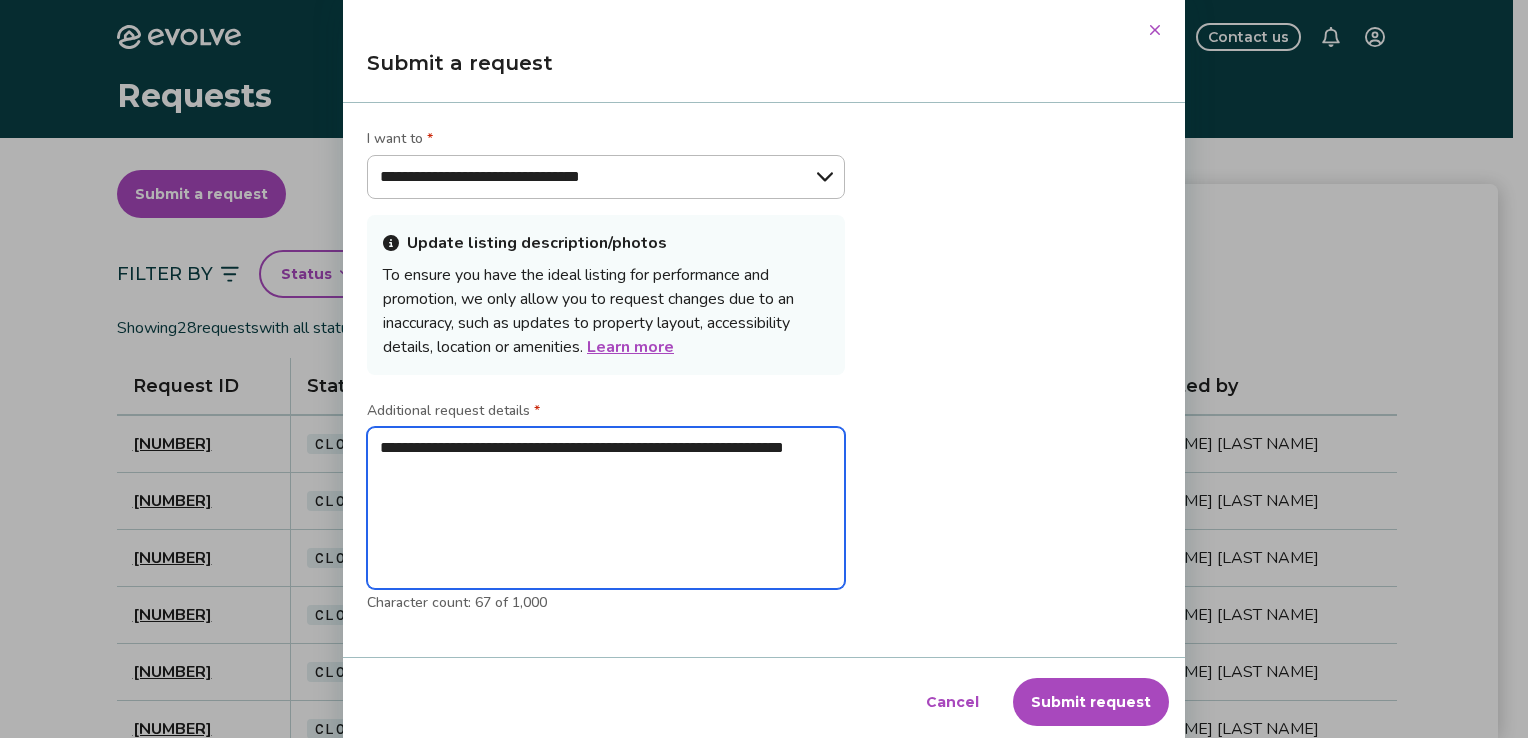 type on "**********" 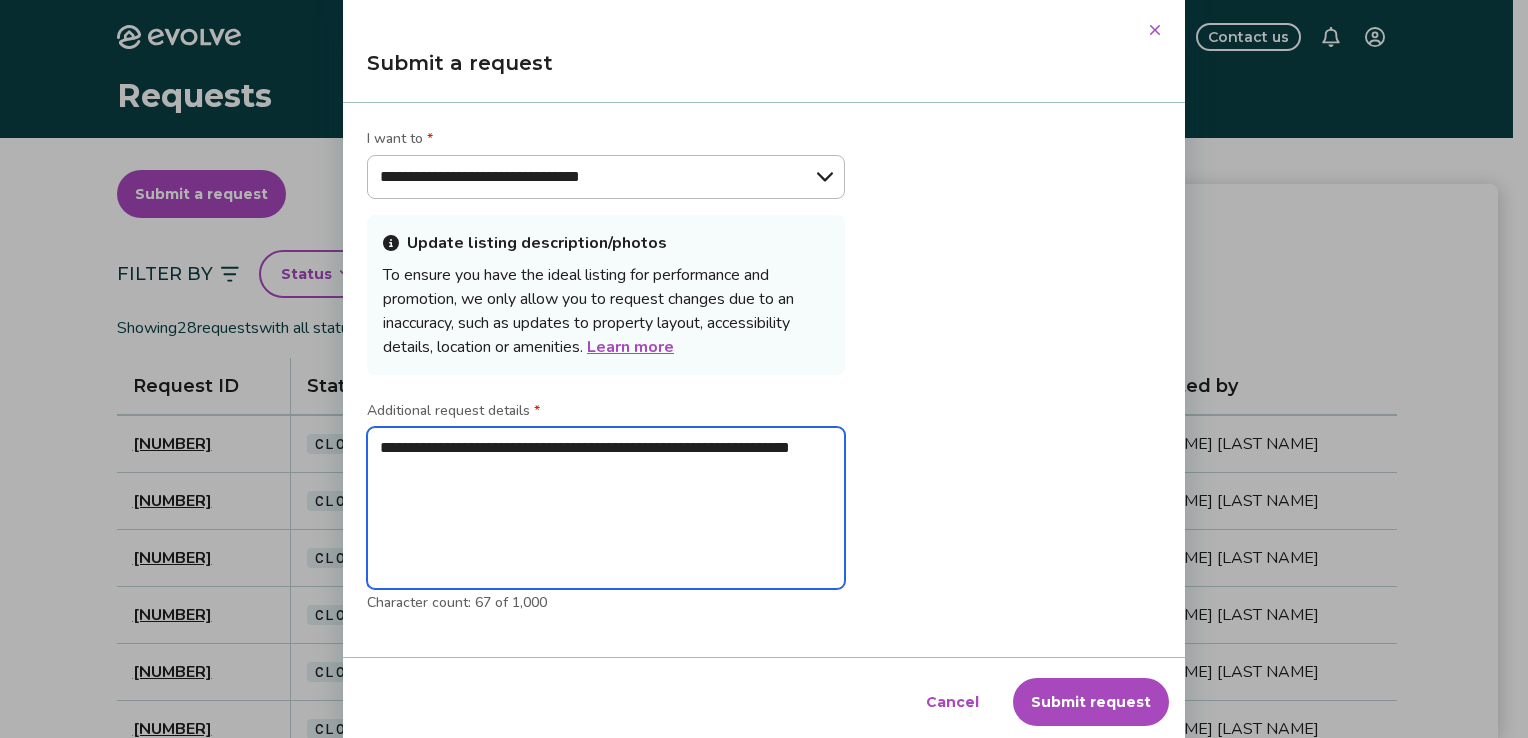 type on "**********" 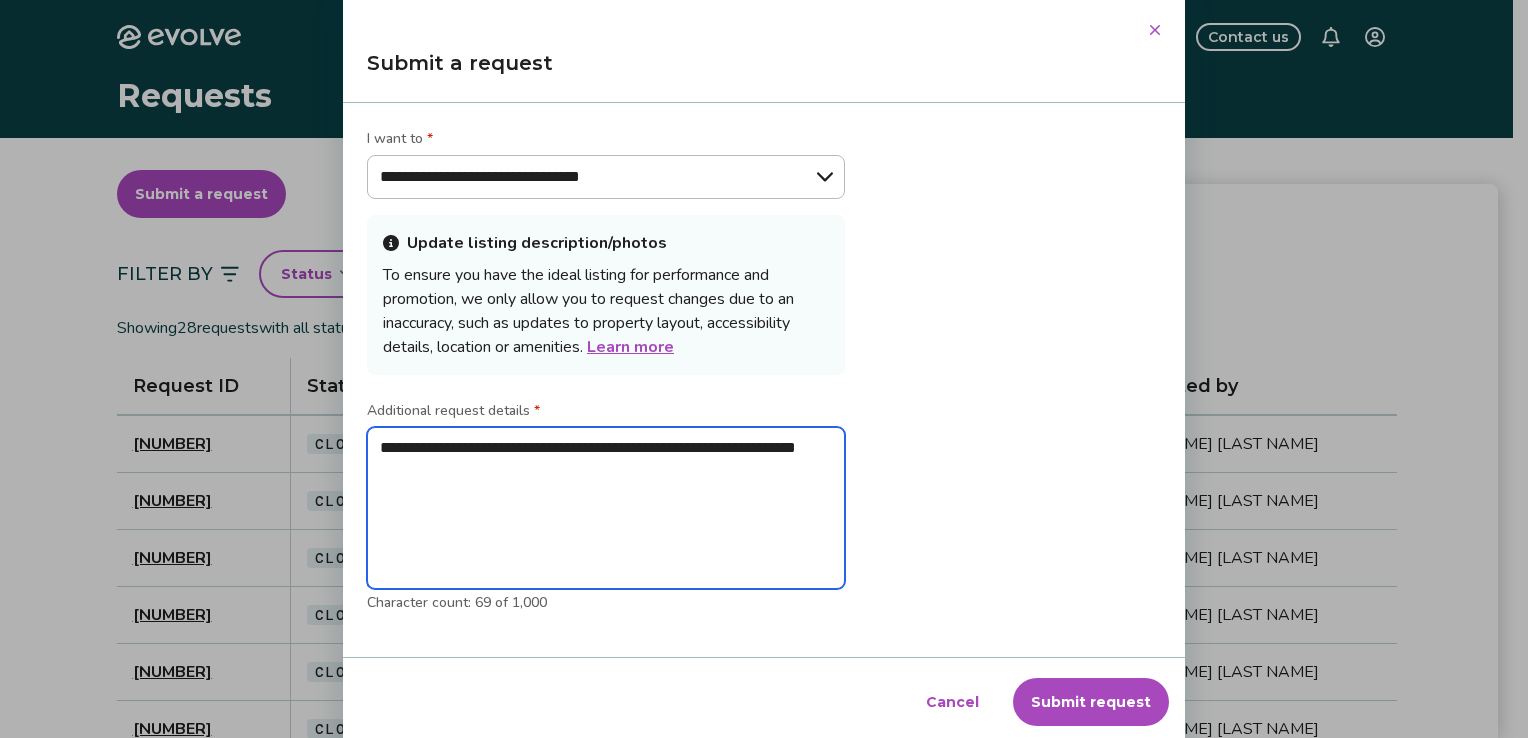 type on "**********" 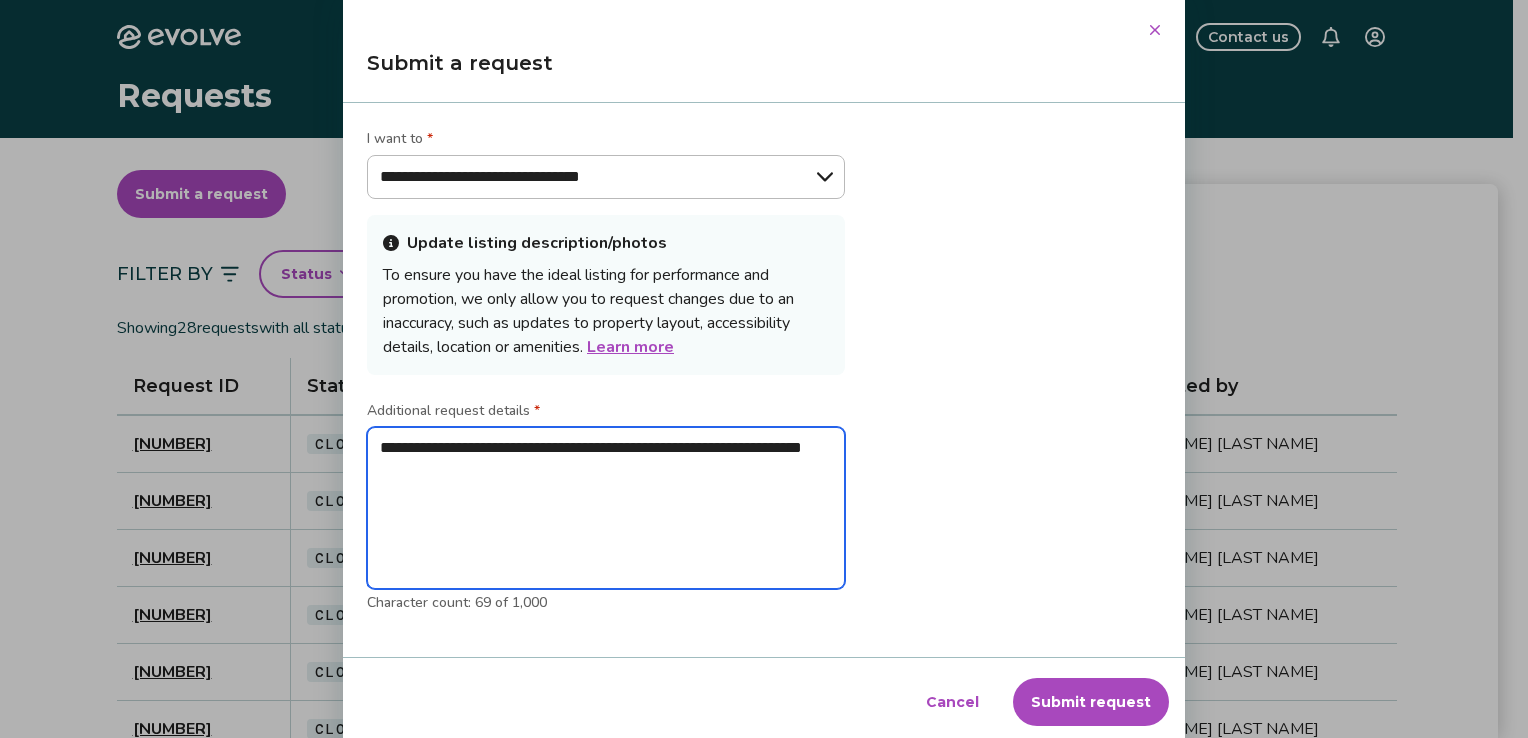 type 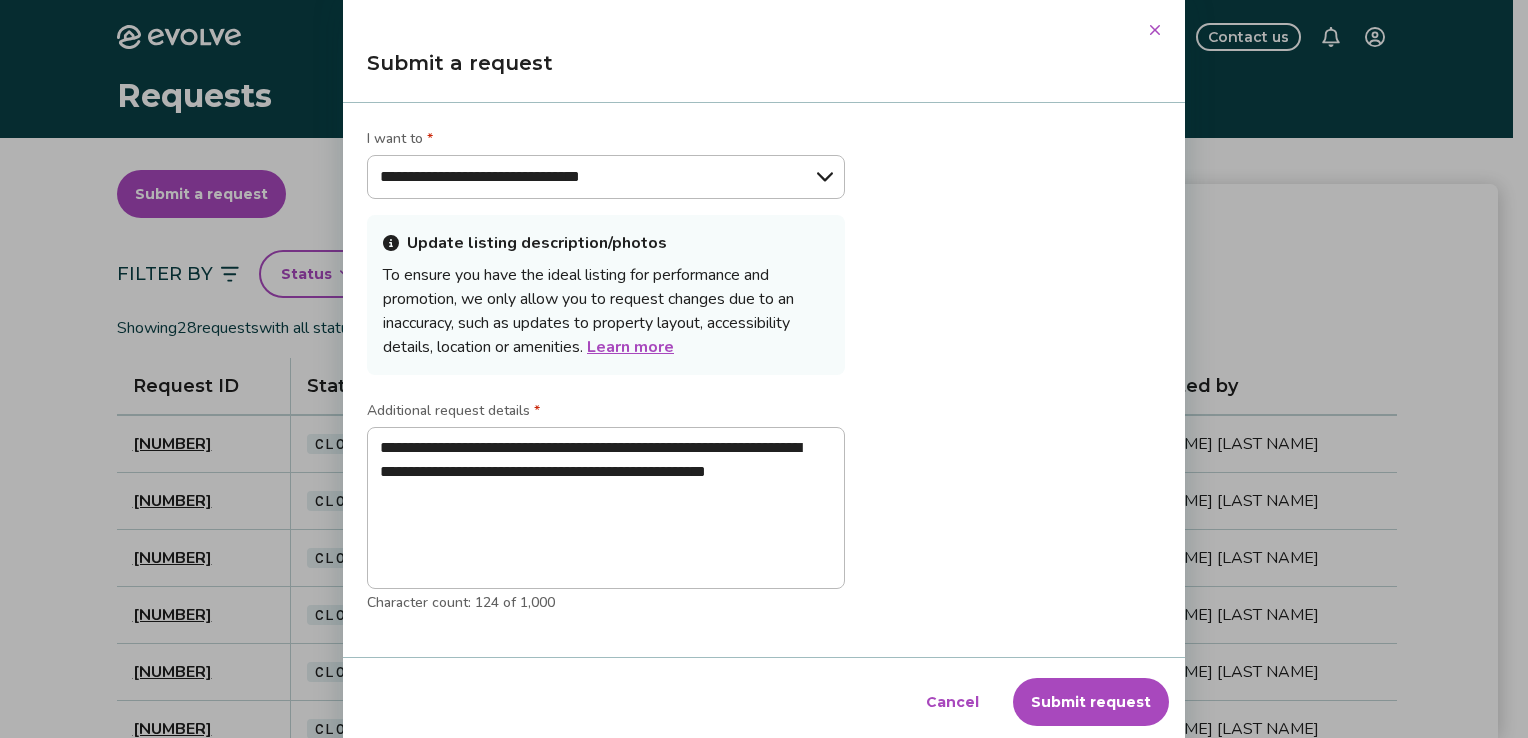 click on "Submit request" at bounding box center (1091, 702) 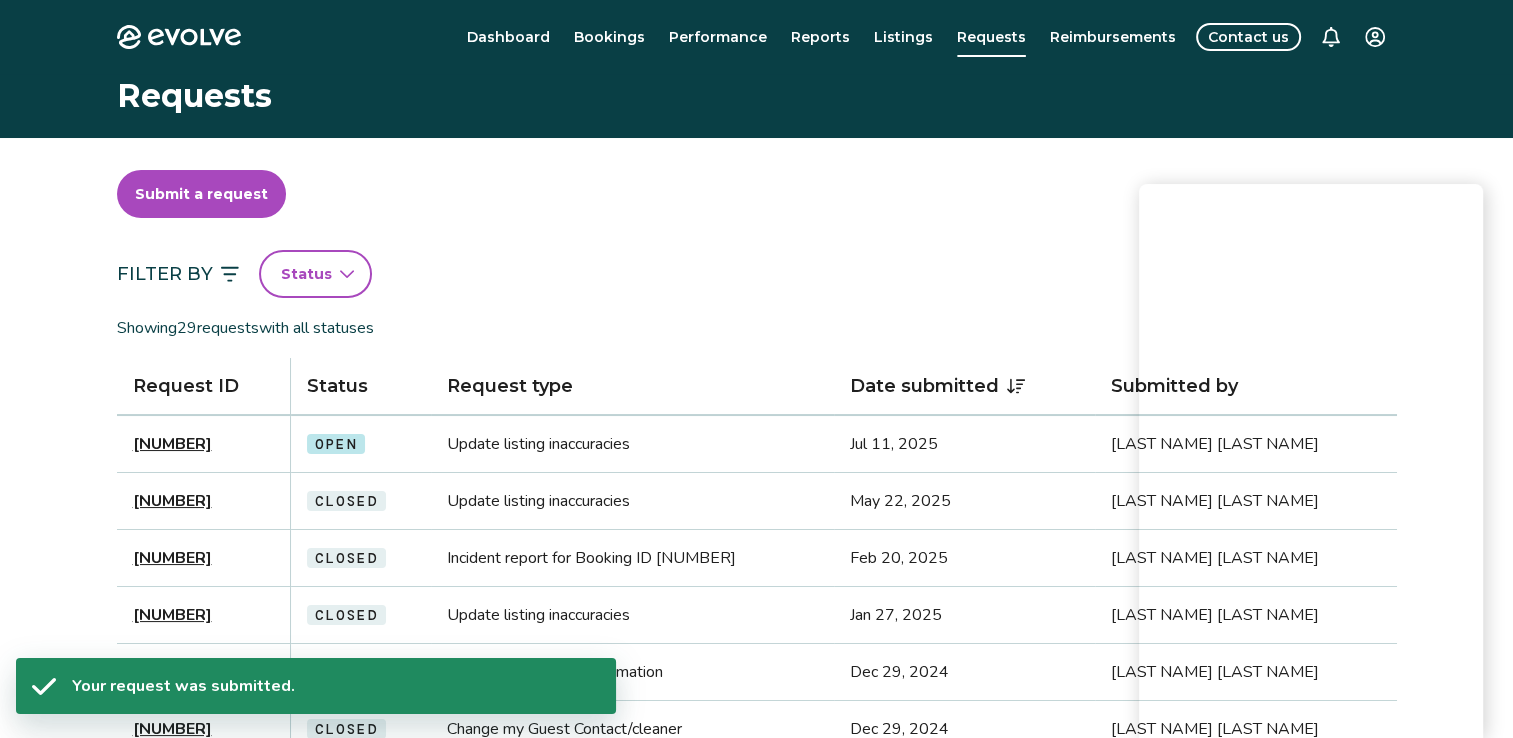 click on "Showing  29  requests  with all statuses" at bounding box center (757, 328) 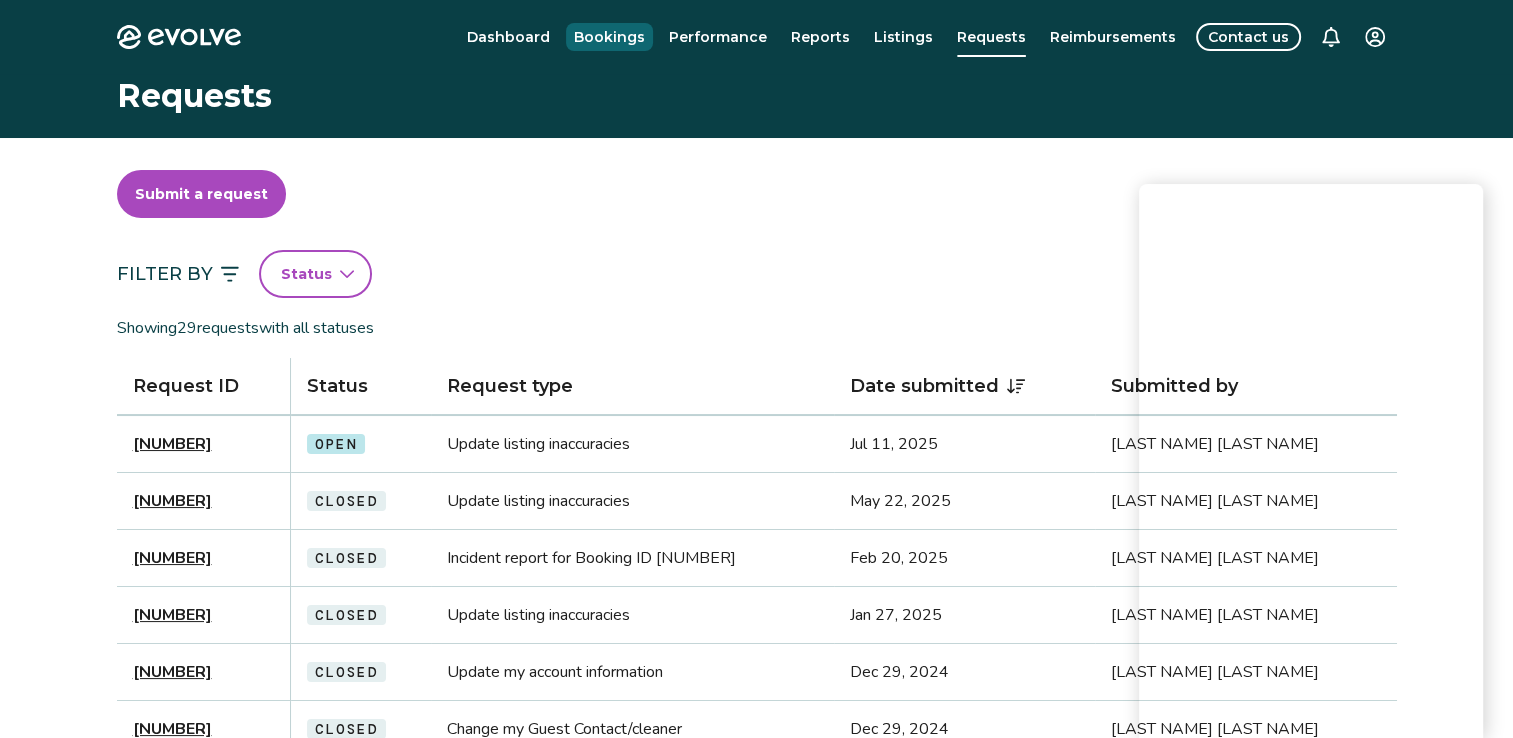 click on "Bookings" at bounding box center [609, 37] 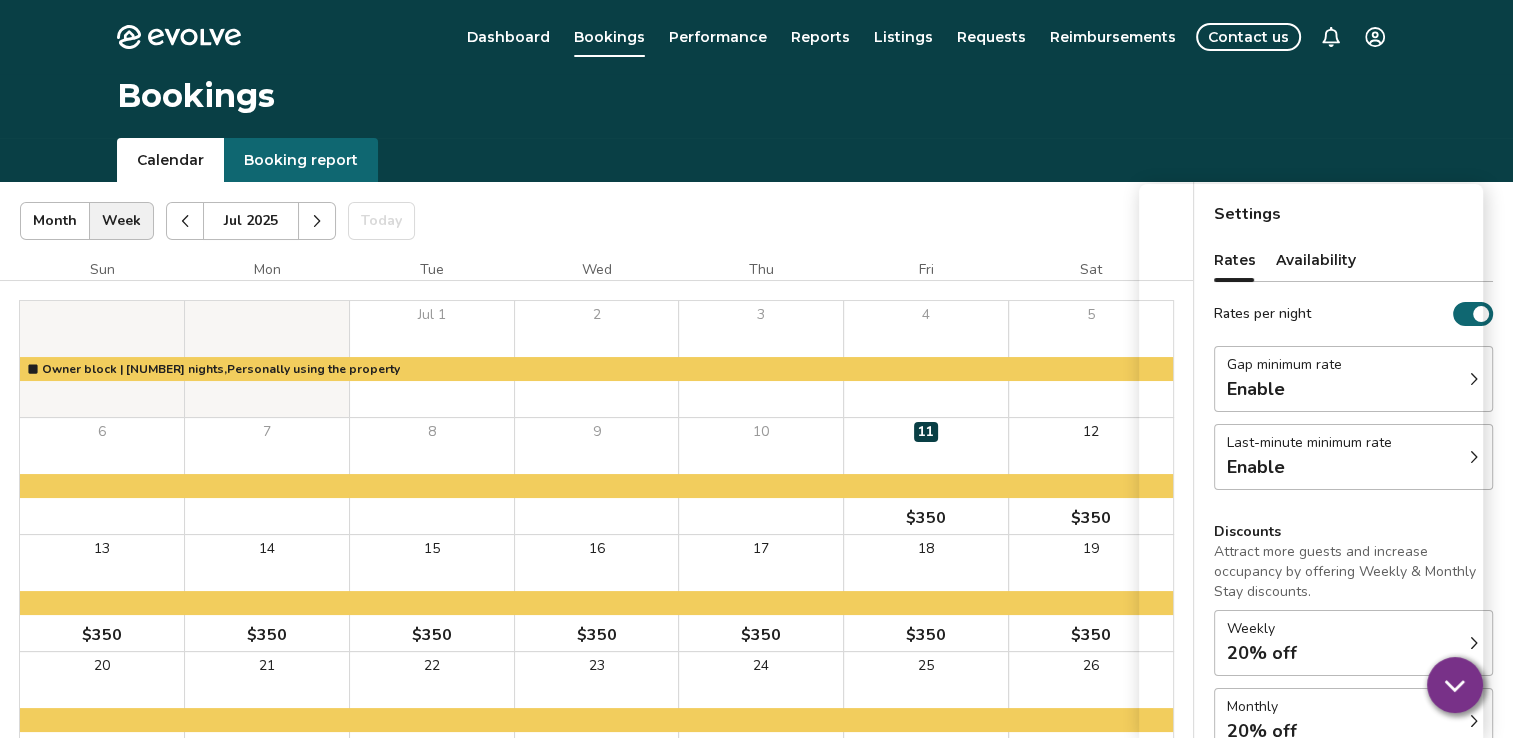 click on "Booking report" at bounding box center (301, 160) 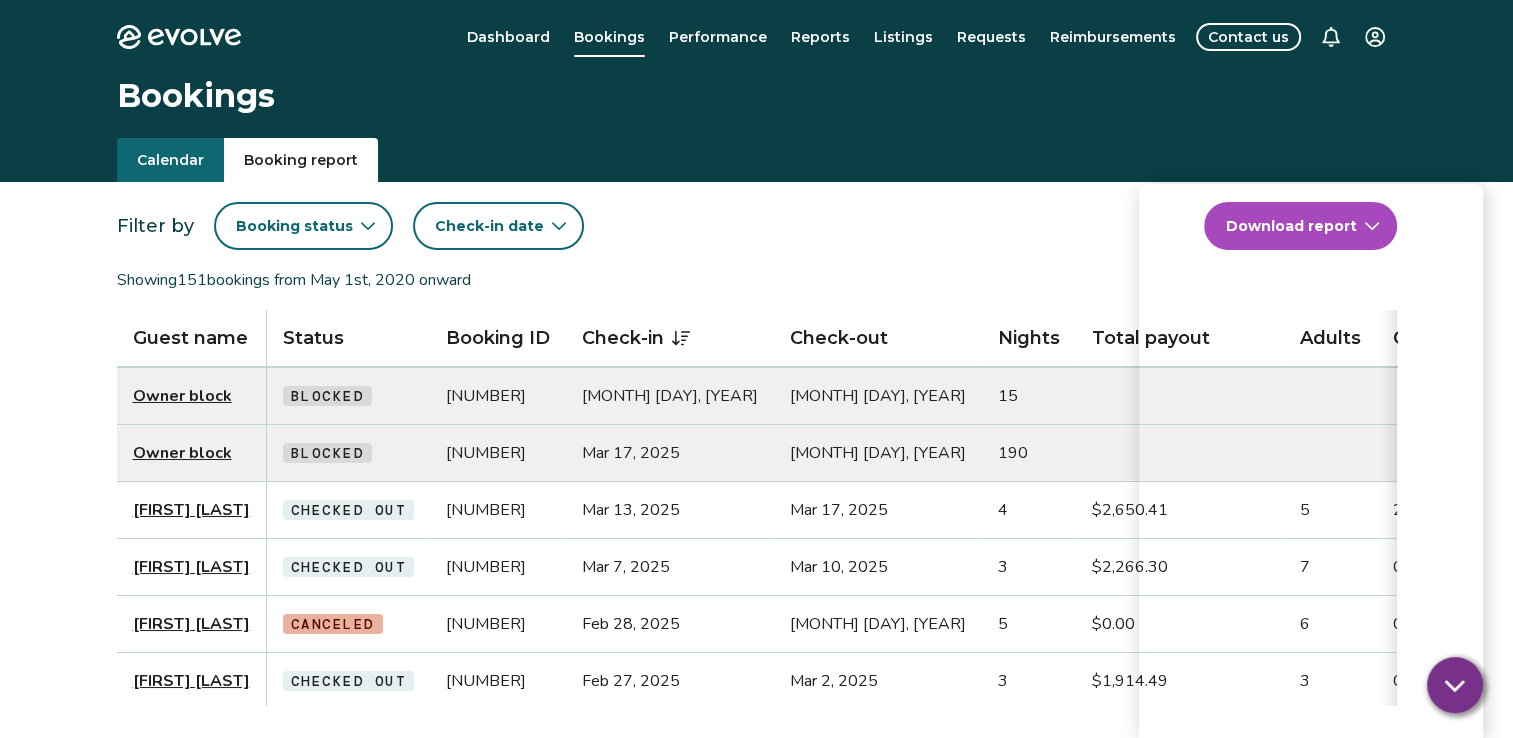 click on "Calendar" at bounding box center (170, 160) 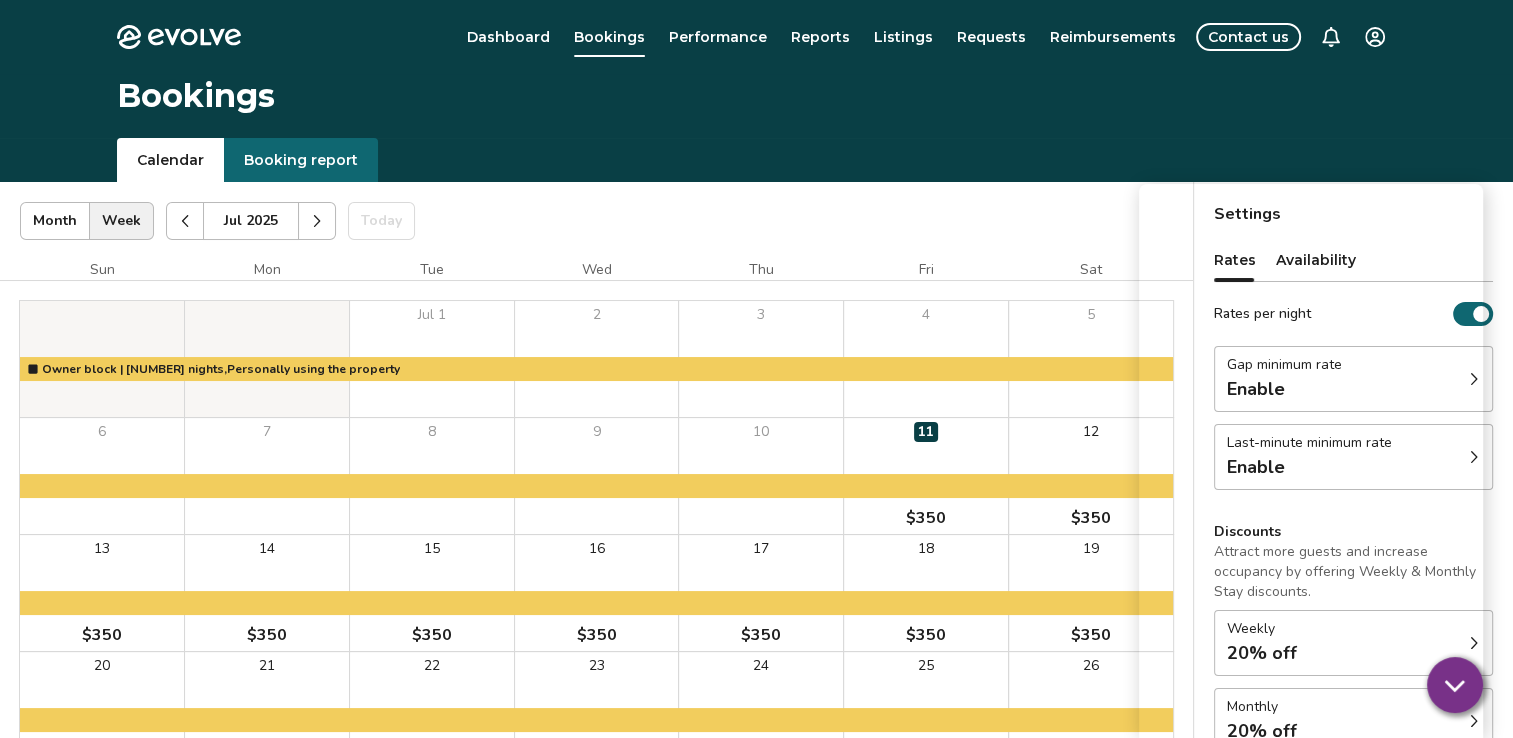click at bounding box center [317, 221] 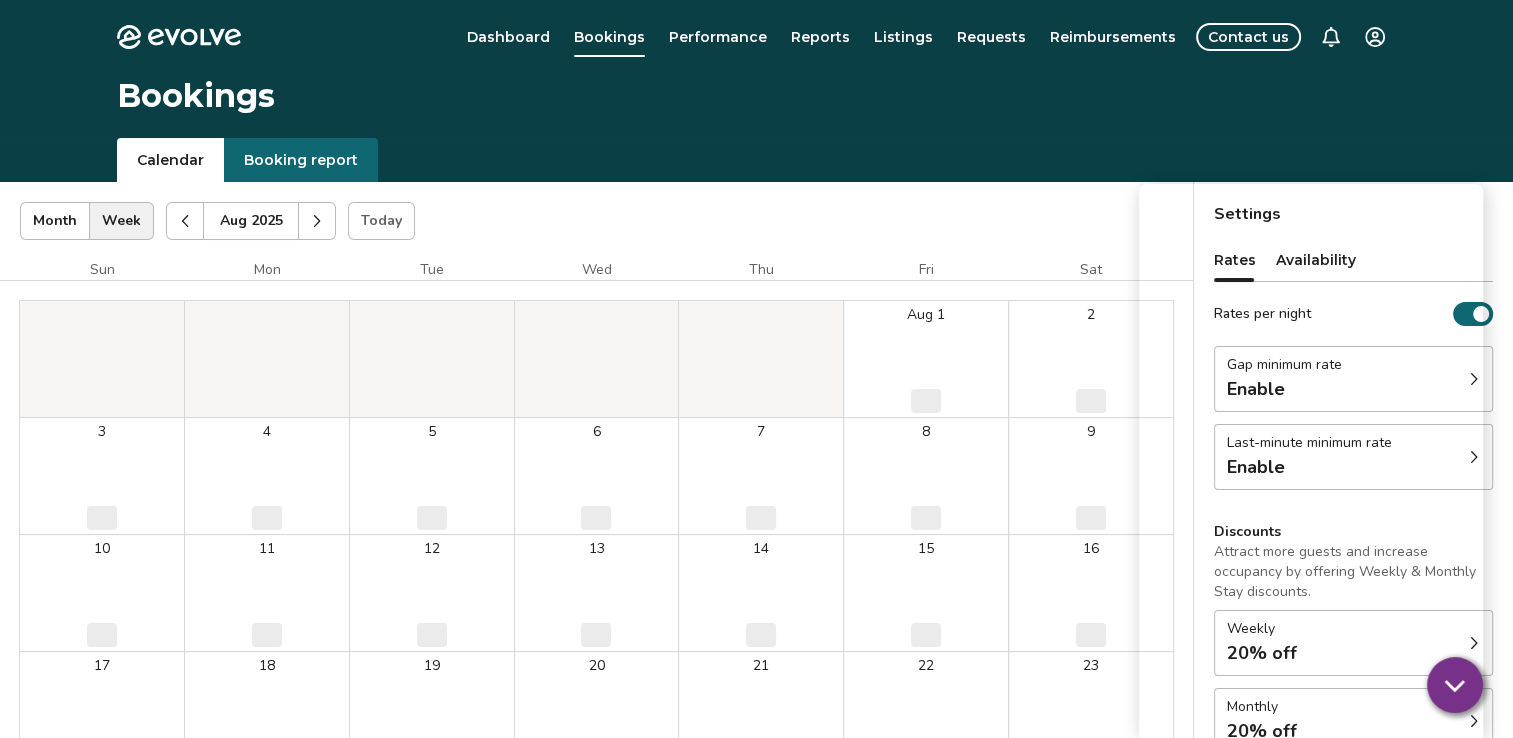 click at bounding box center [317, 221] 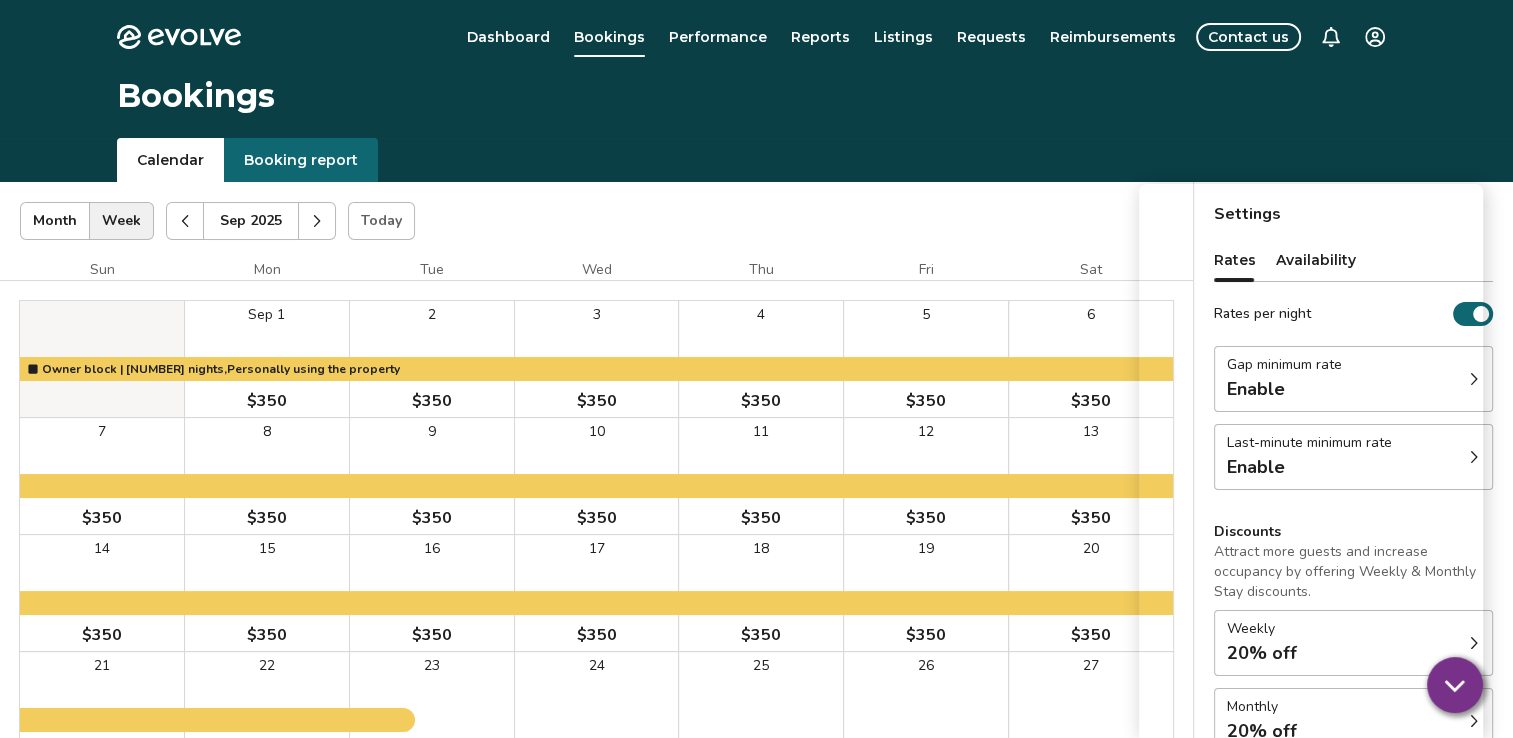 click at bounding box center (317, 221) 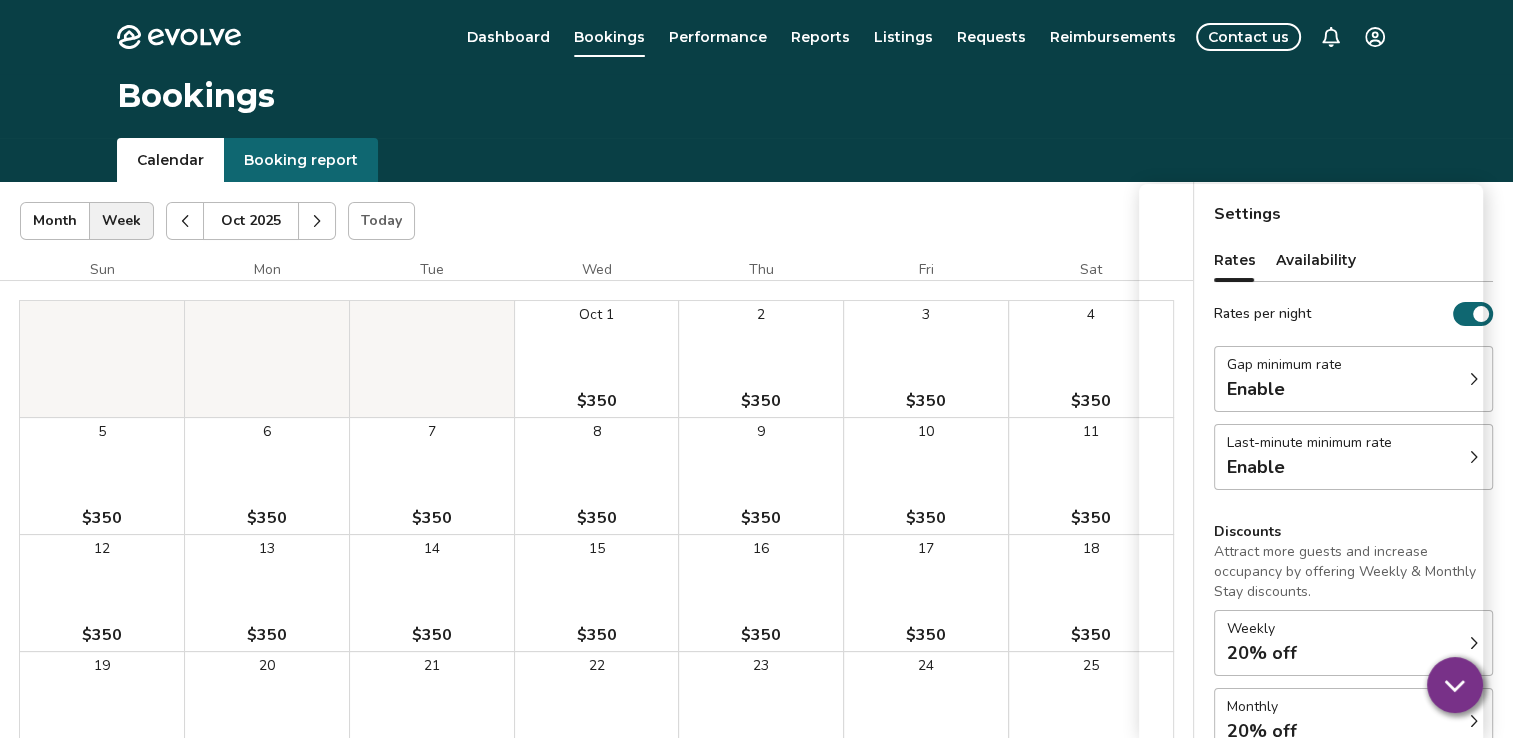 click at bounding box center [317, 221] 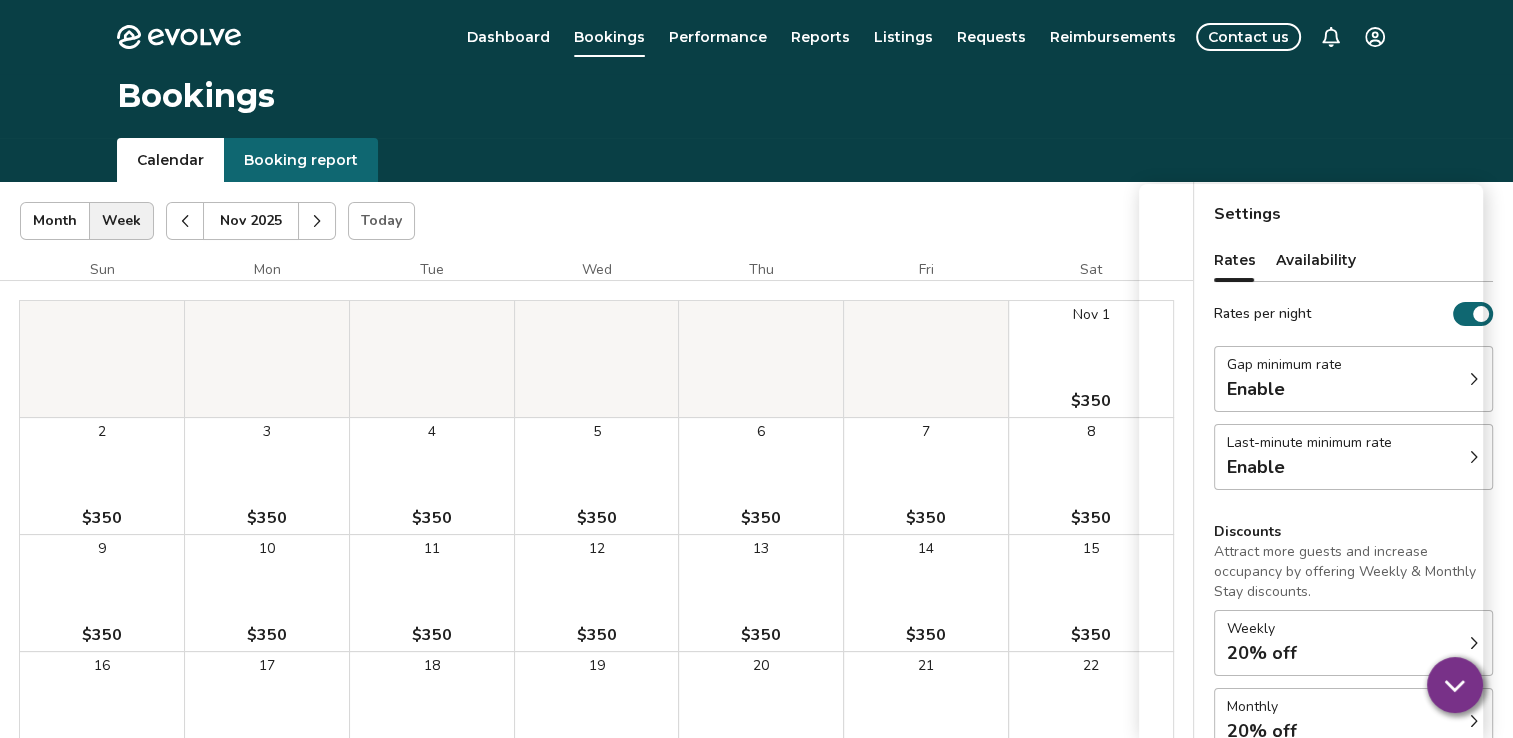 click at bounding box center [317, 221] 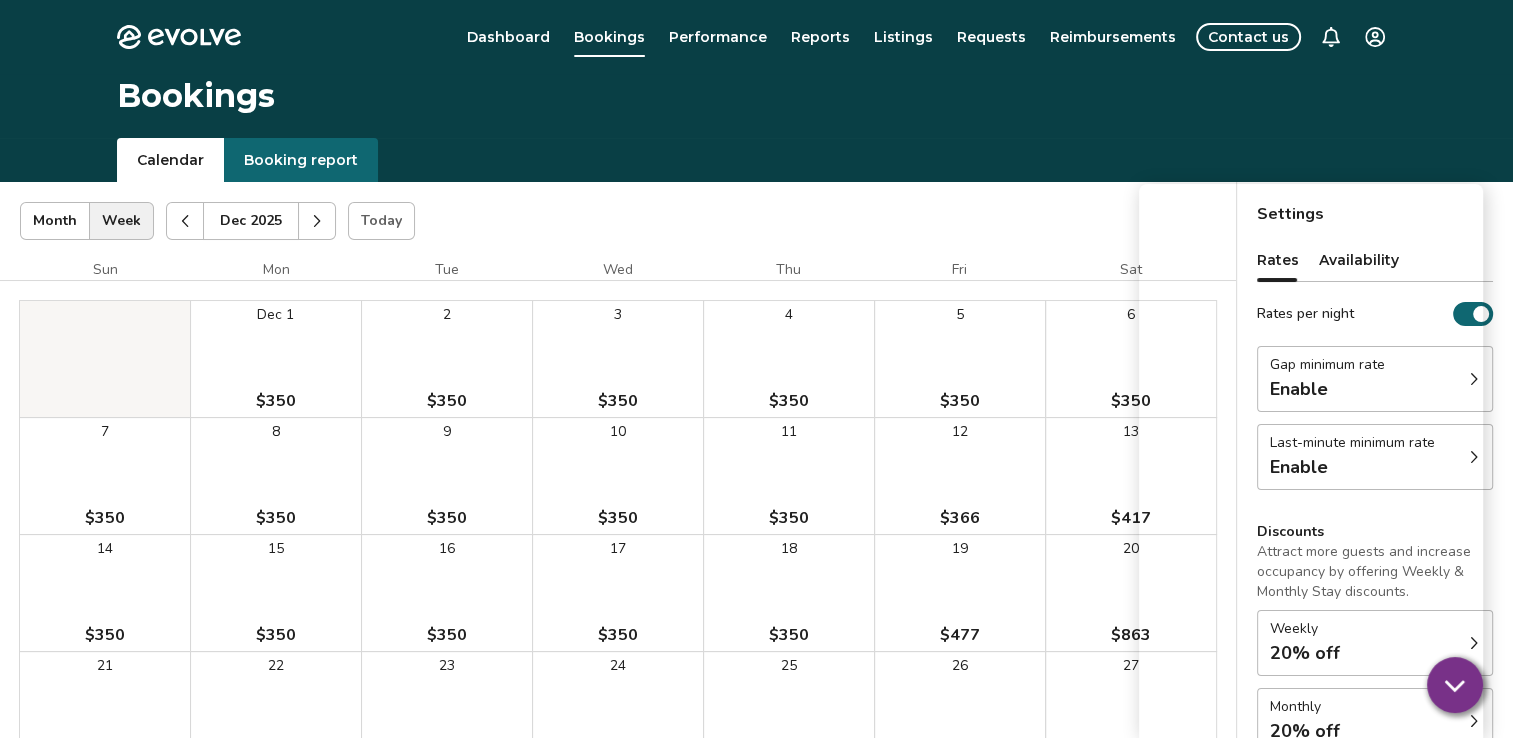 click at bounding box center (317, 221) 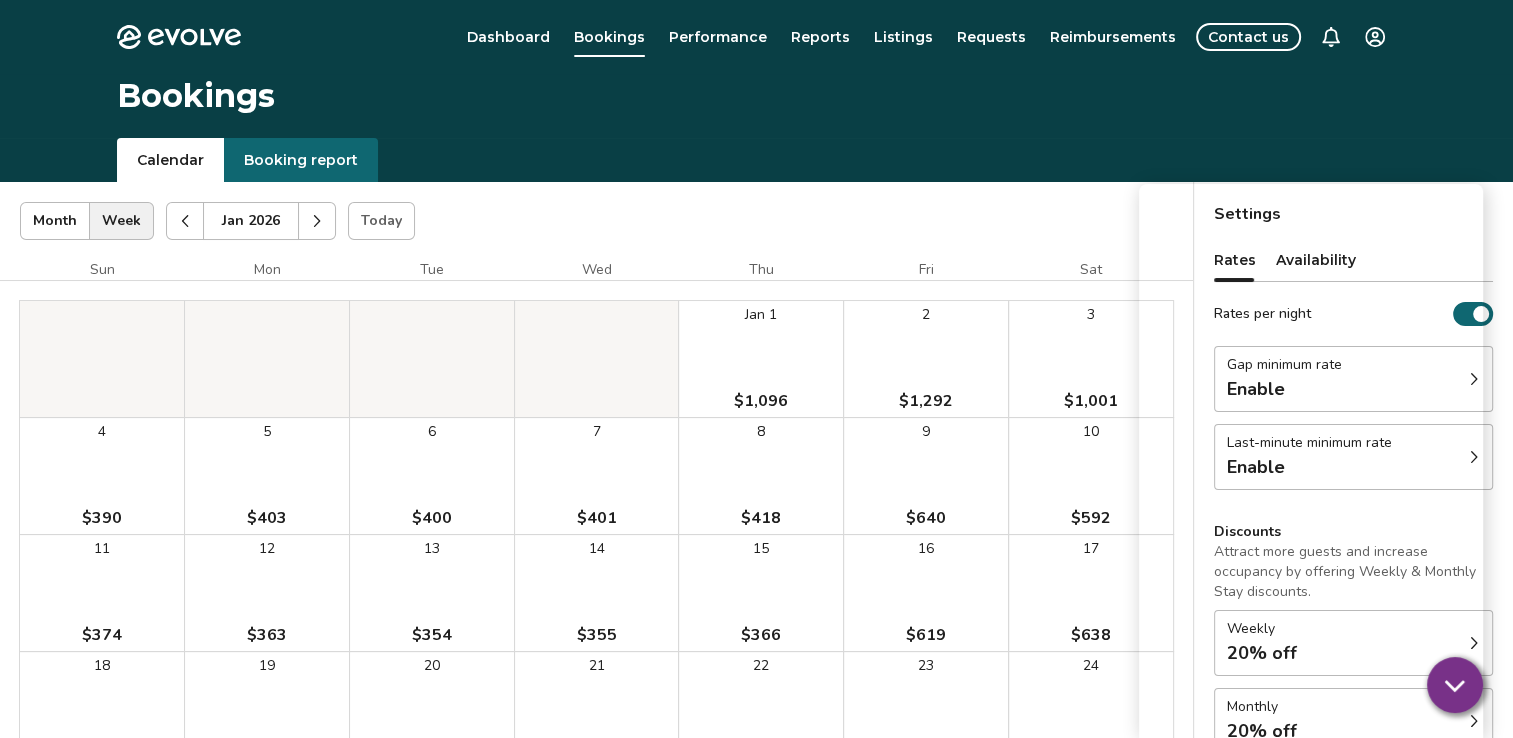 click at bounding box center [185, 221] 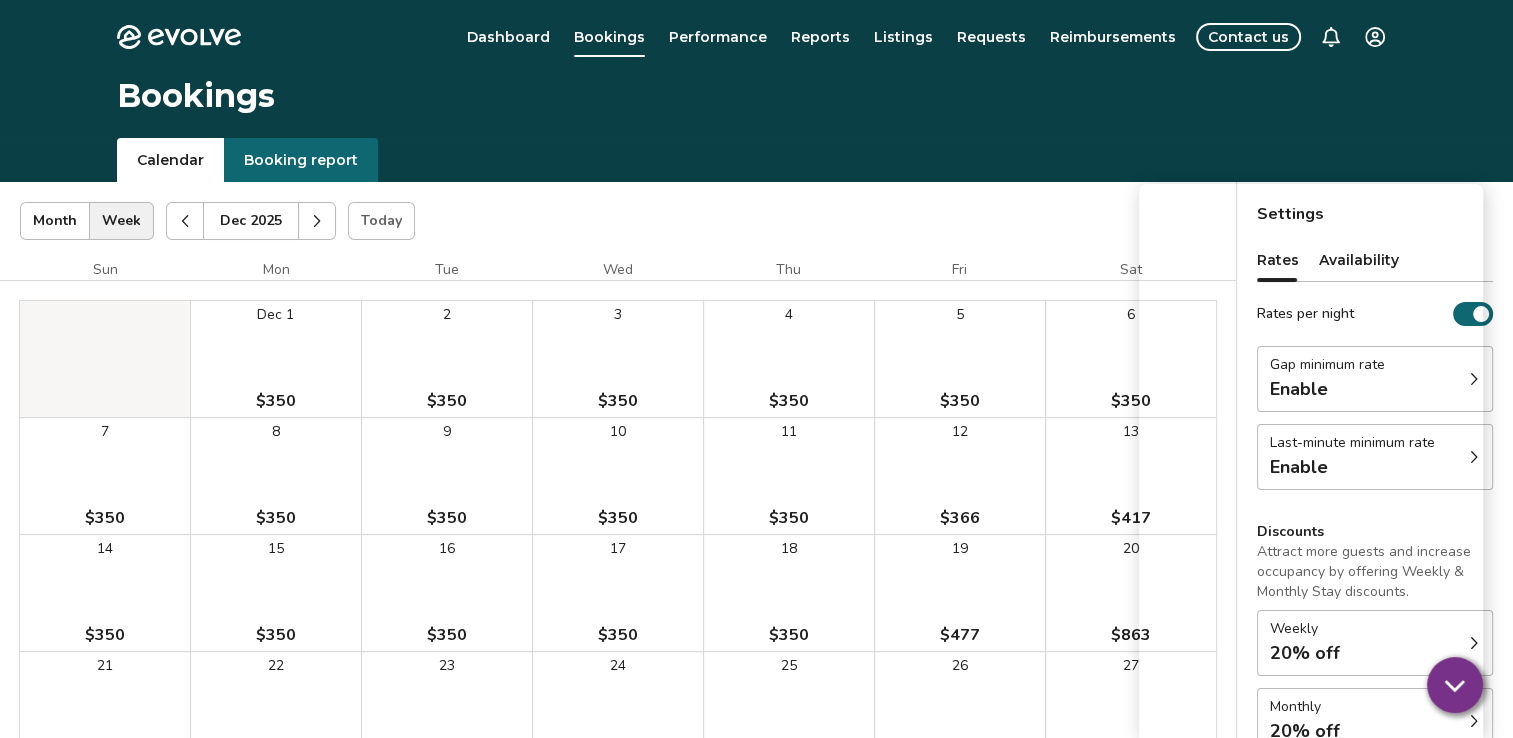 click on "19 $477" at bounding box center (960, 593) 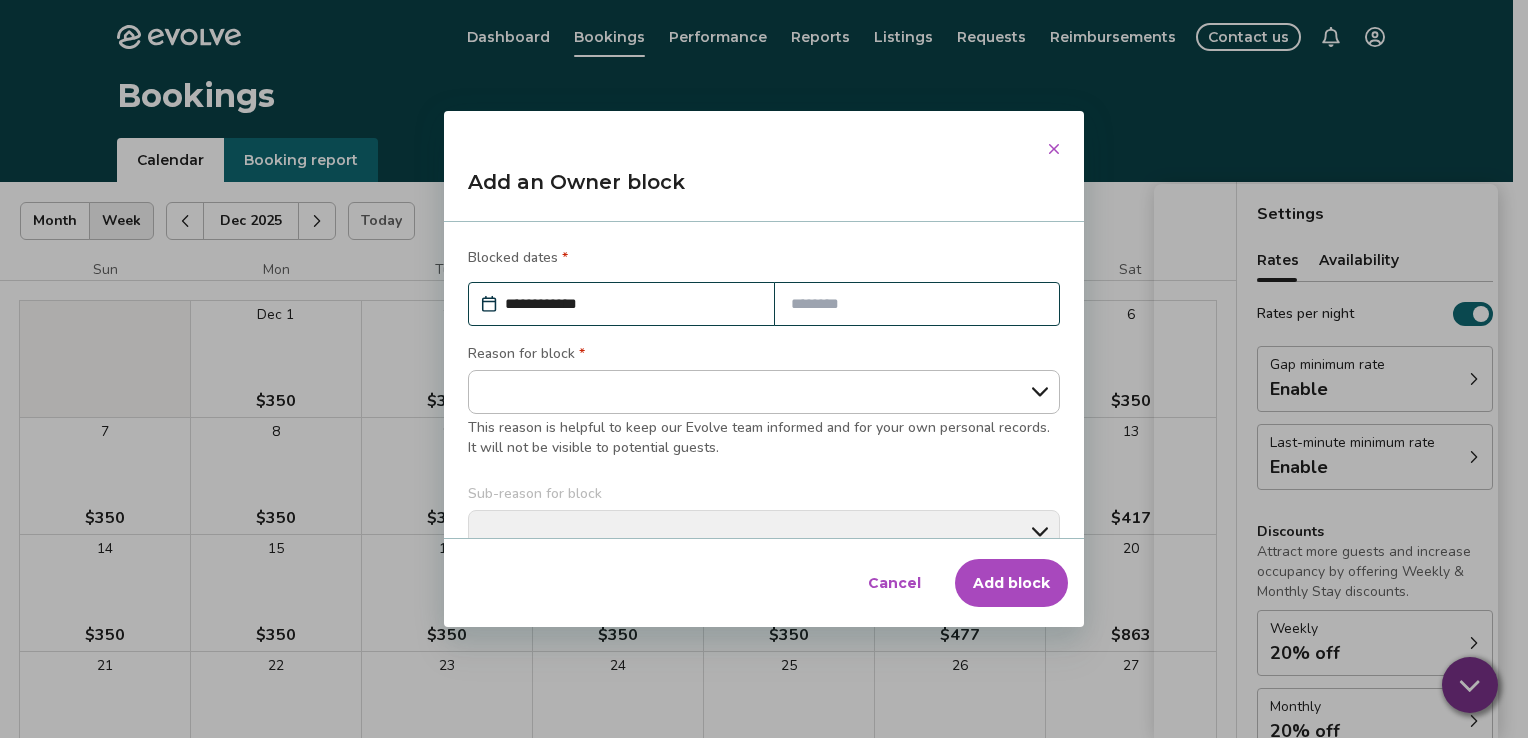 click 